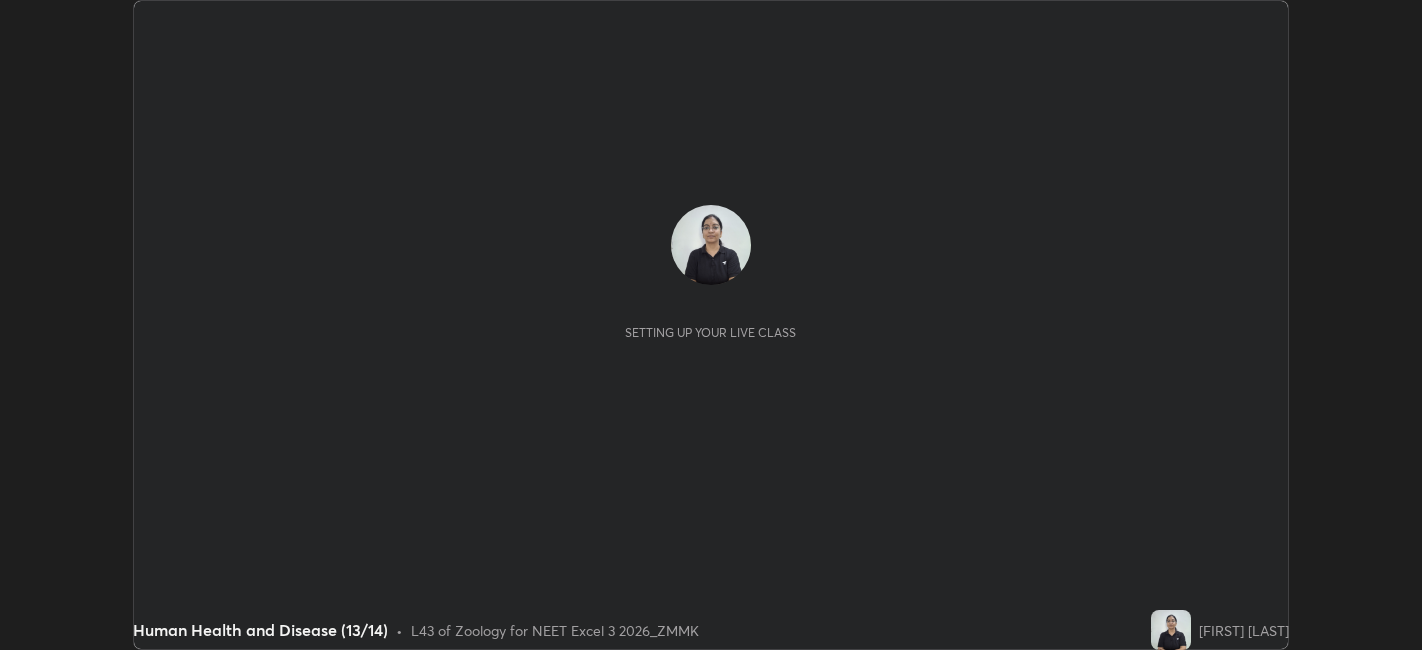 scroll, scrollTop: 0, scrollLeft: 0, axis: both 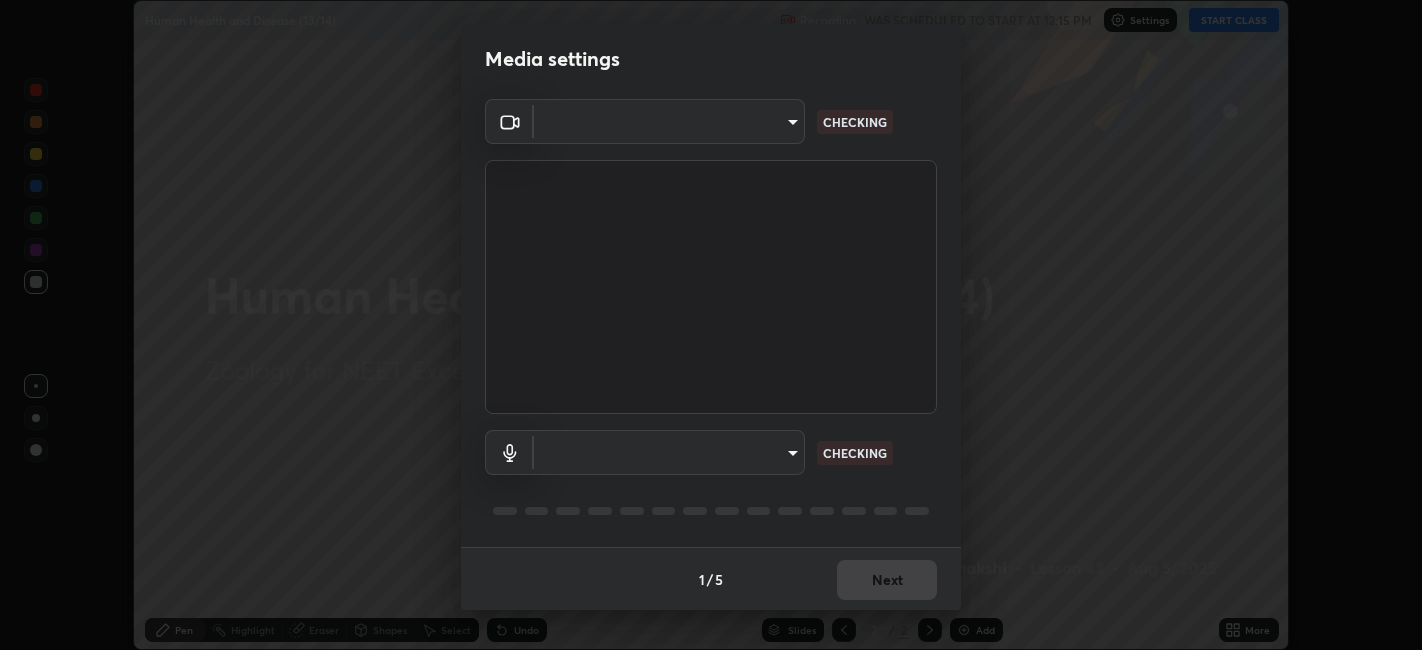 type on "052f9b30e05f62bb2e590cb50044ac96a00de3eab8a32c7a625fc31ec407be61" 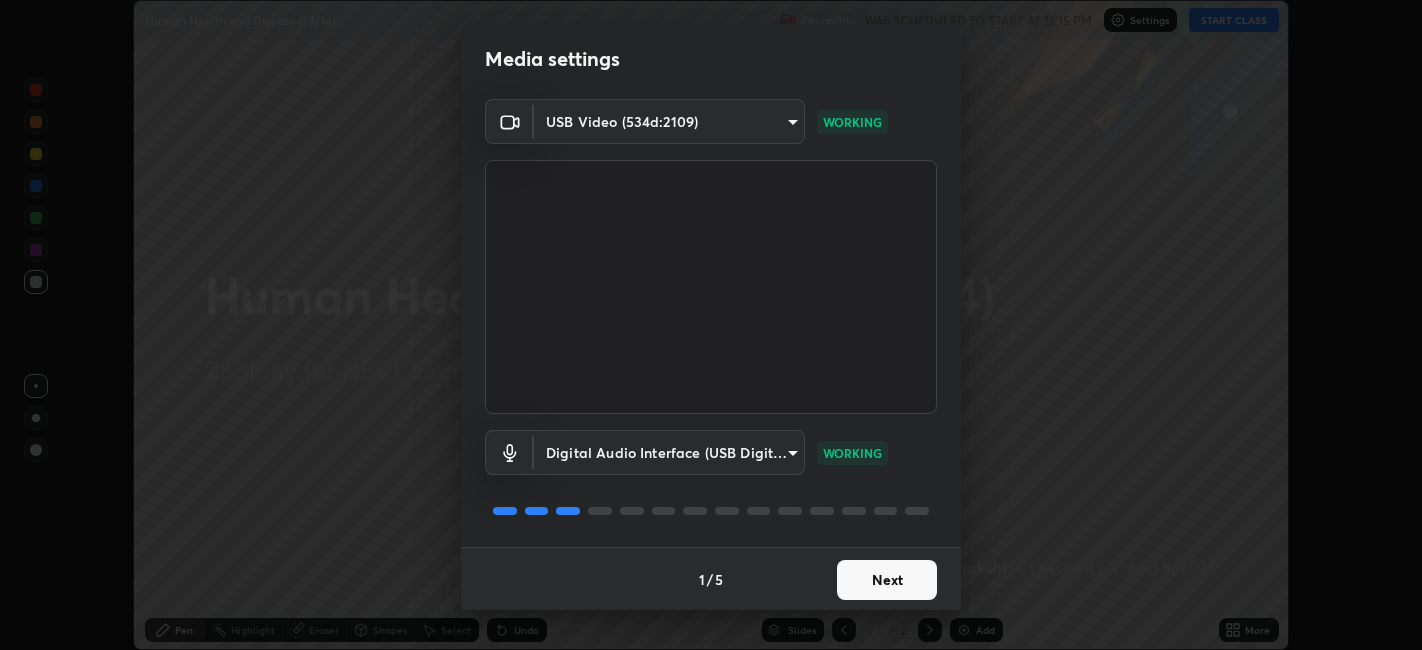 click on "Next" at bounding box center [887, 580] 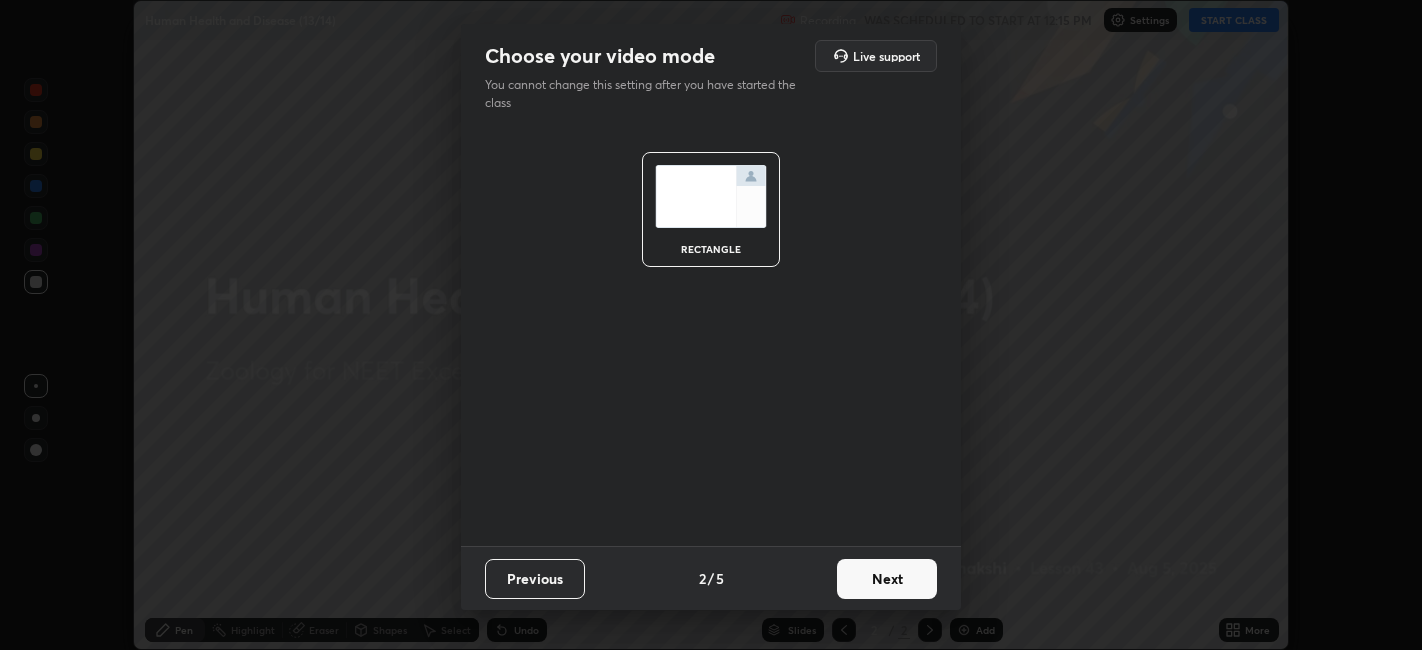 click on "Next" at bounding box center (887, 579) 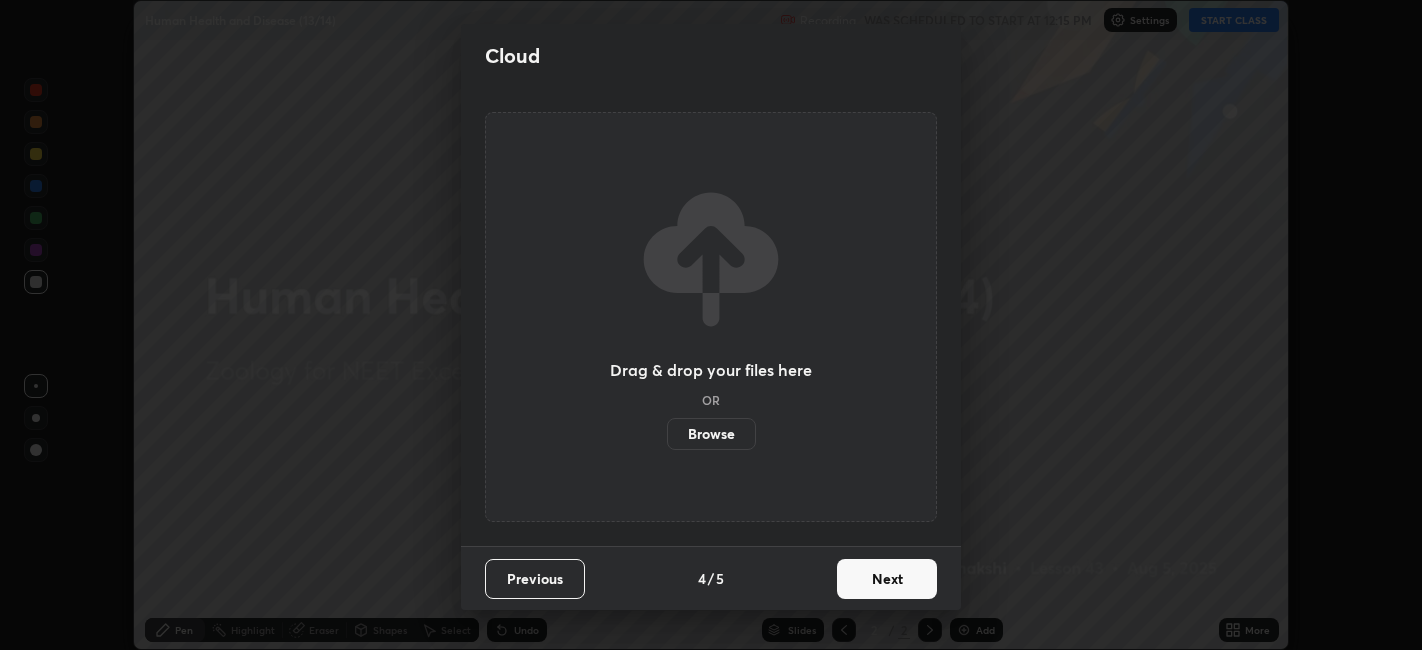 click on "Next" at bounding box center [887, 579] 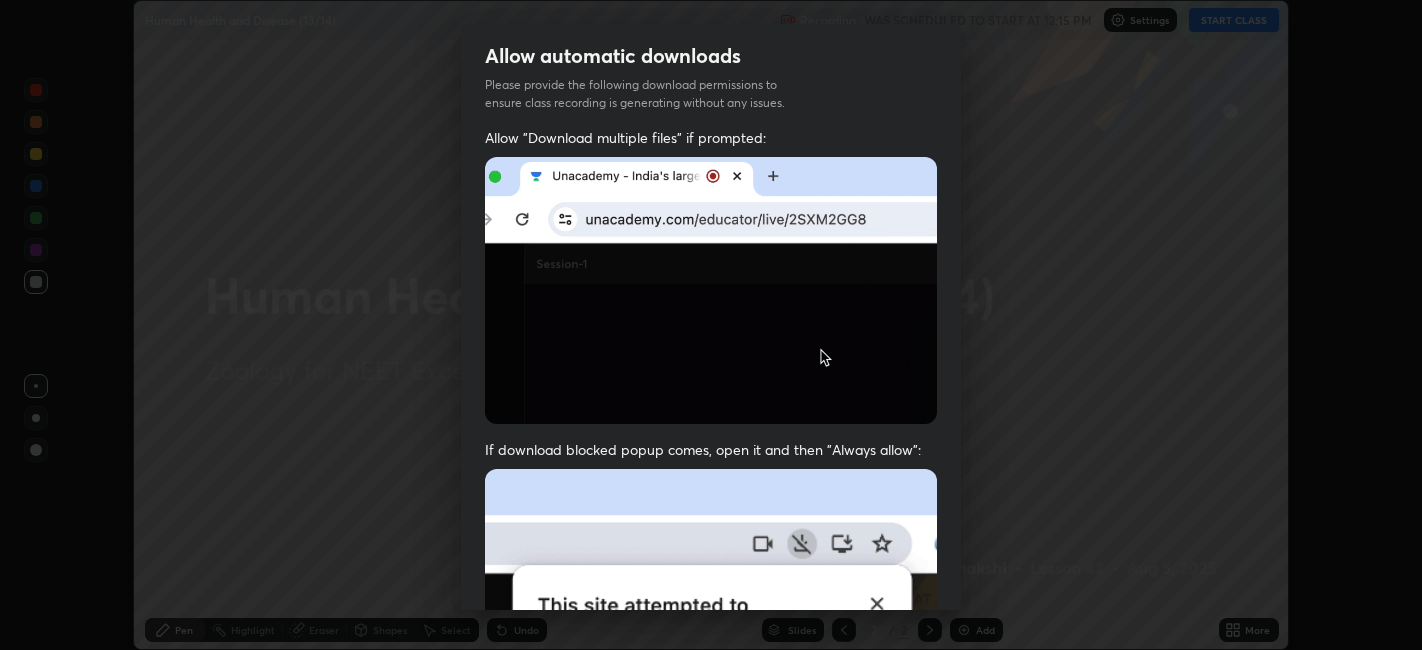click on "Previous 5 / 5 Done" at bounding box center (711, 1002) 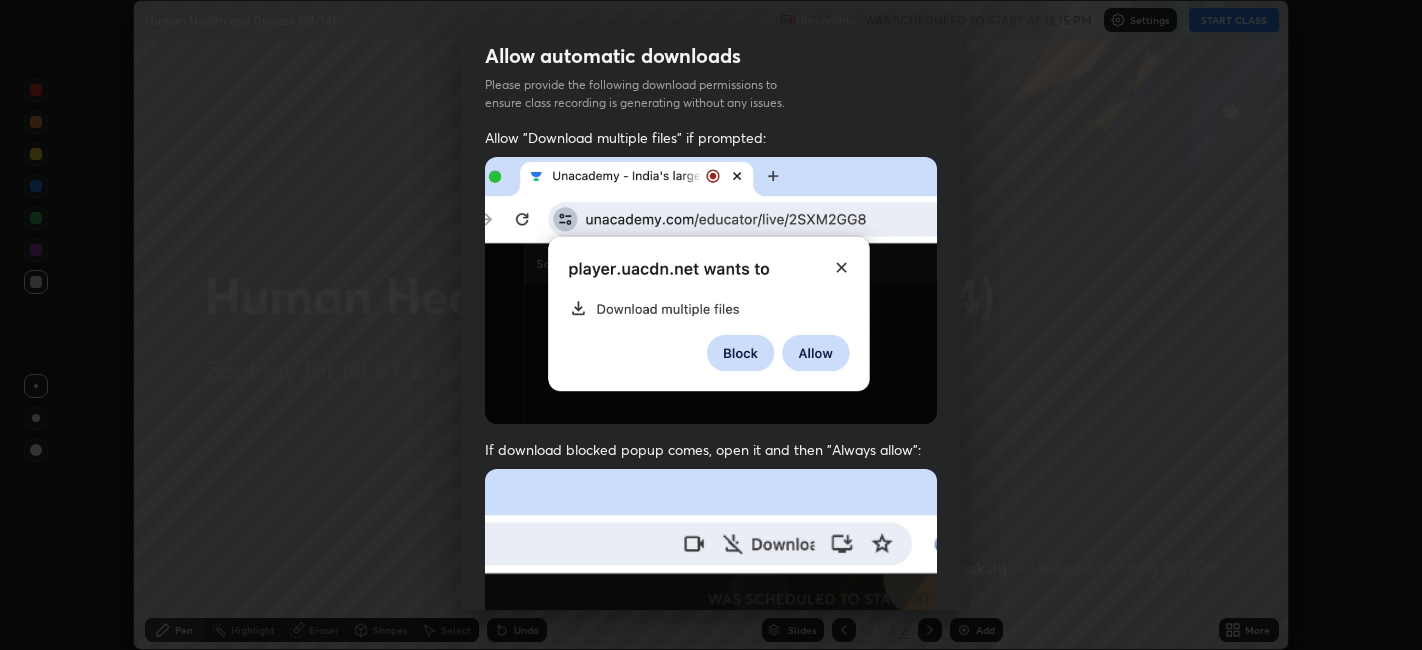 click on "Previous 5 / 5 Done" at bounding box center [711, 1002] 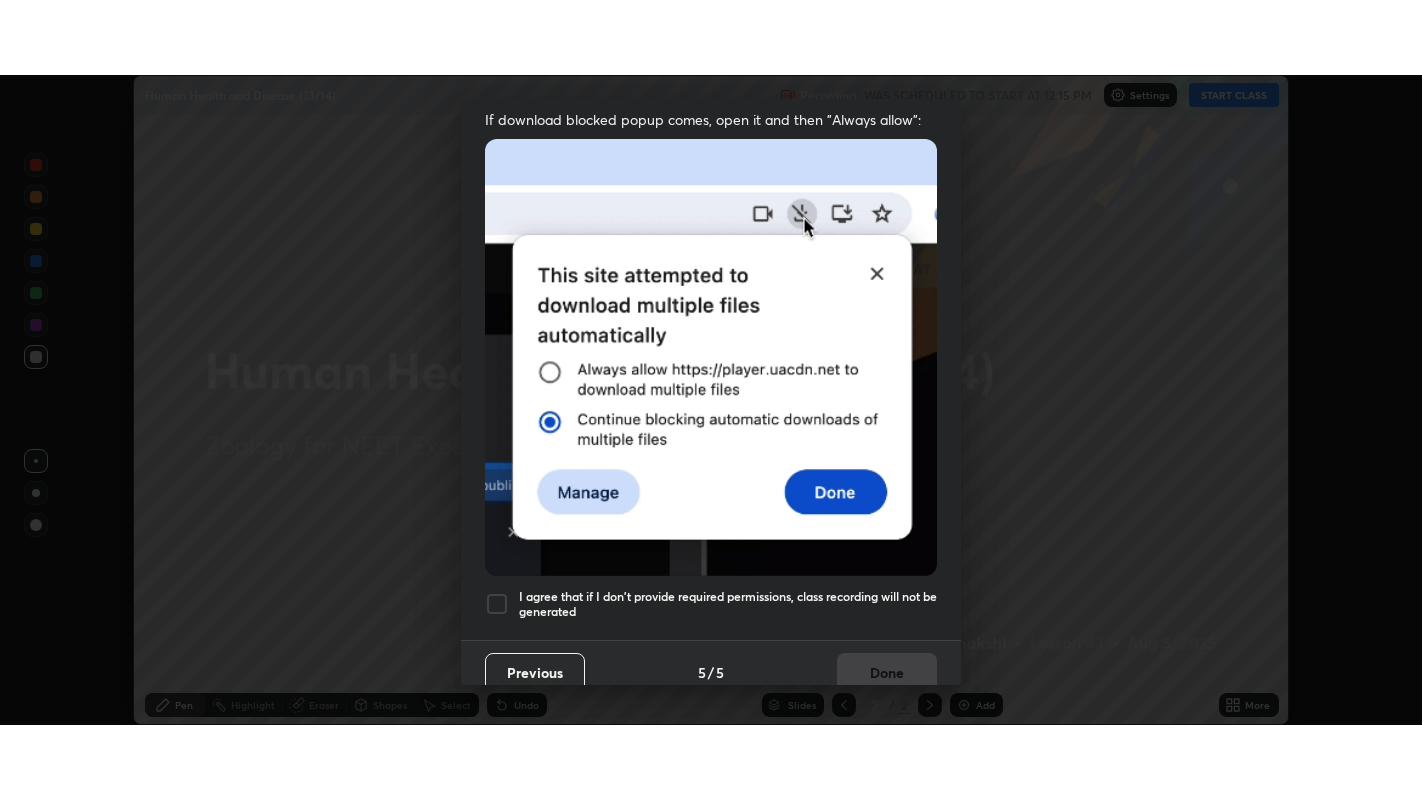 scroll, scrollTop: 413, scrollLeft: 0, axis: vertical 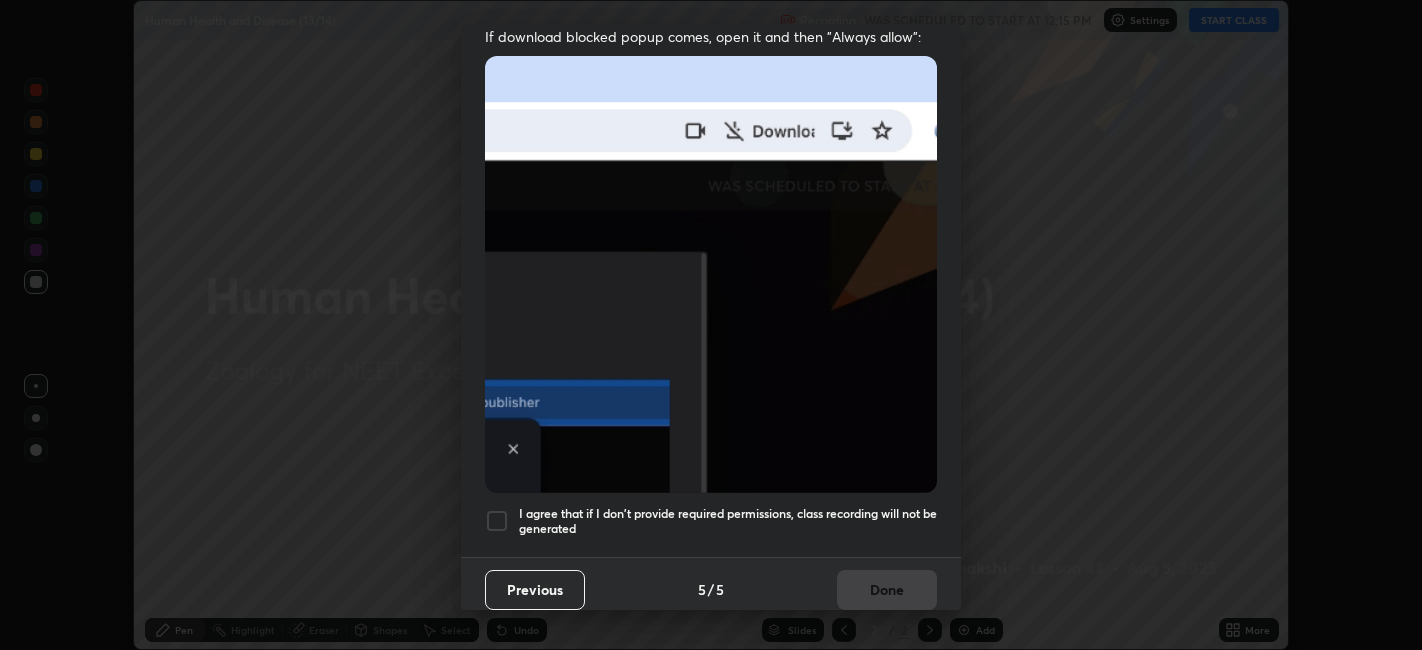 click at bounding box center (497, 521) 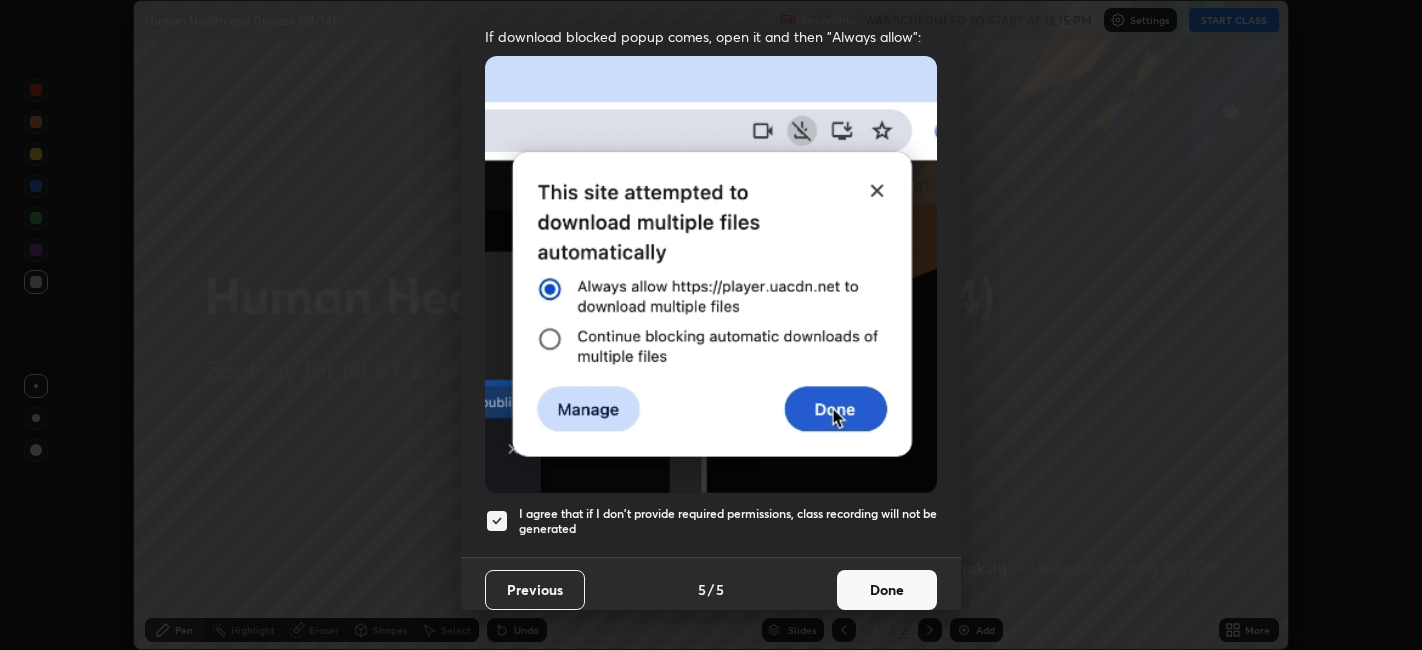 click on "Done" at bounding box center (887, 590) 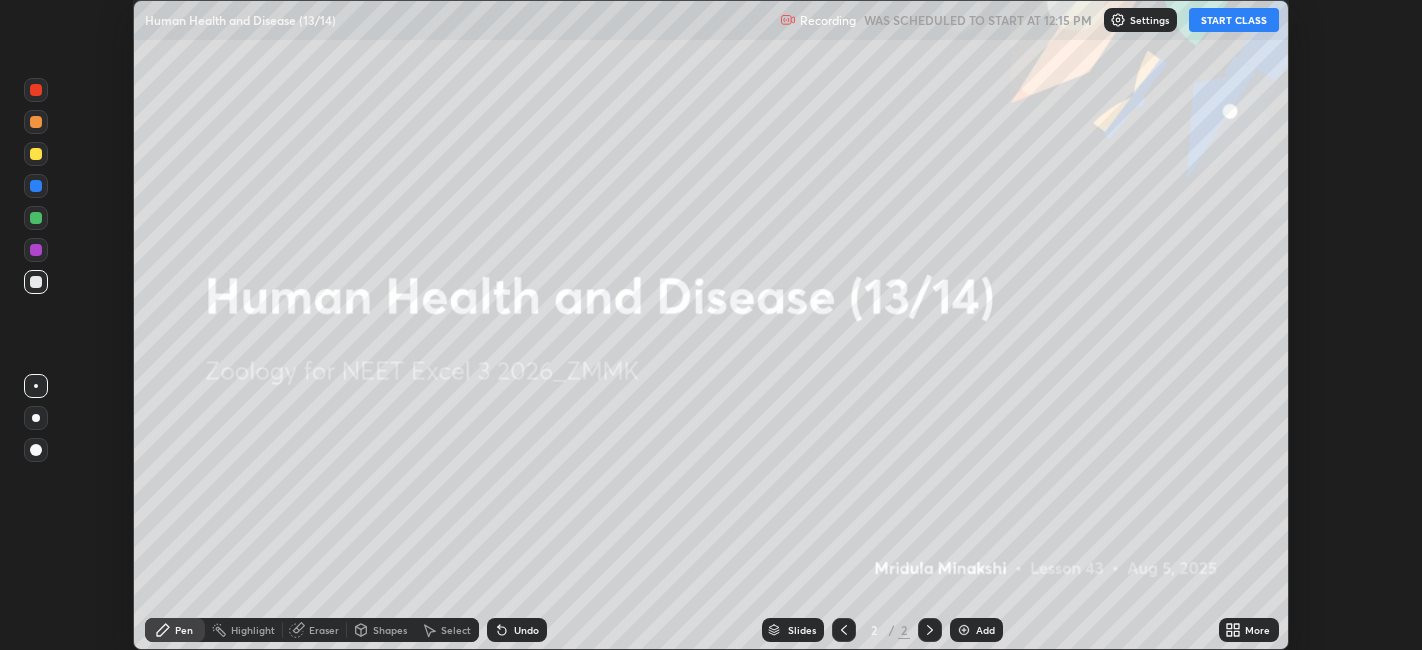 click 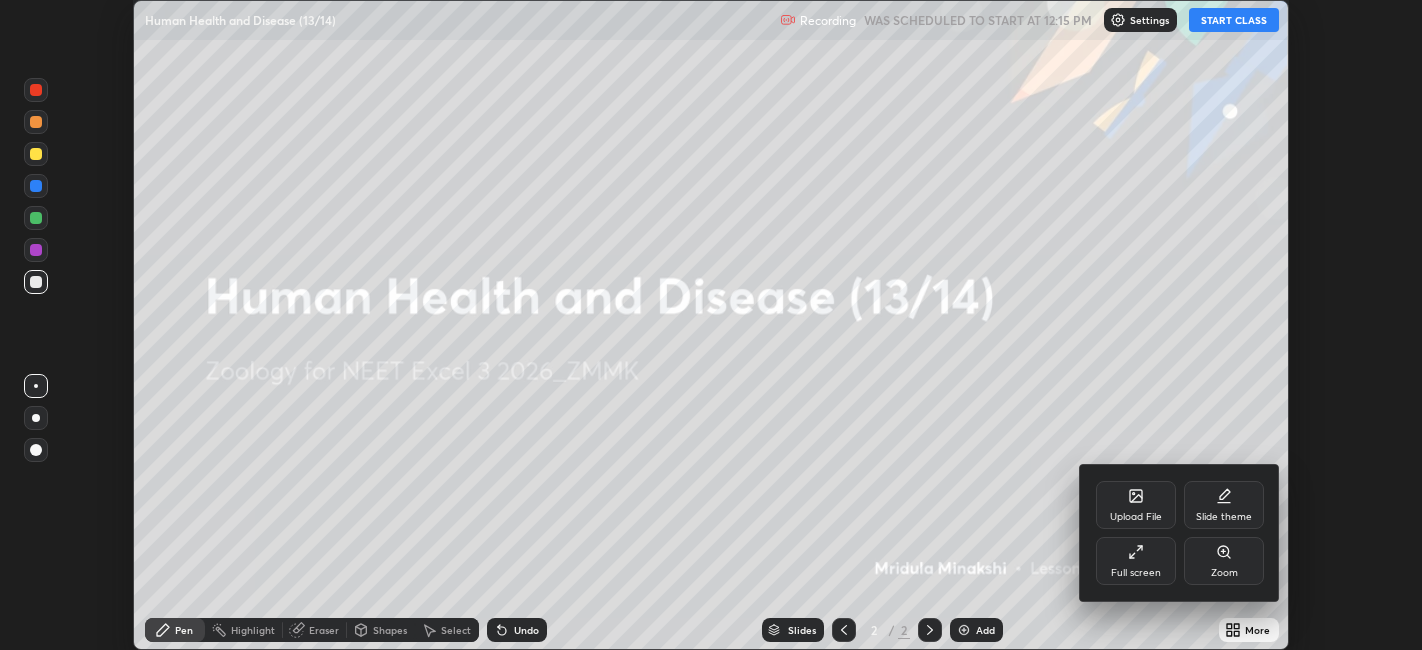 click on "Full screen" at bounding box center [1136, 573] 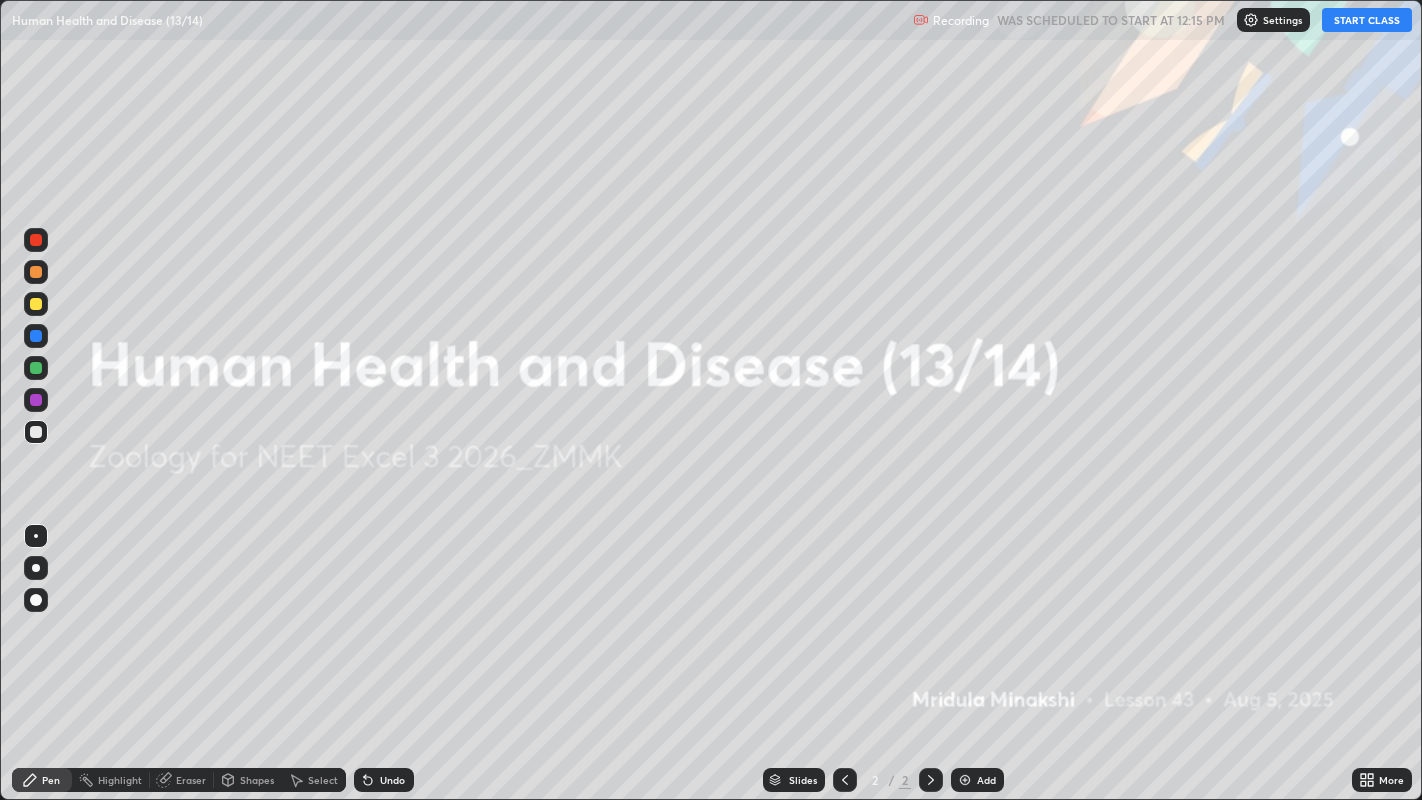 scroll, scrollTop: 99200, scrollLeft: 98577, axis: both 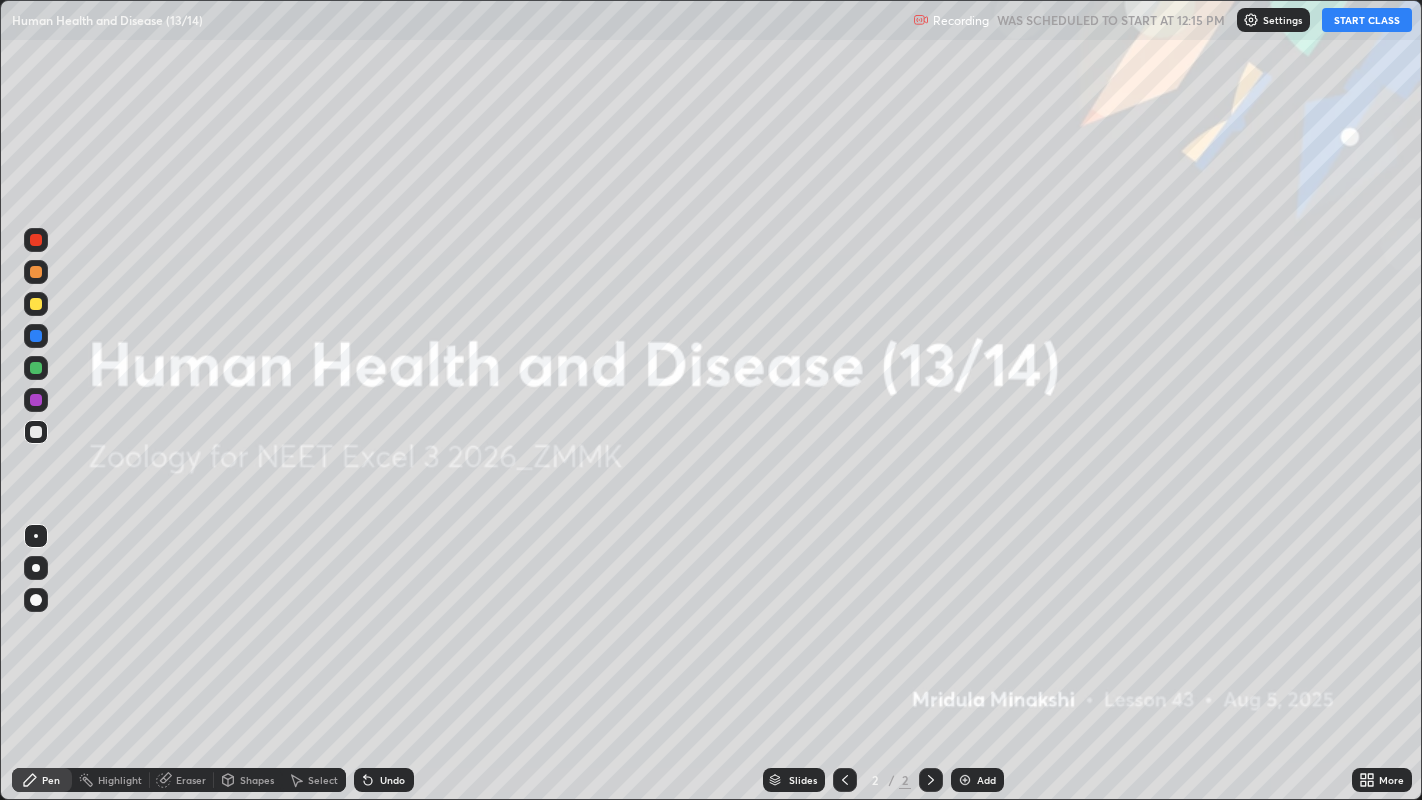 click on "START CLASS" at bounding box center (1367, 20) 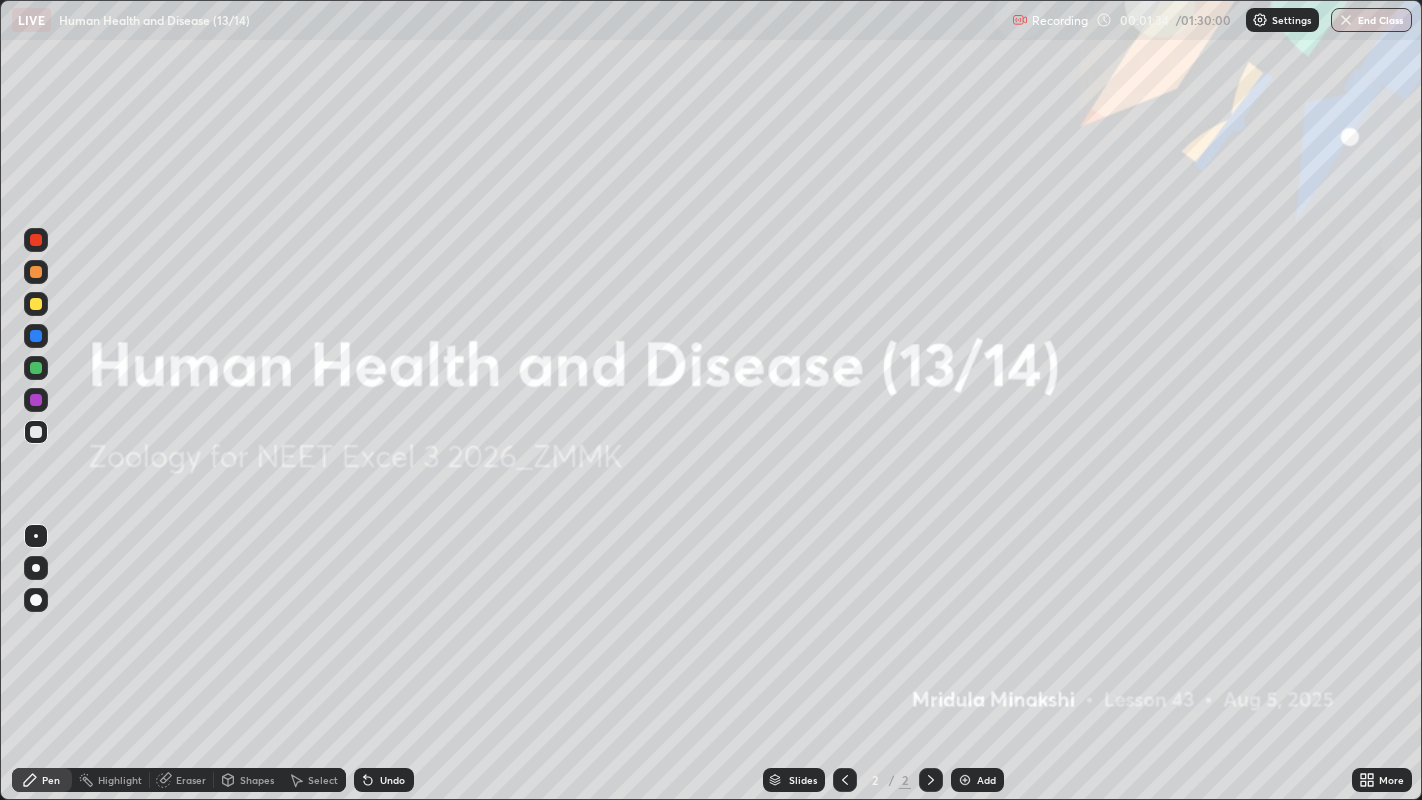 click on "Add" at bounding box center (977, 780) 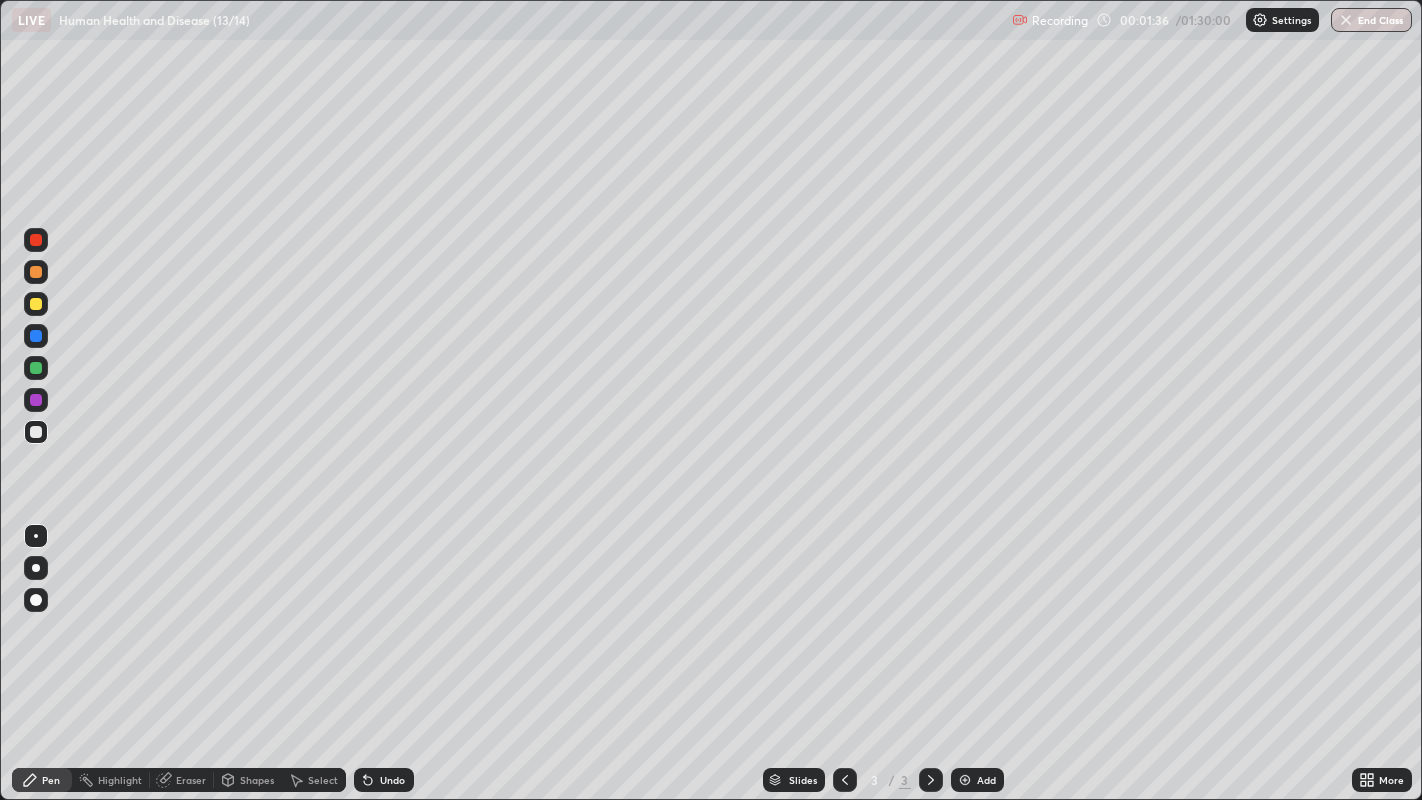 click at bounding box center [36, 368] 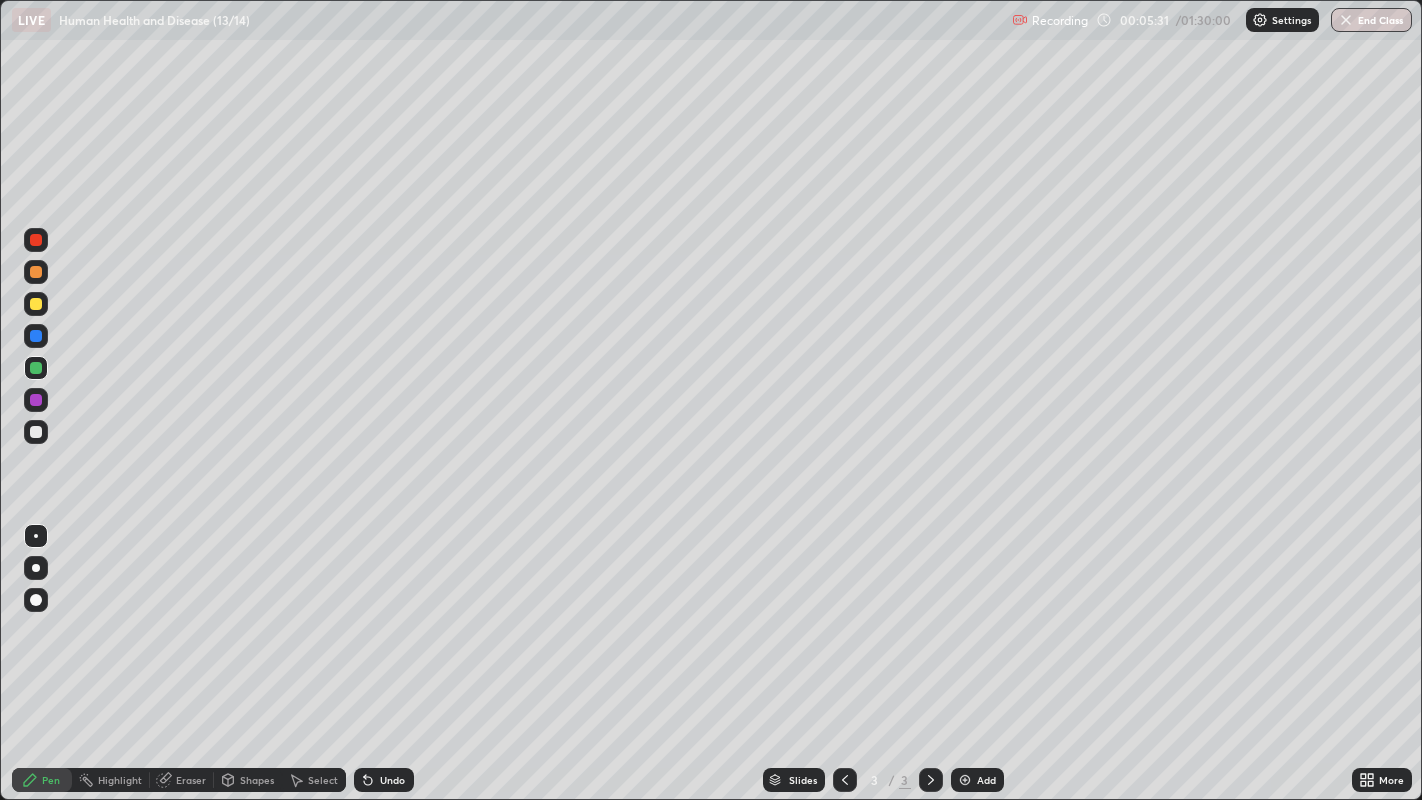click on "Eraser" at bounding box center [182, 780] 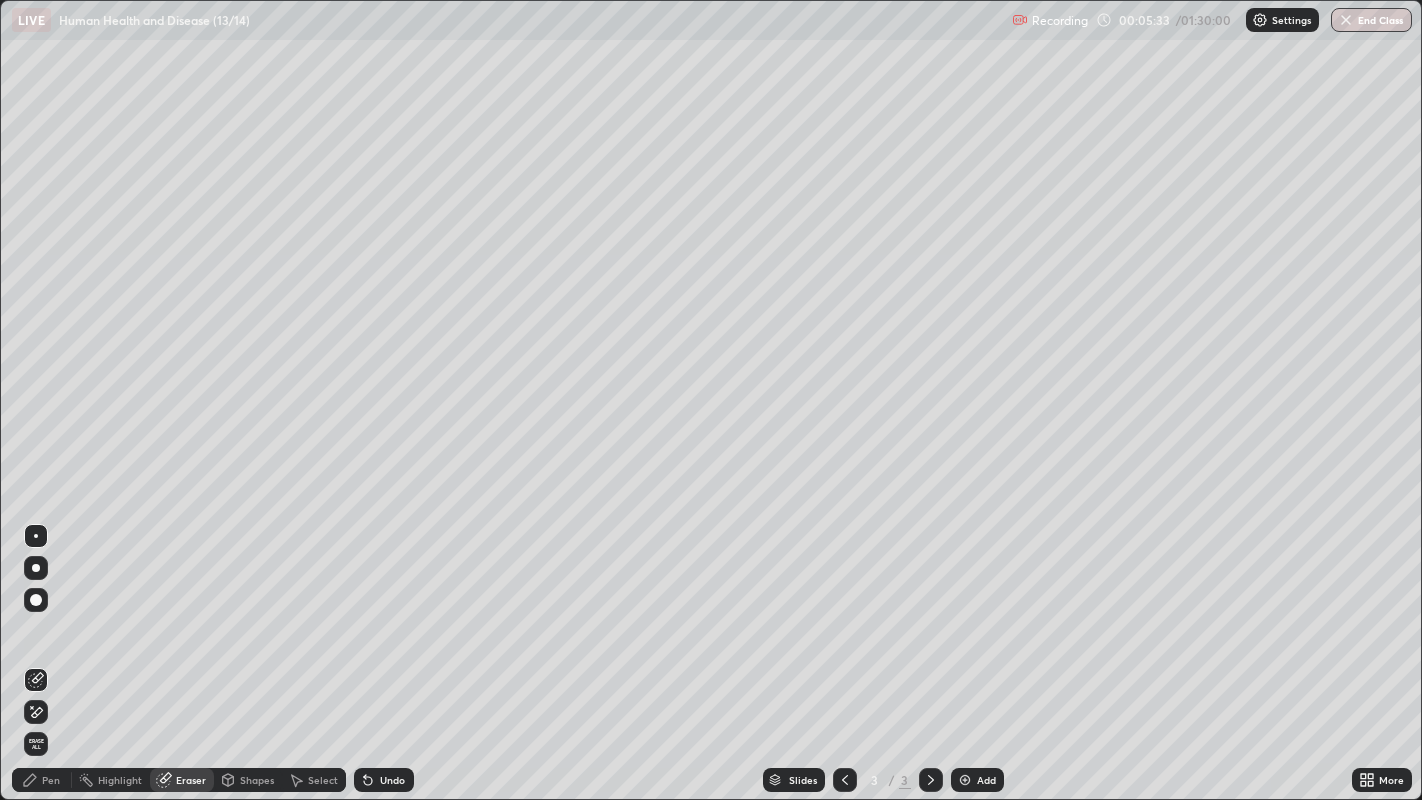 click on "Erase all" at bounding box center (36, 744) 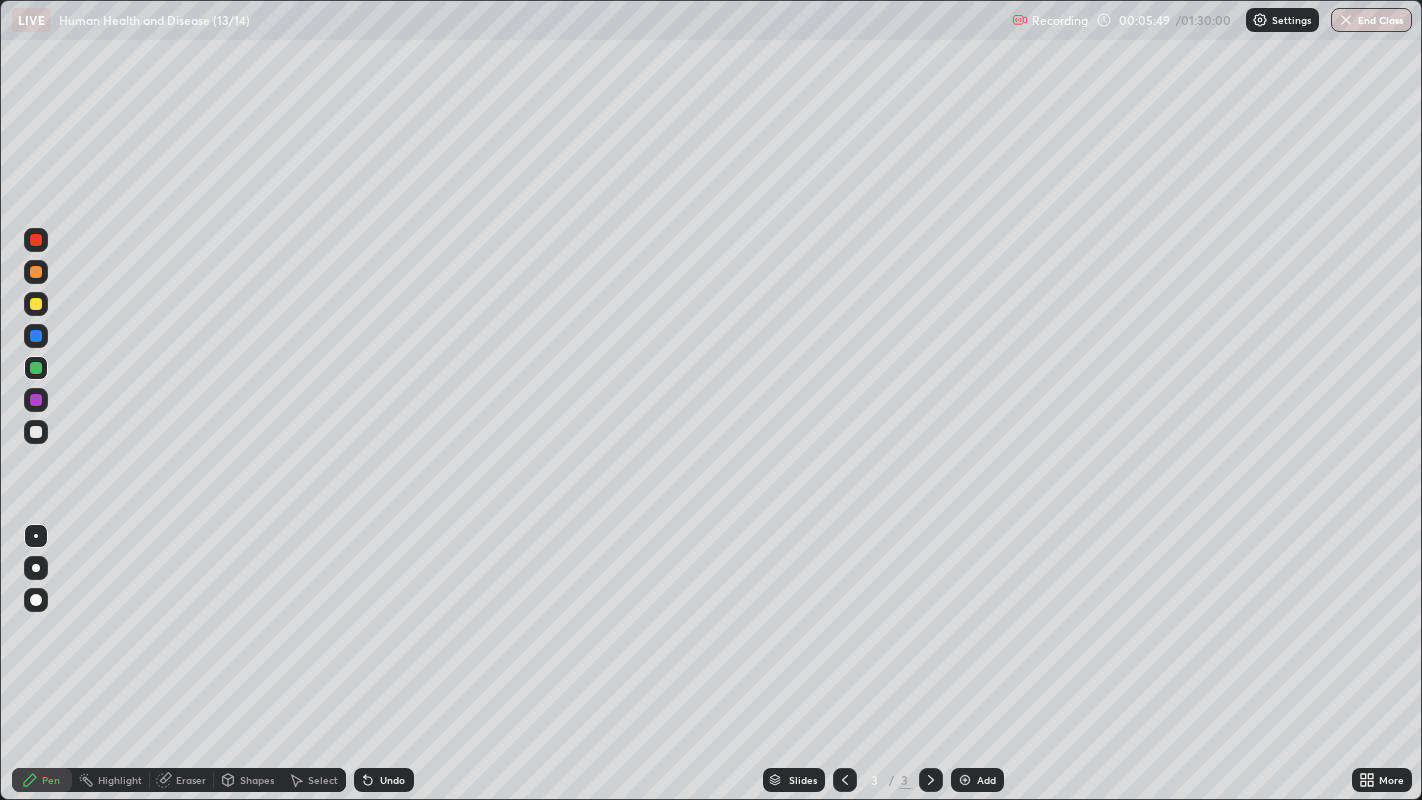click on "More" at bounding box center [1382, 780] 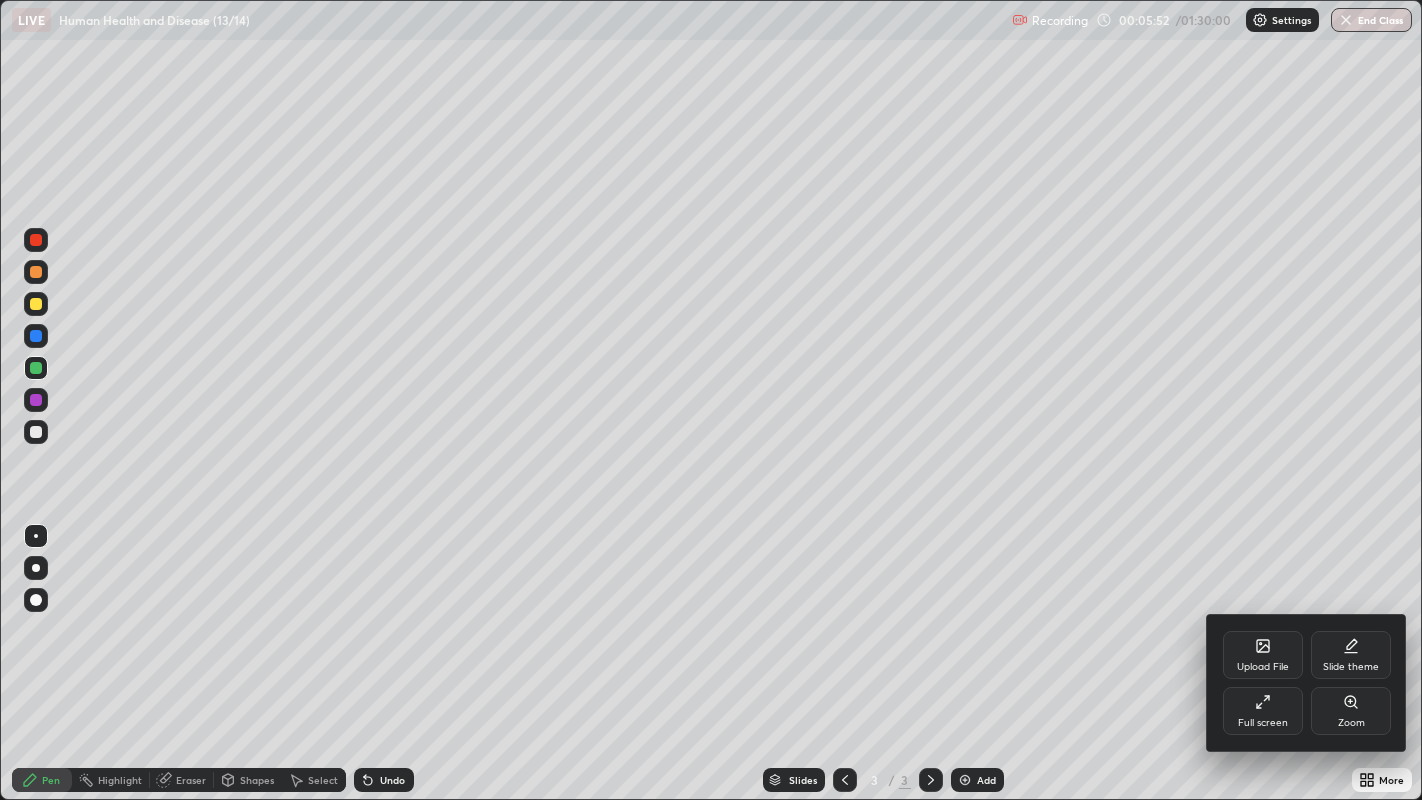 click on "Upload File" at bounding box center [1263, 655] 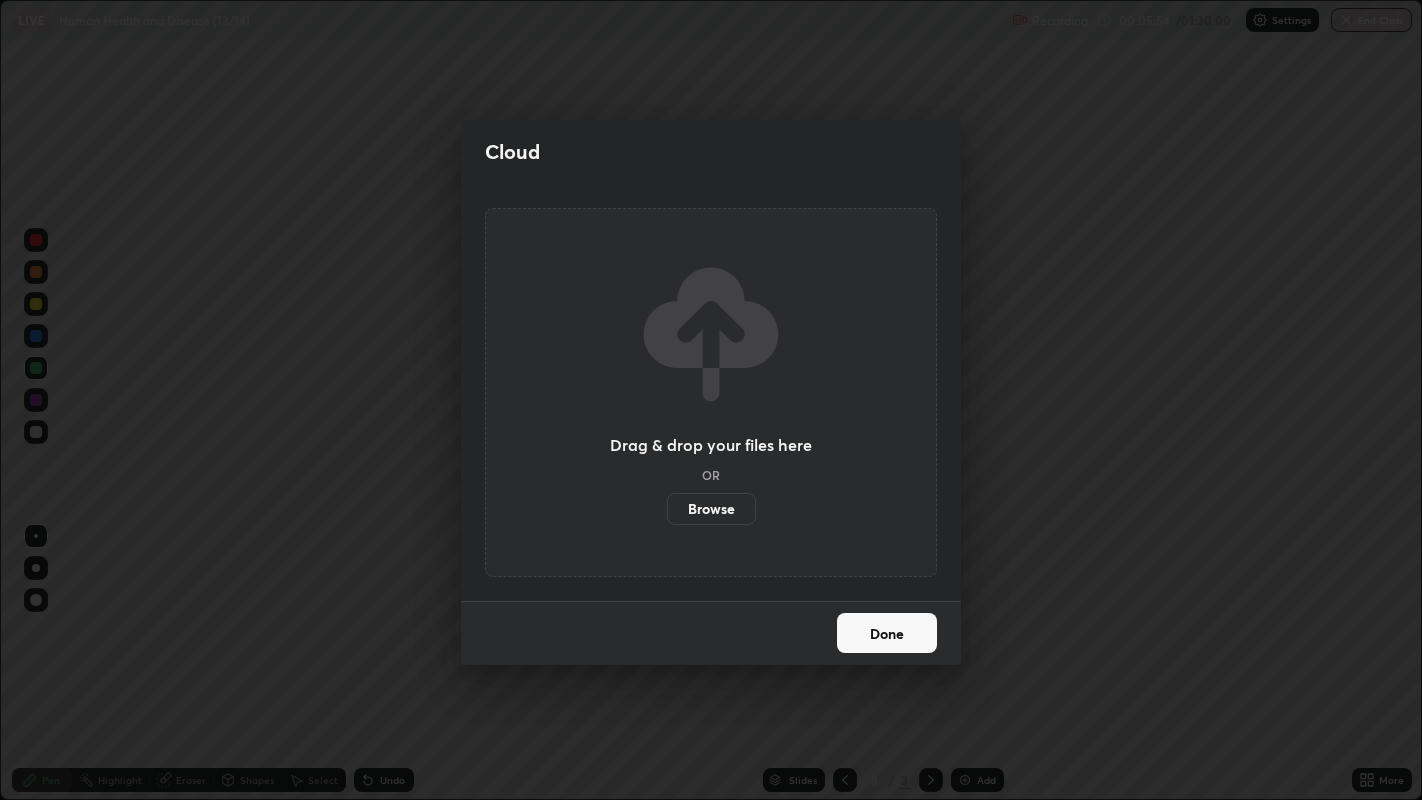 click on "Browse" at bounding box center (711, 509) 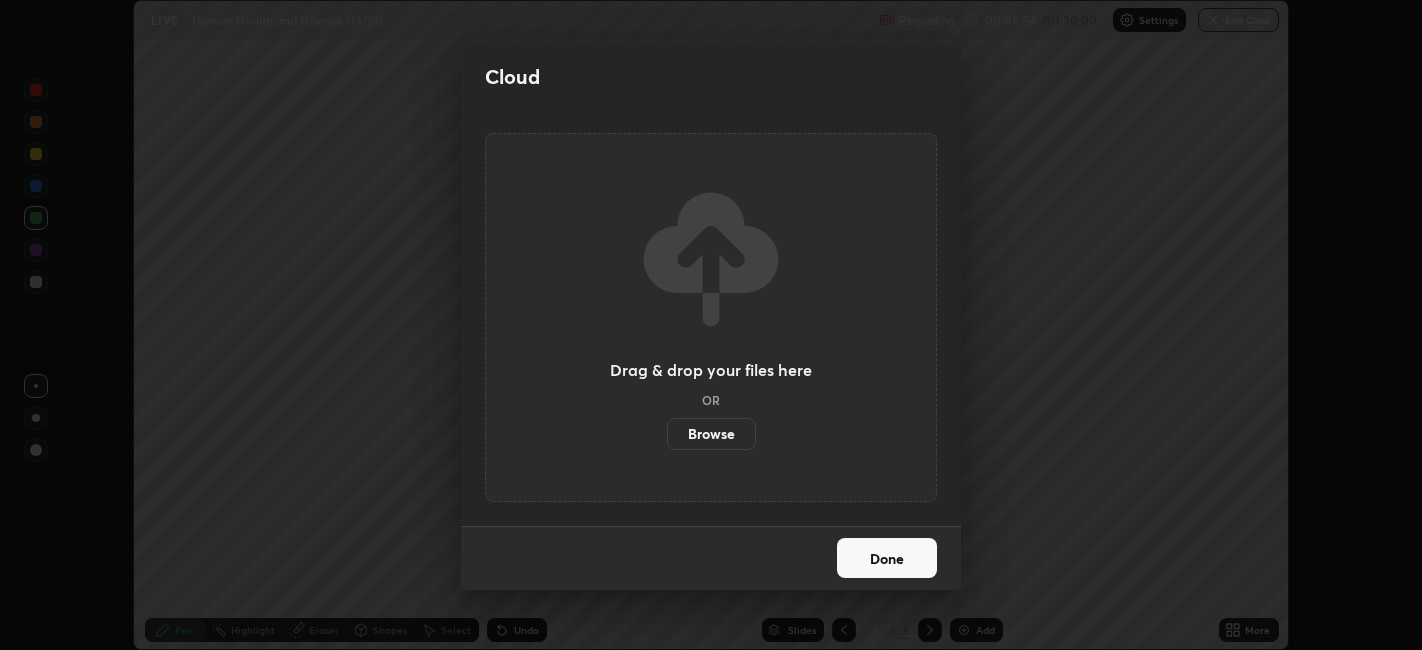 scroll, scrollTop: 650, scrollLeft: 1422, axis: both 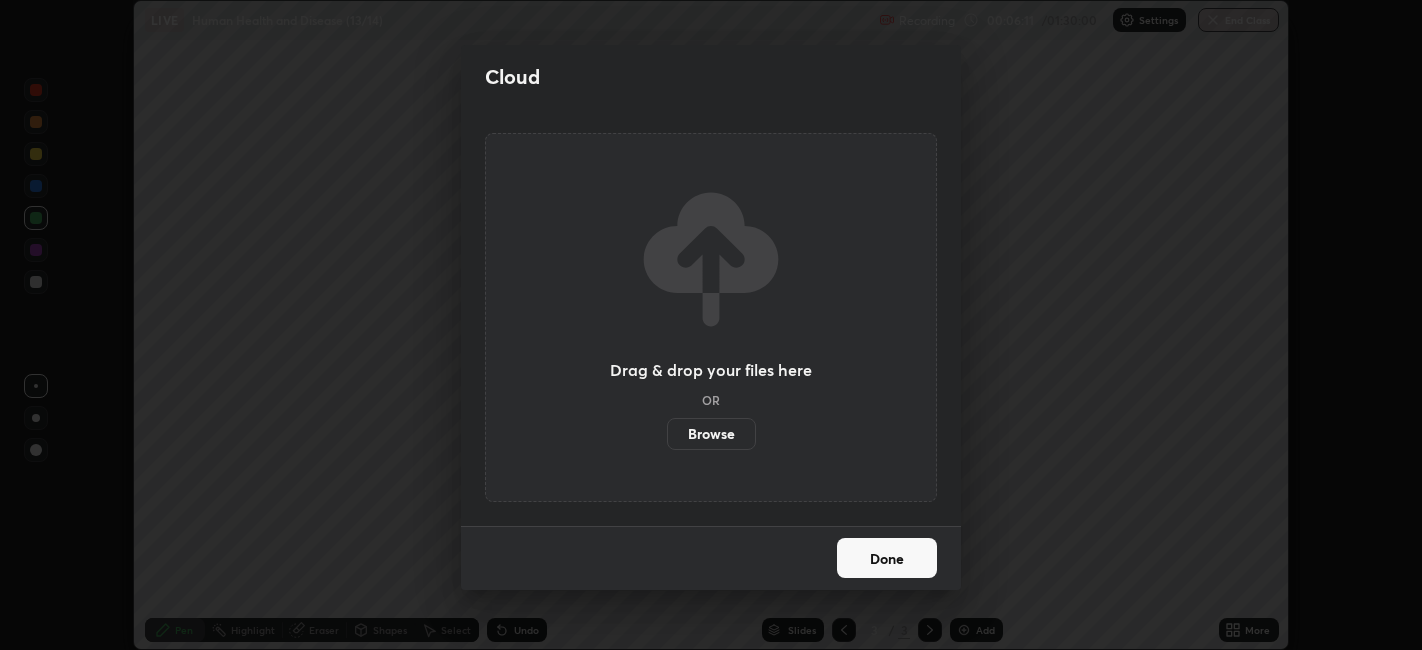 click on "Browse" at bounding box center [711, 434] 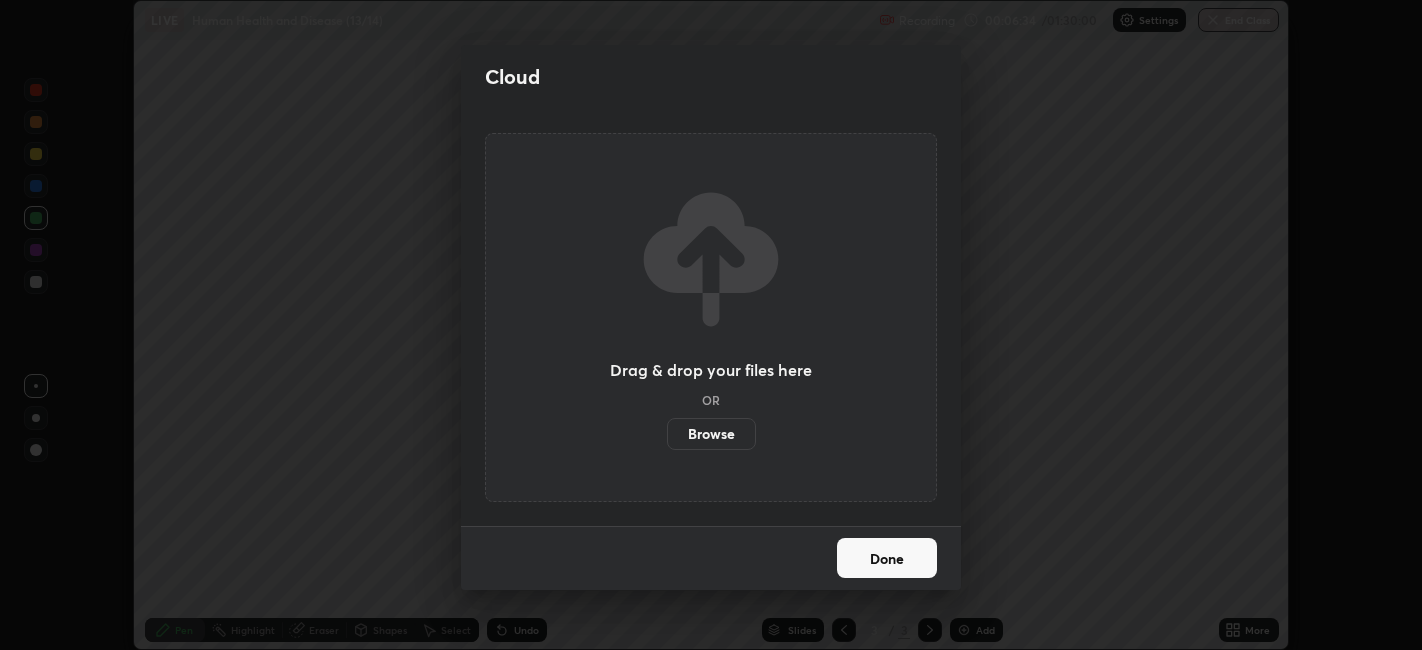 click on "Done" at bounding box center [887, 558] 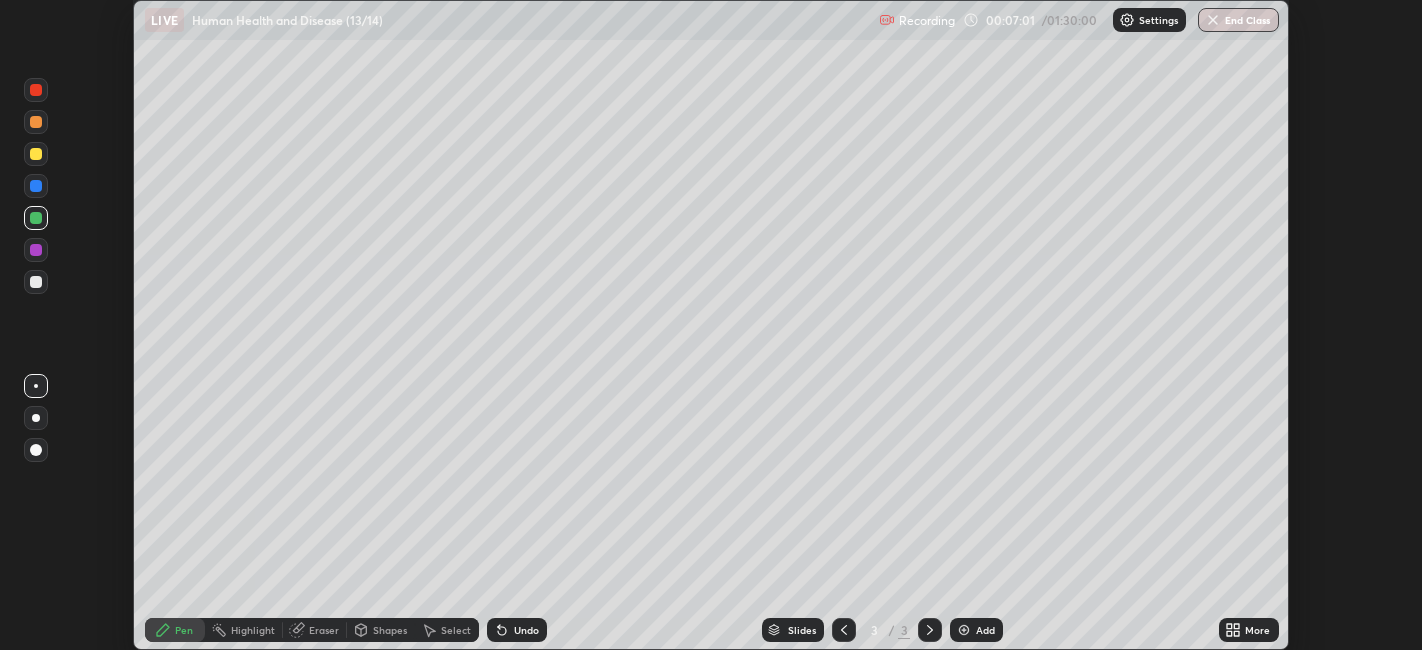 click on "More" at bounding box center [1257, 630] 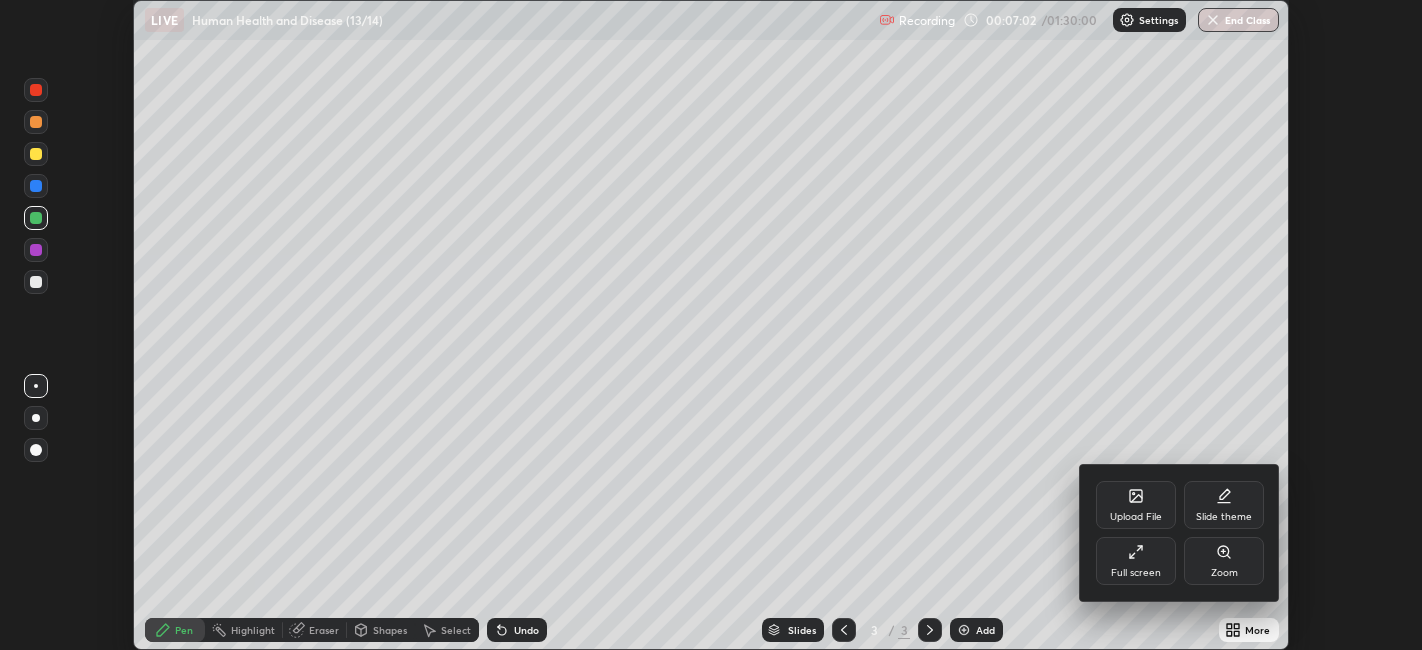 click on "Upload File" at bounding box center [1136, 517] 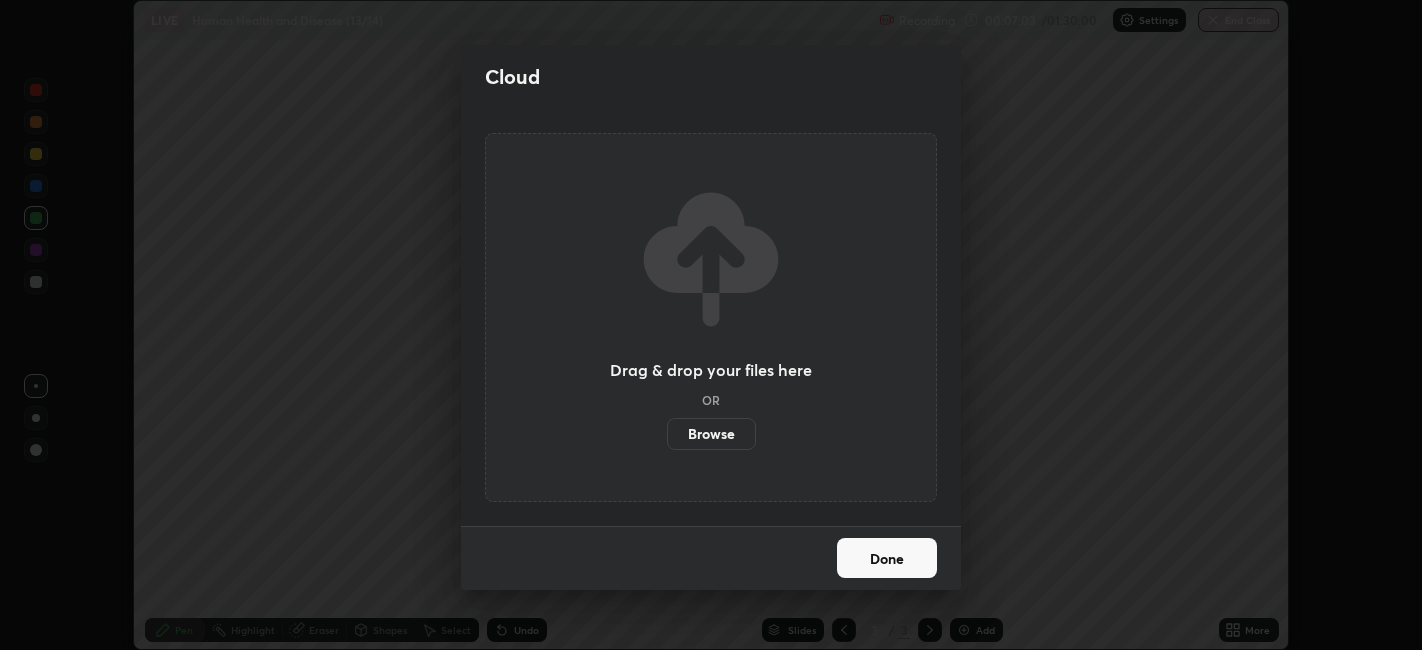 click on "Browse" at bounding box center [711, 434] 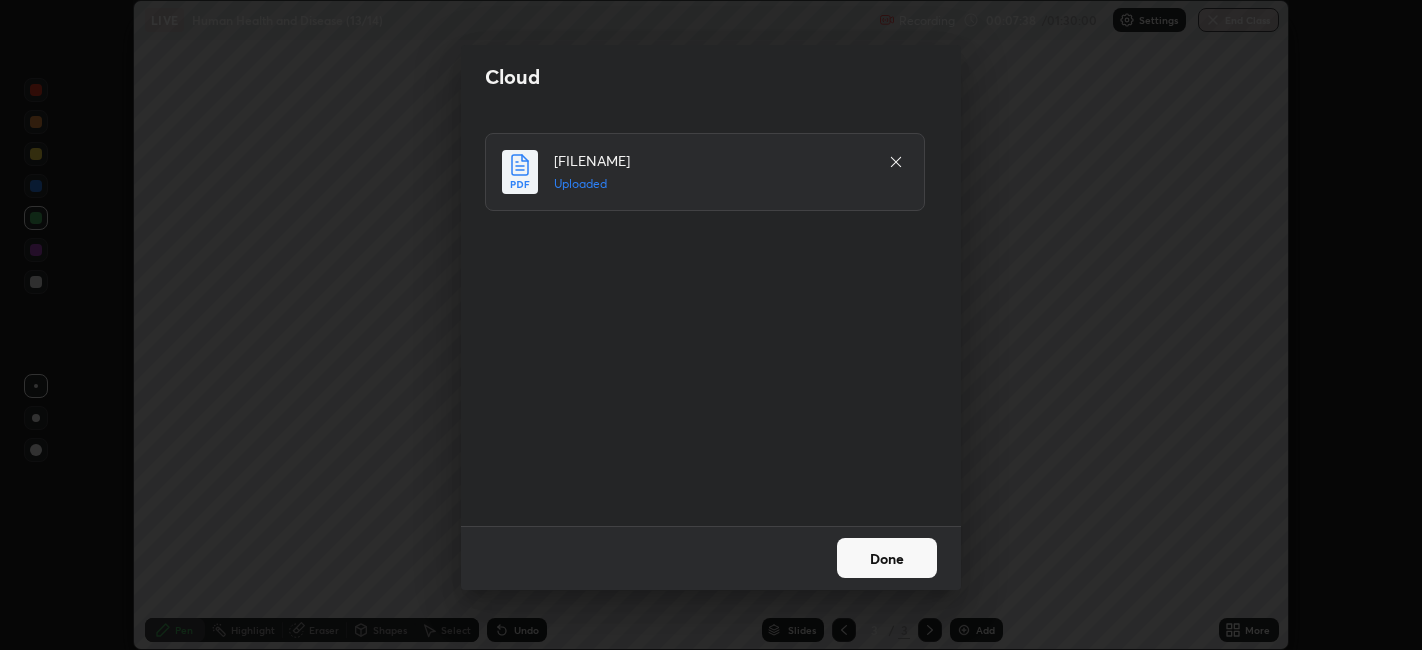 click on "Done" at bounding box center (887, 558) 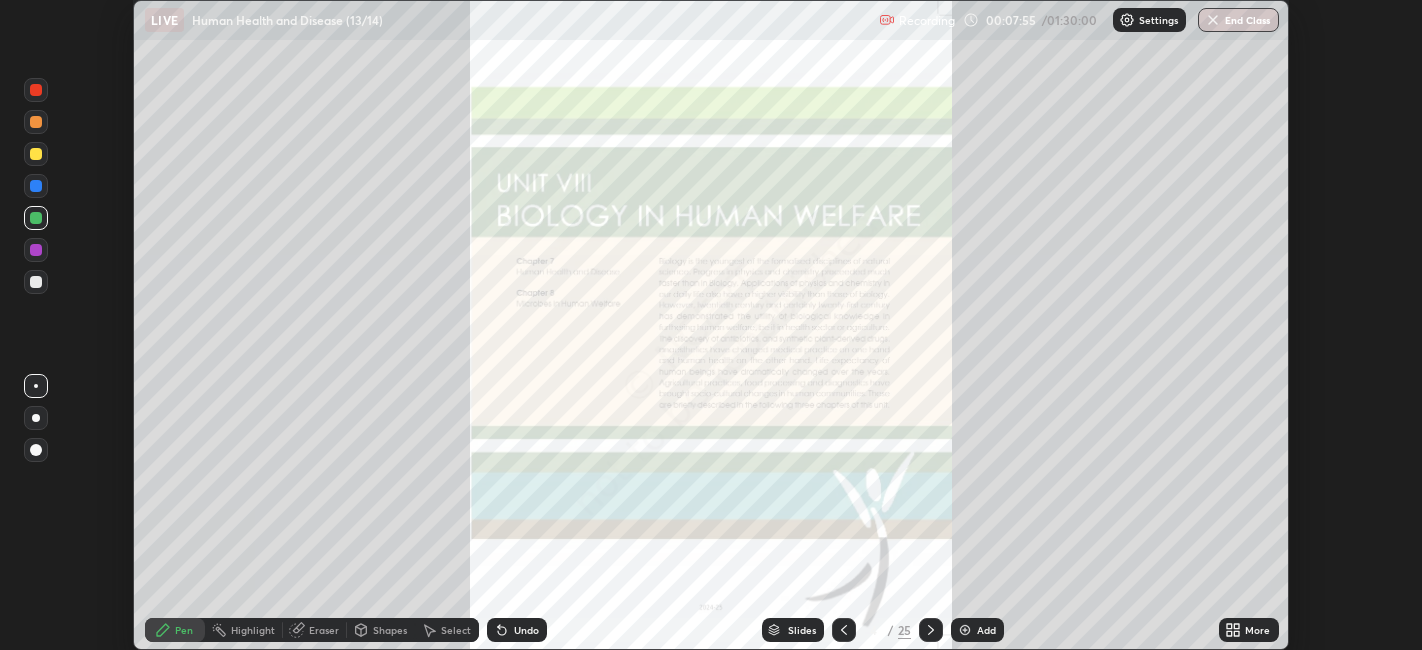 click on "More" at bounding box center (1257, 630) 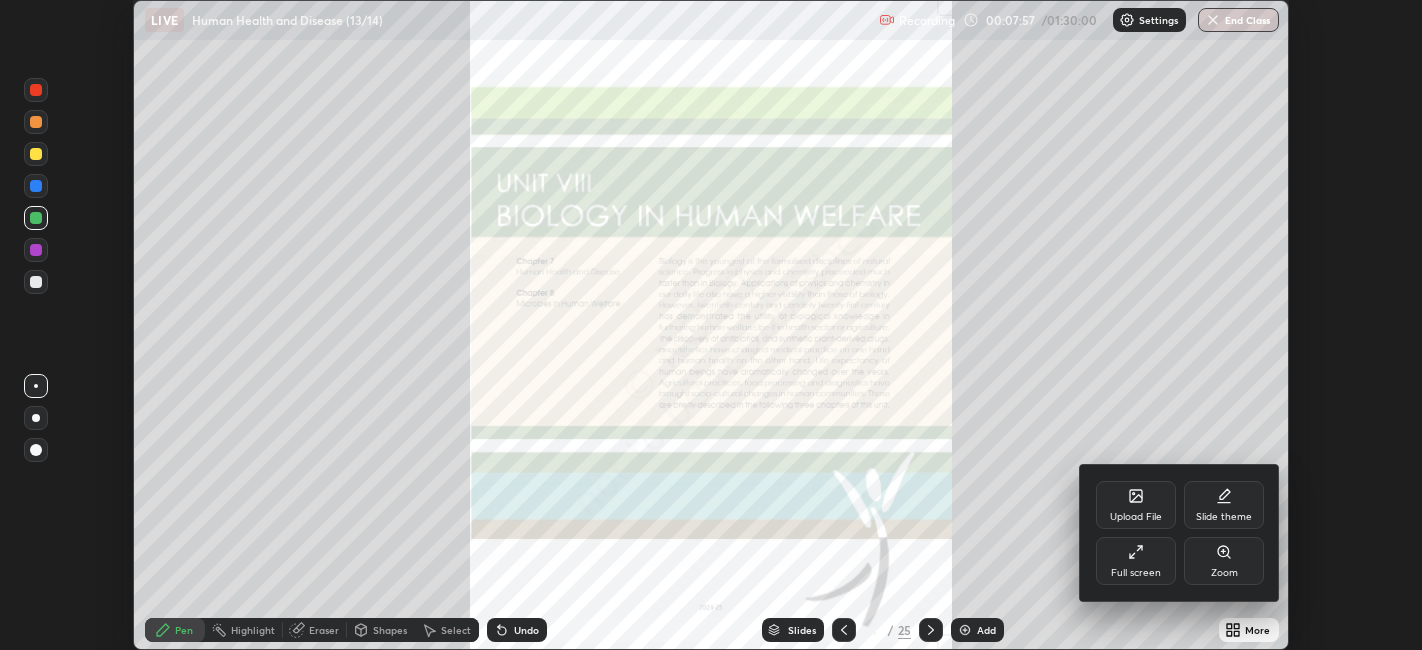 click 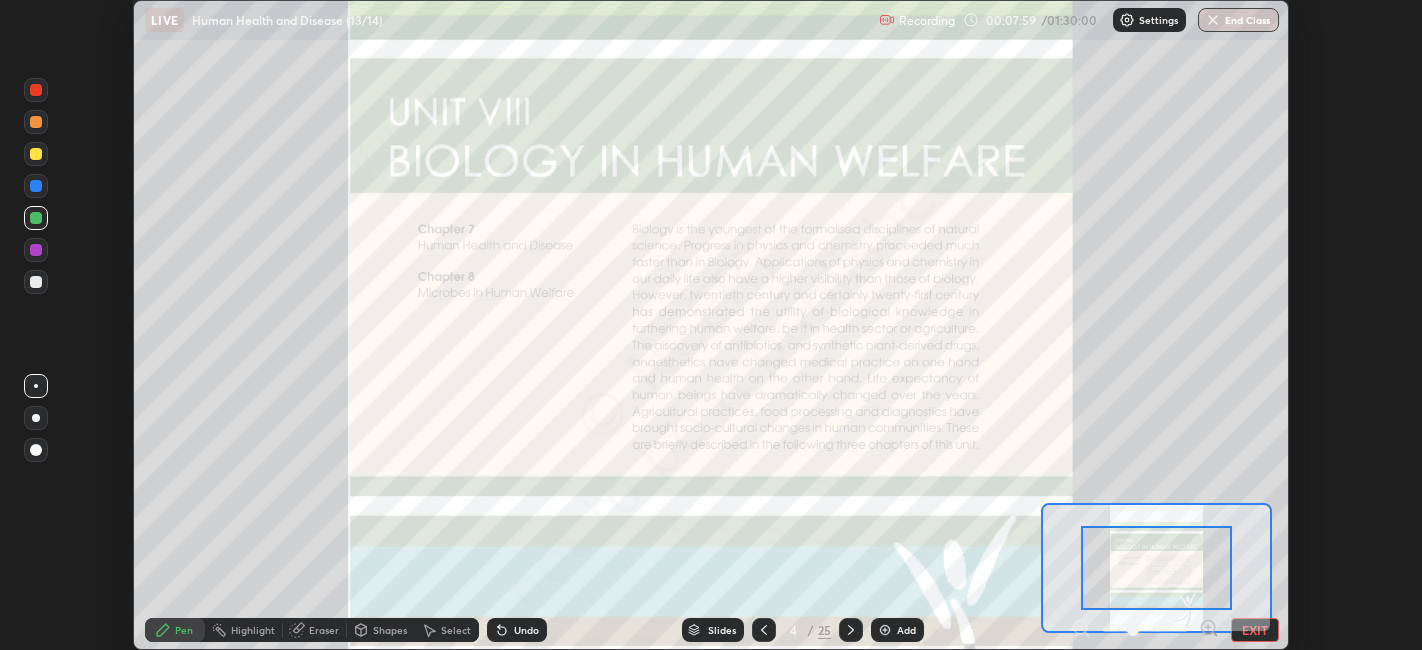 click 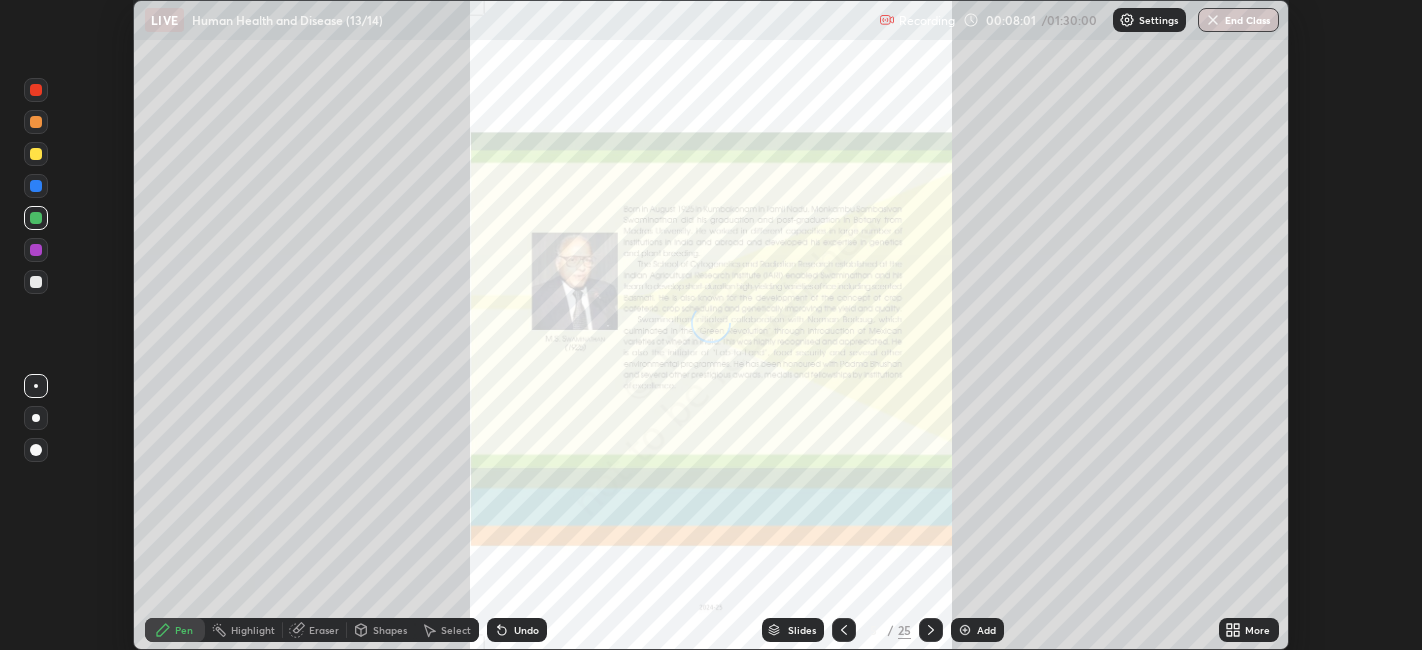 click 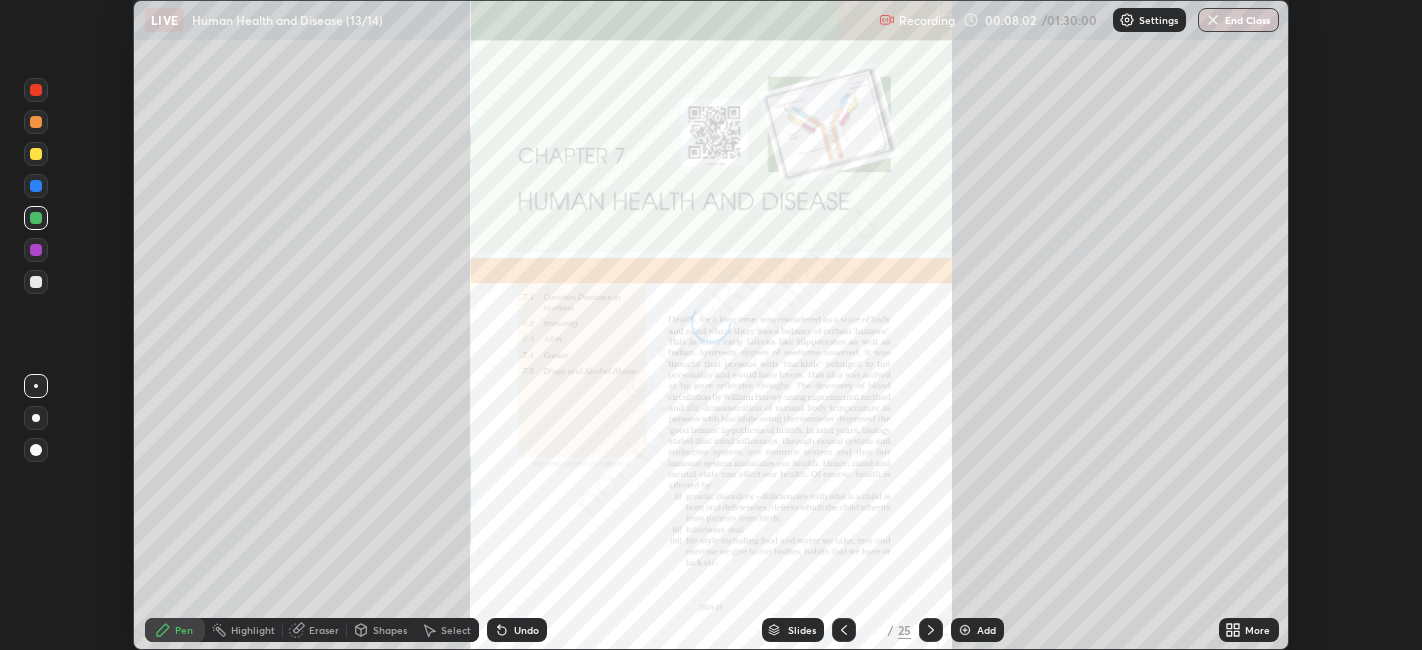 click 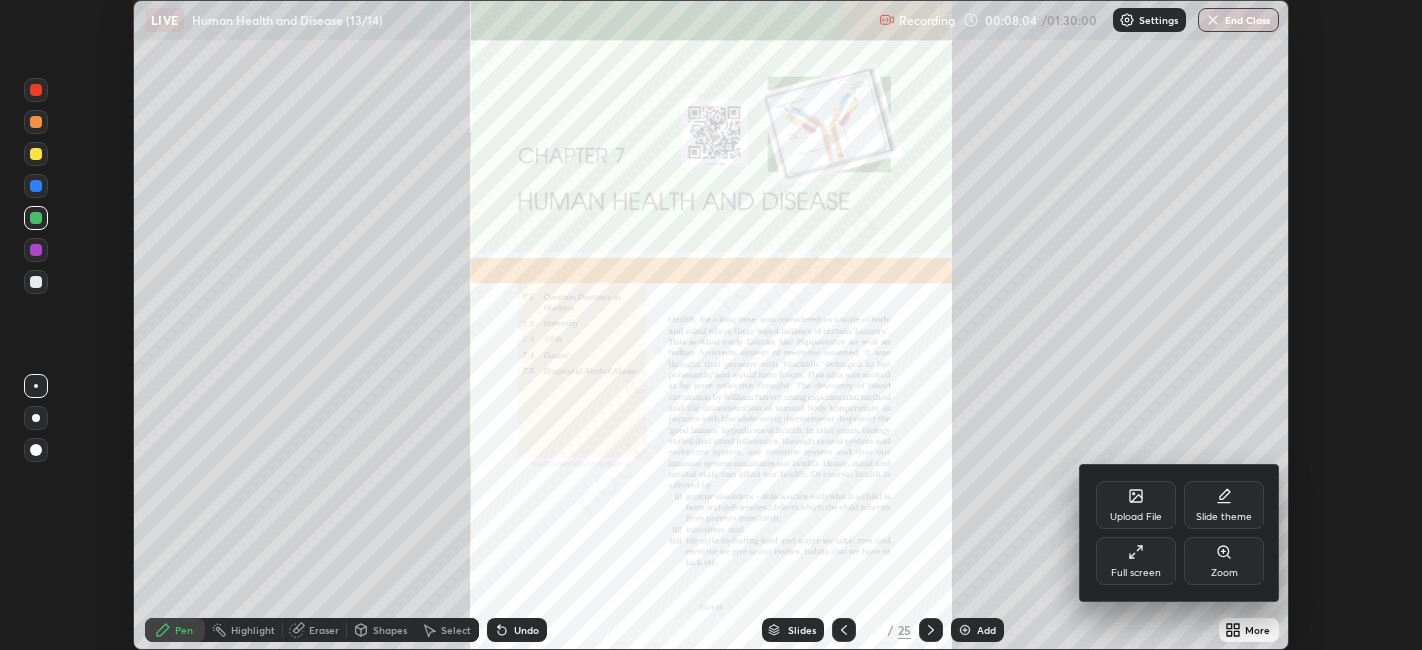 click on "Slide theme" at bounding box center [1224, 505] 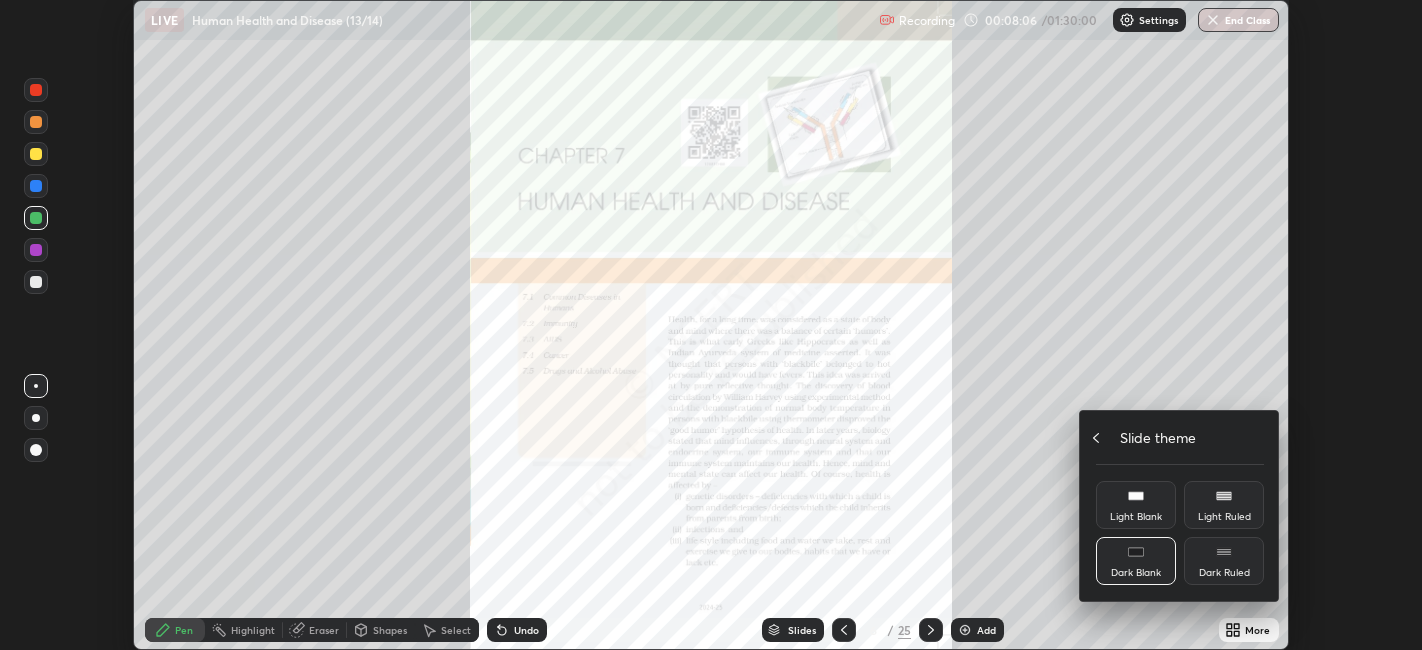 click 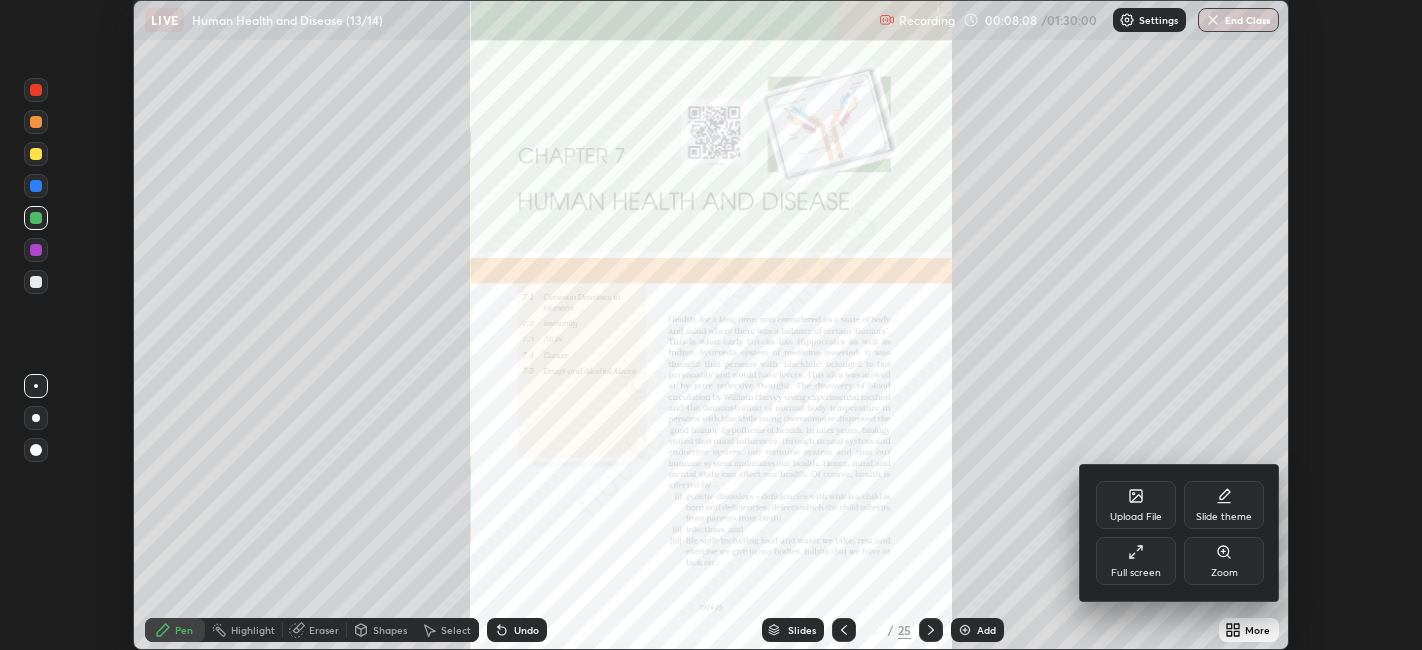 click at bounding box center [711, 325] 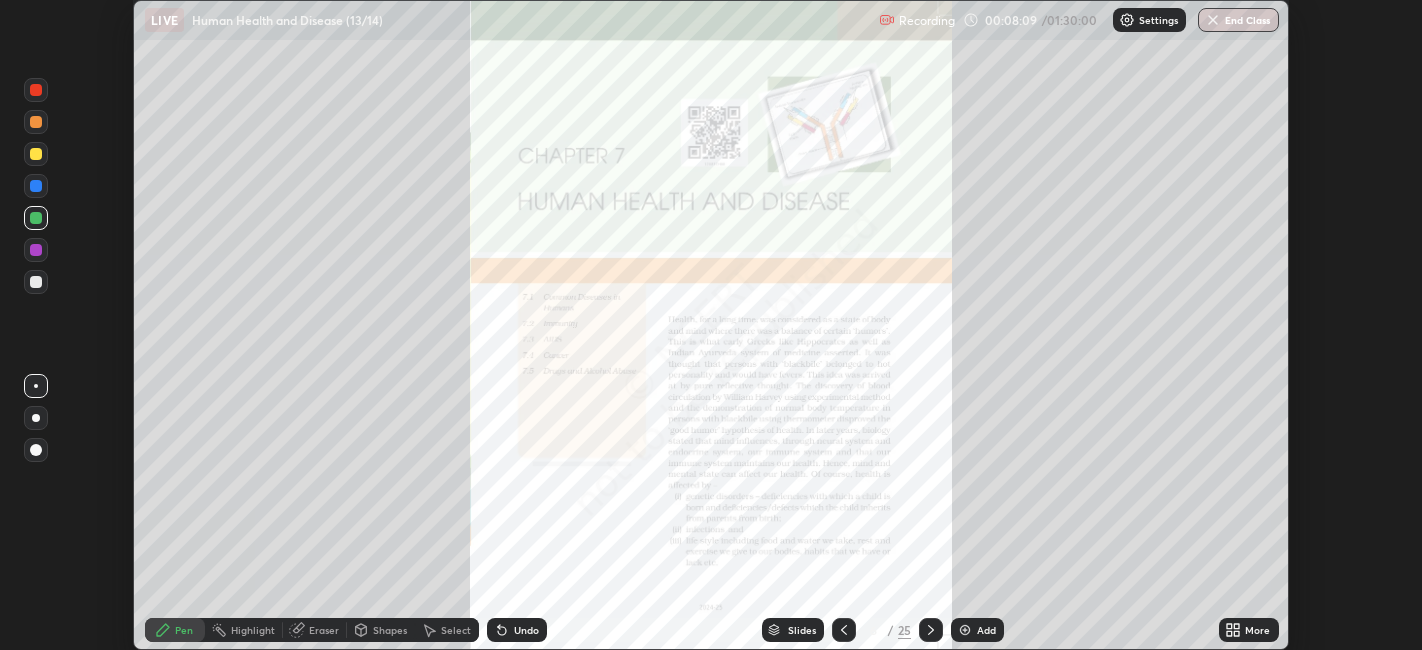 click 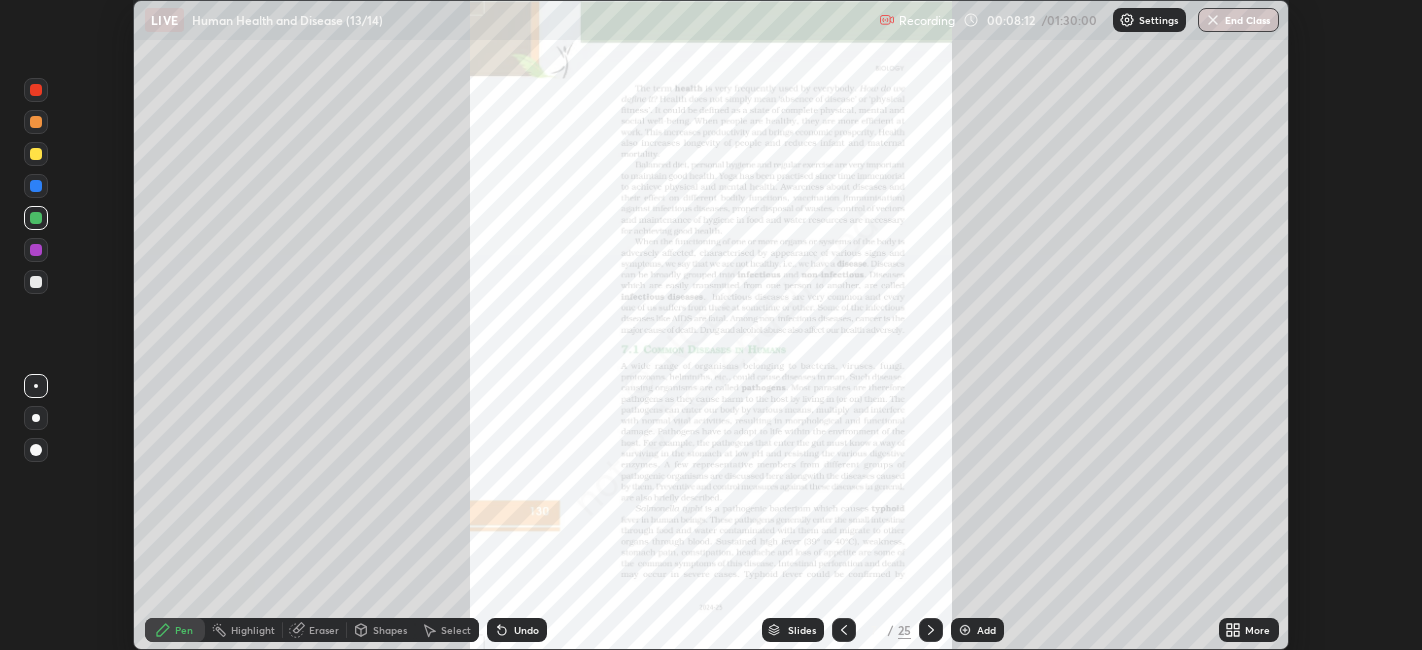 click 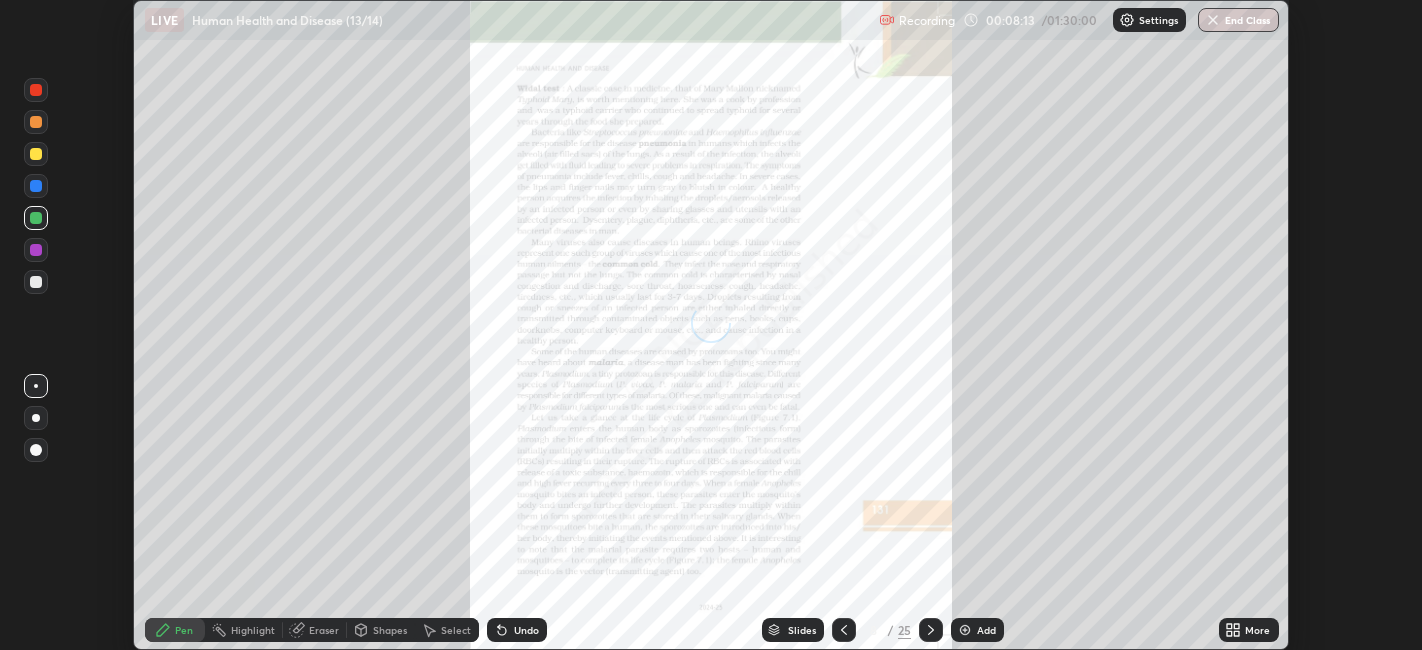 click 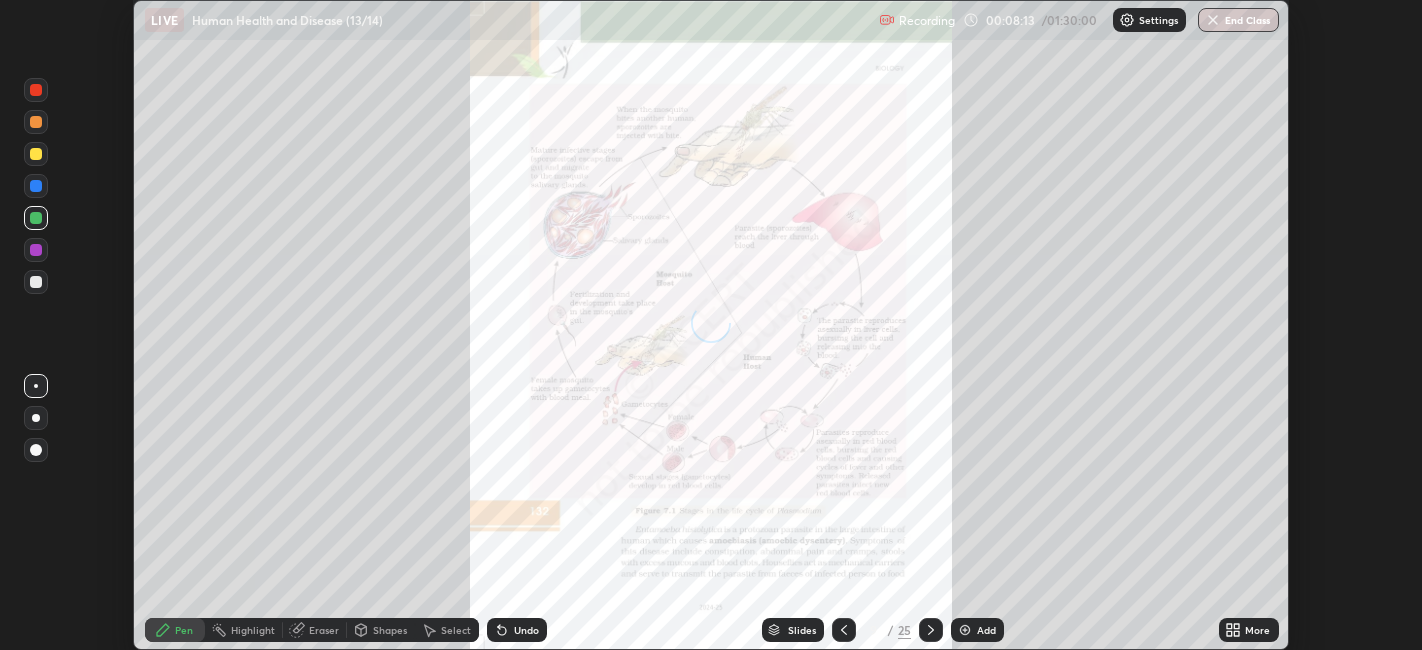click 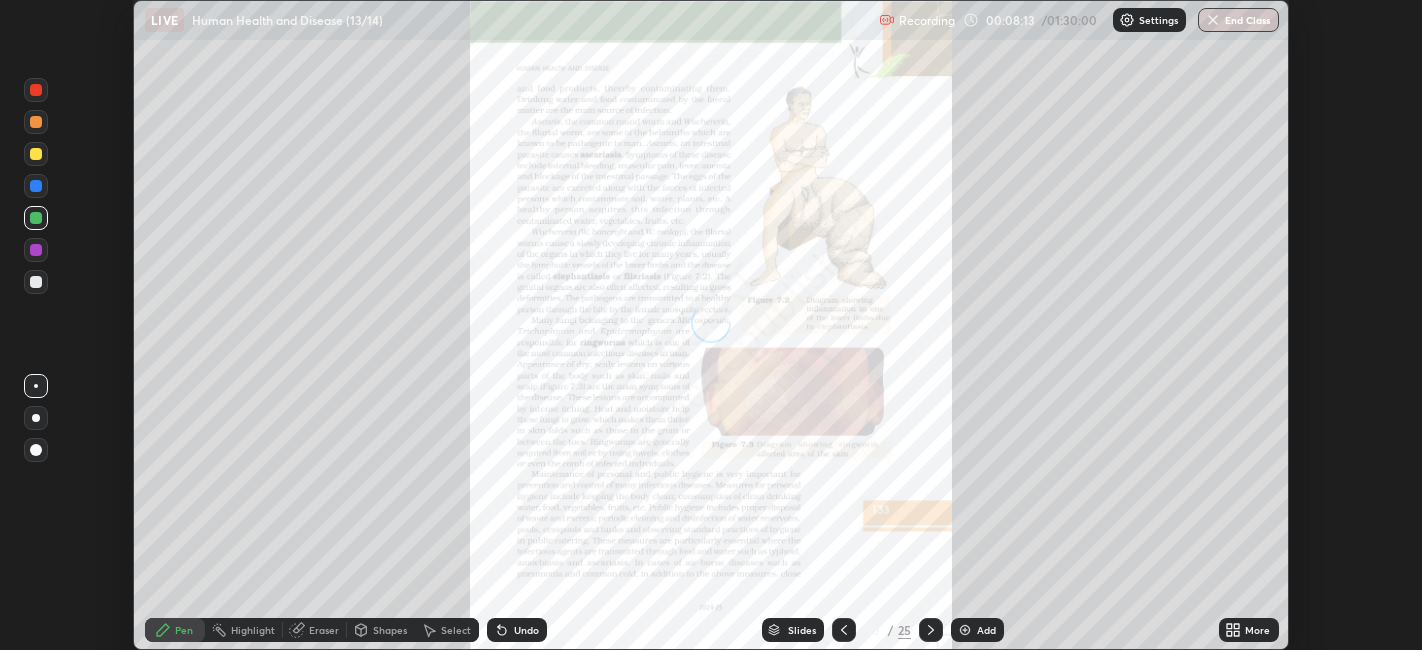 click 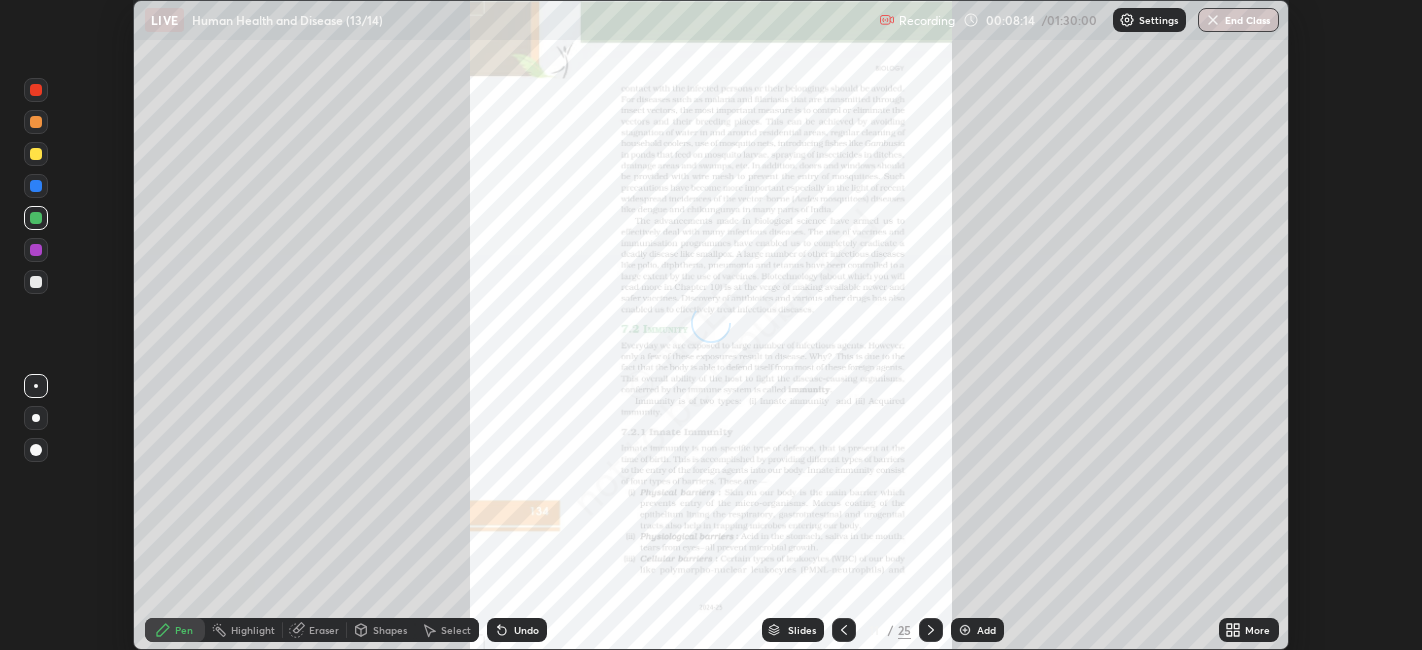 click 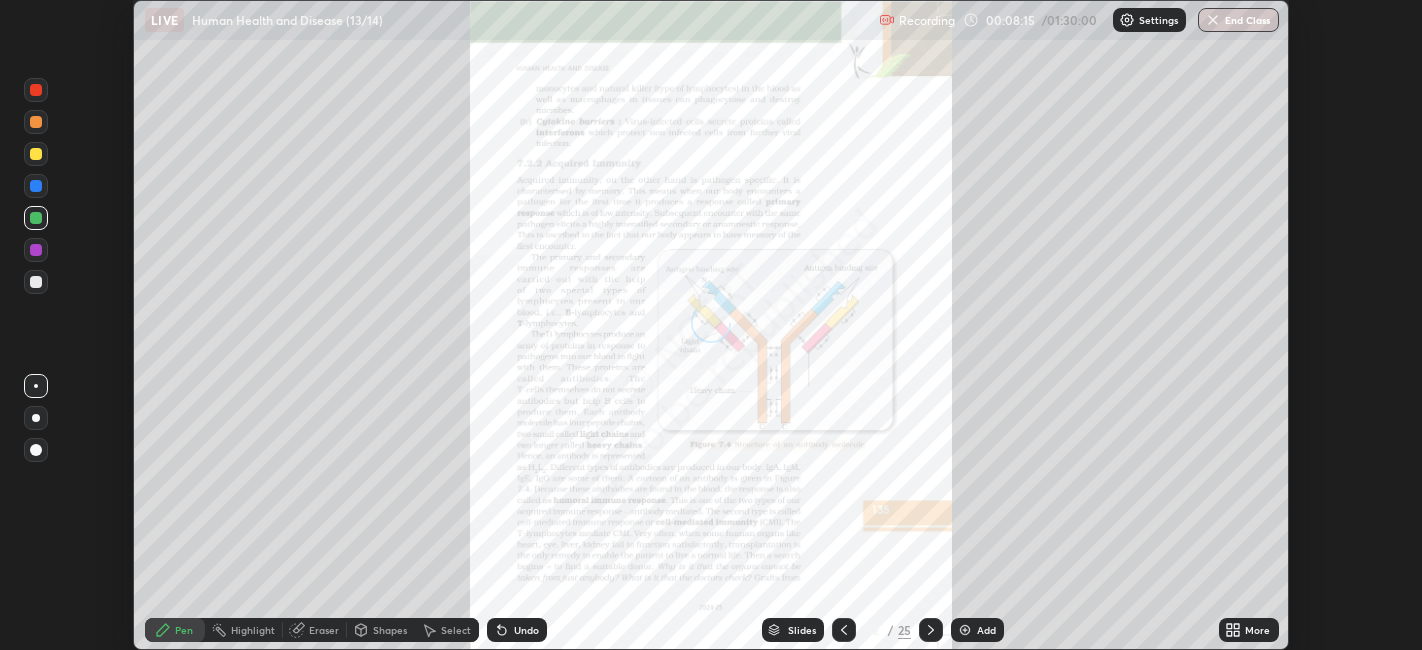 click 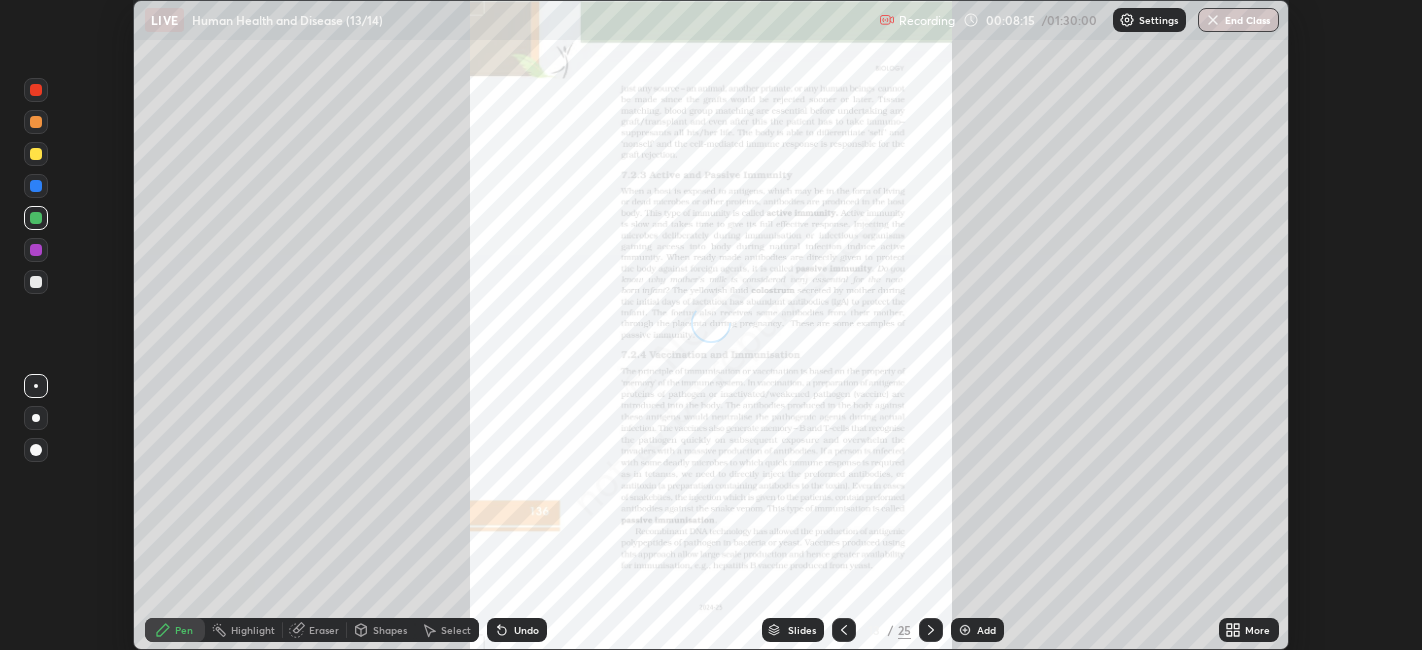 click 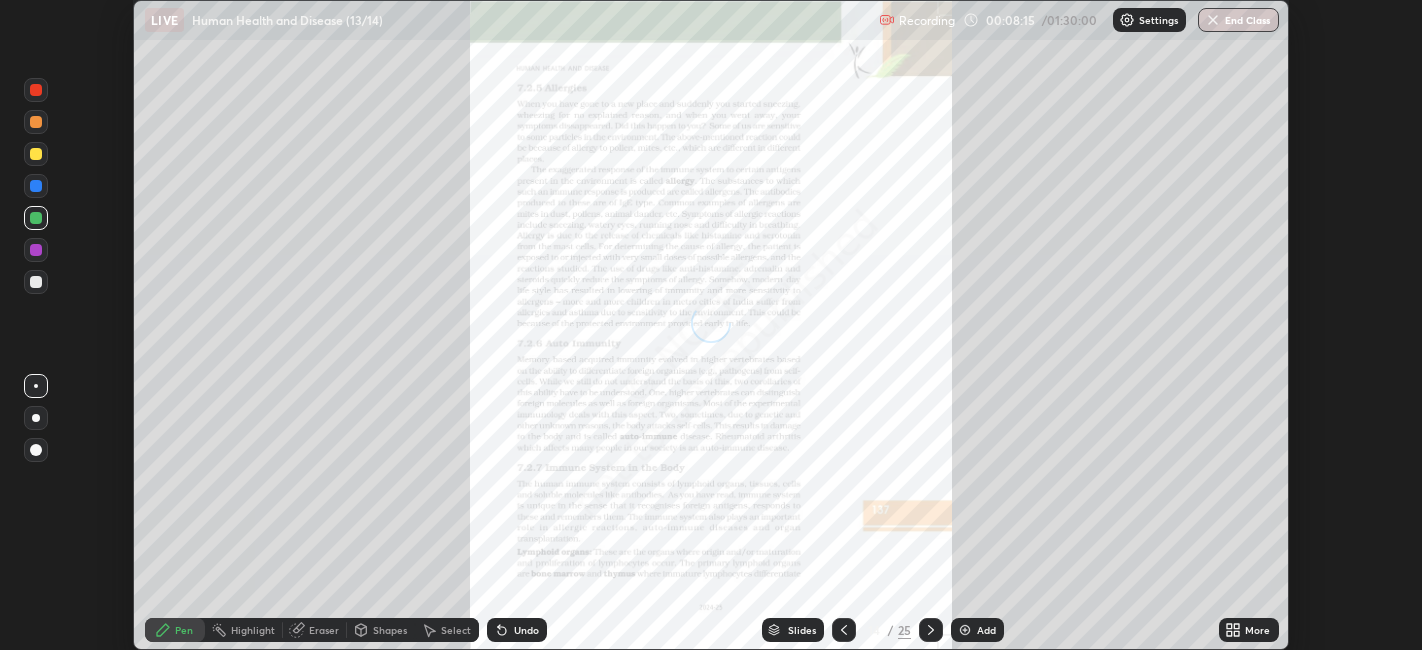 click 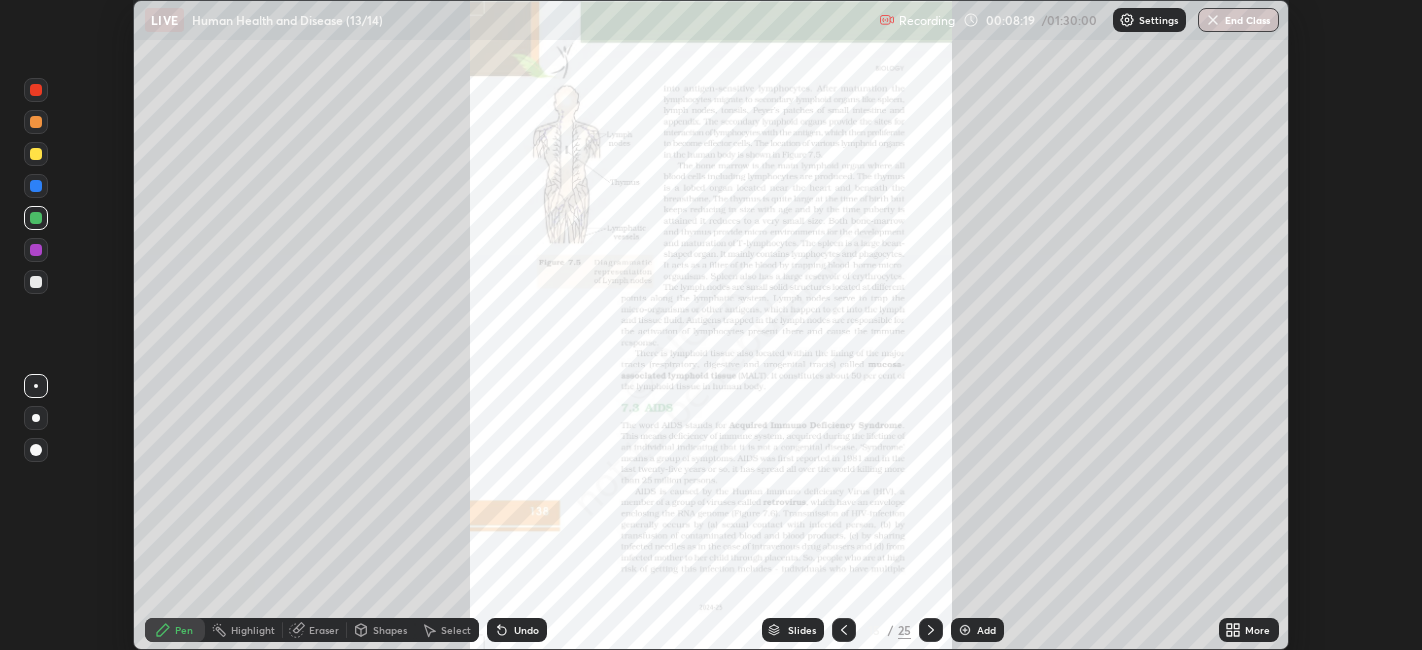 click 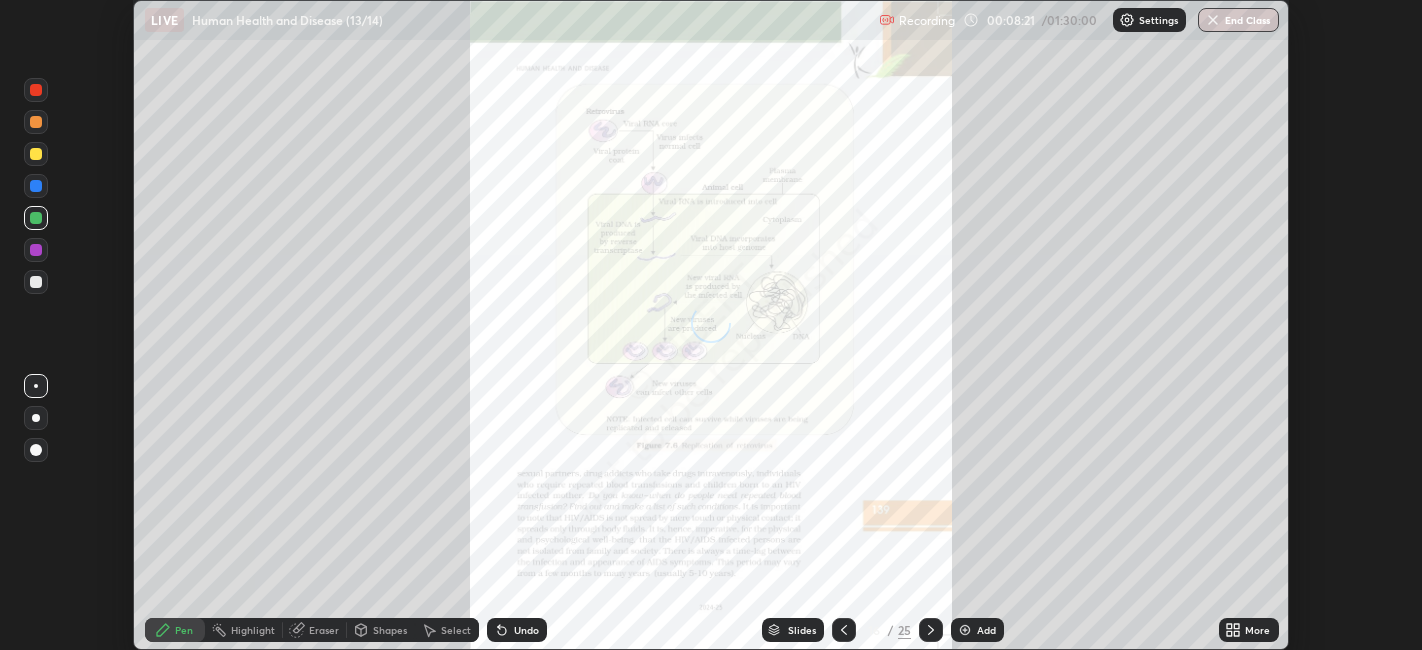 click 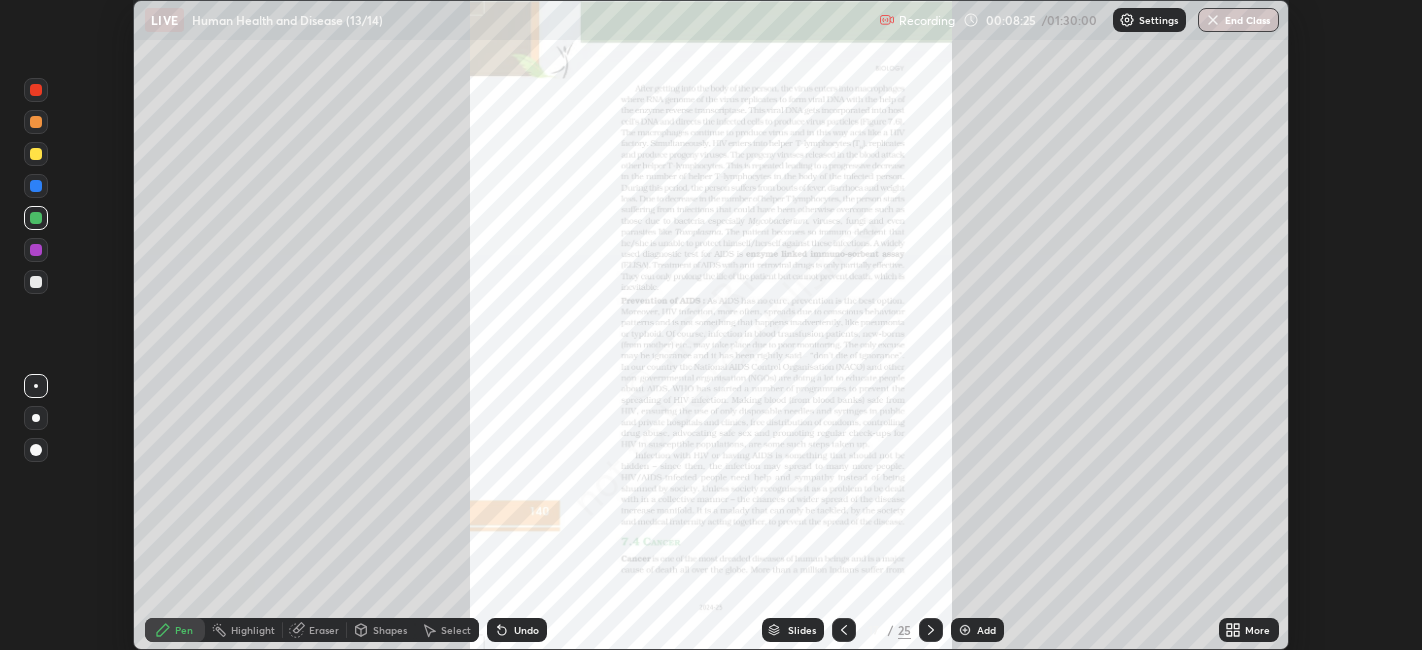 click 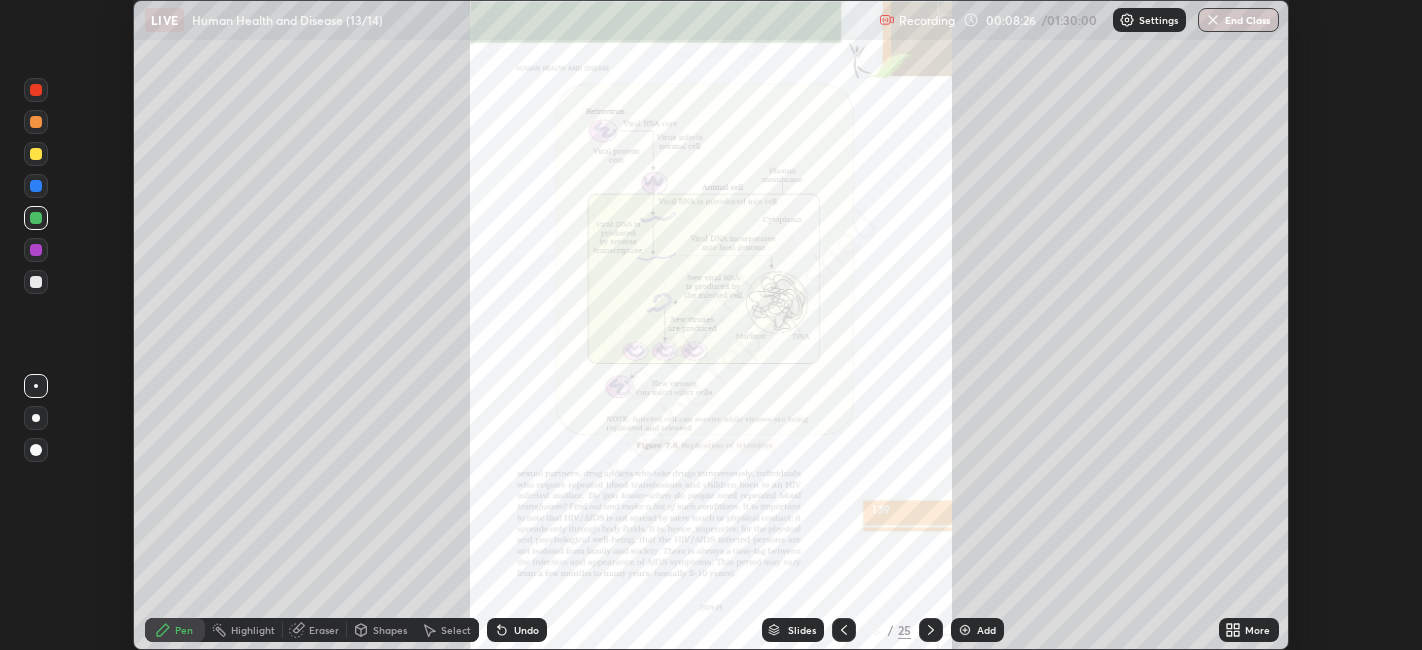 click 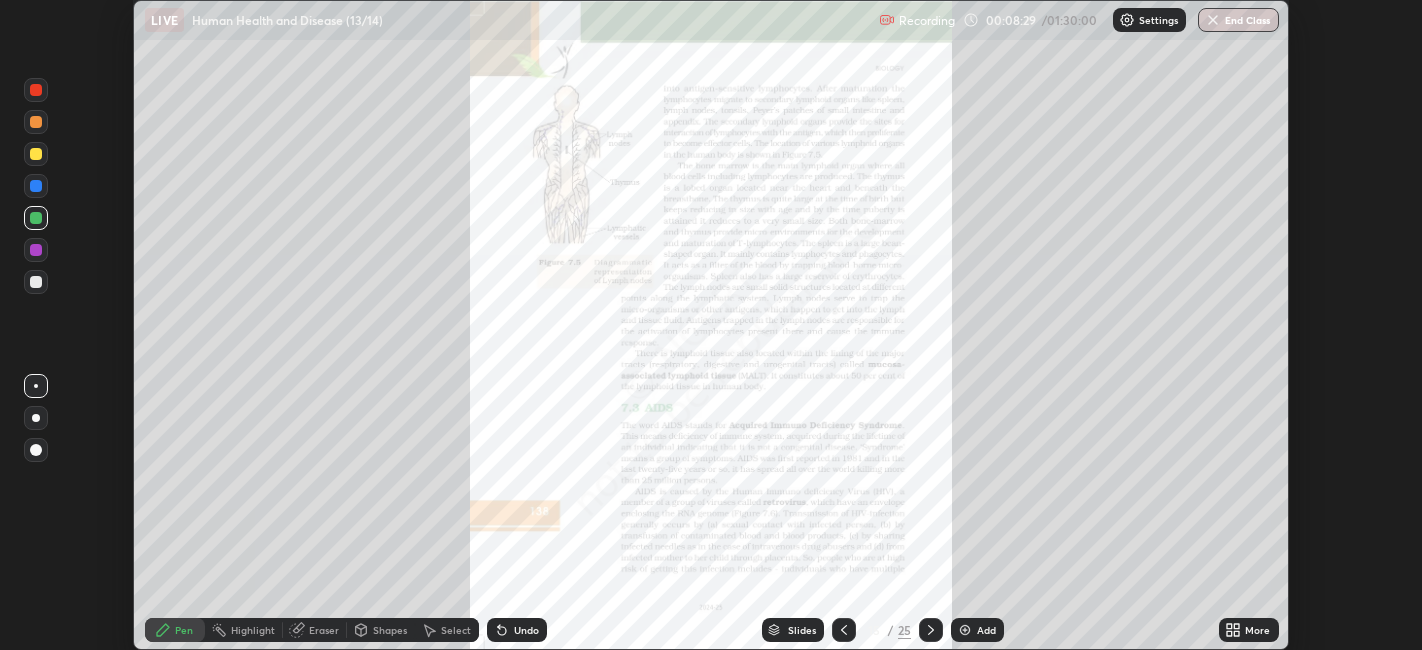 click 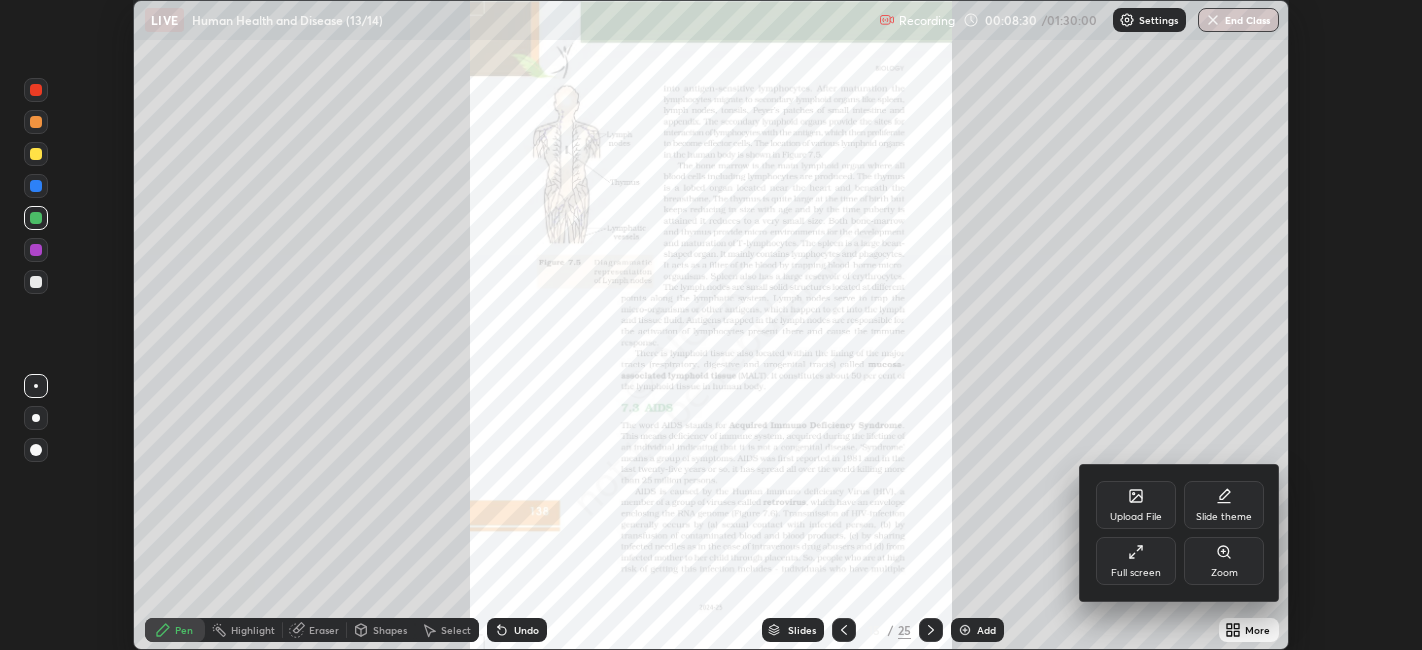 click 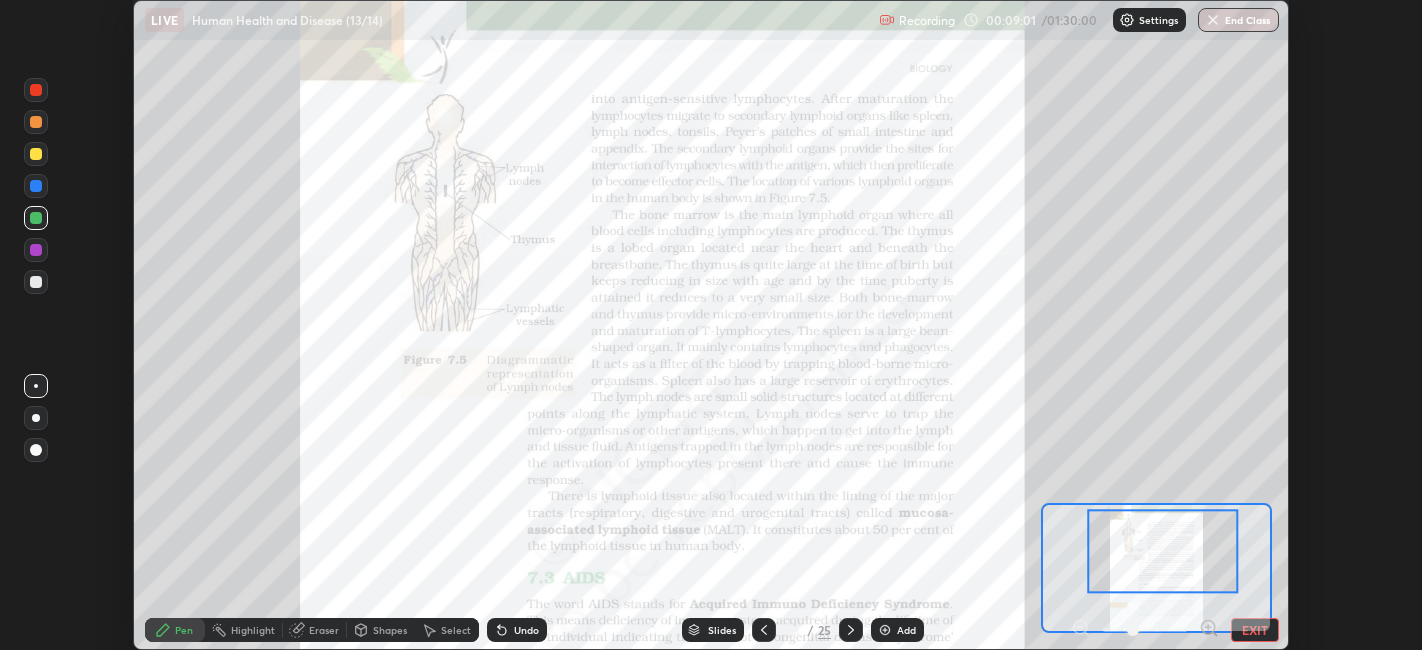 click 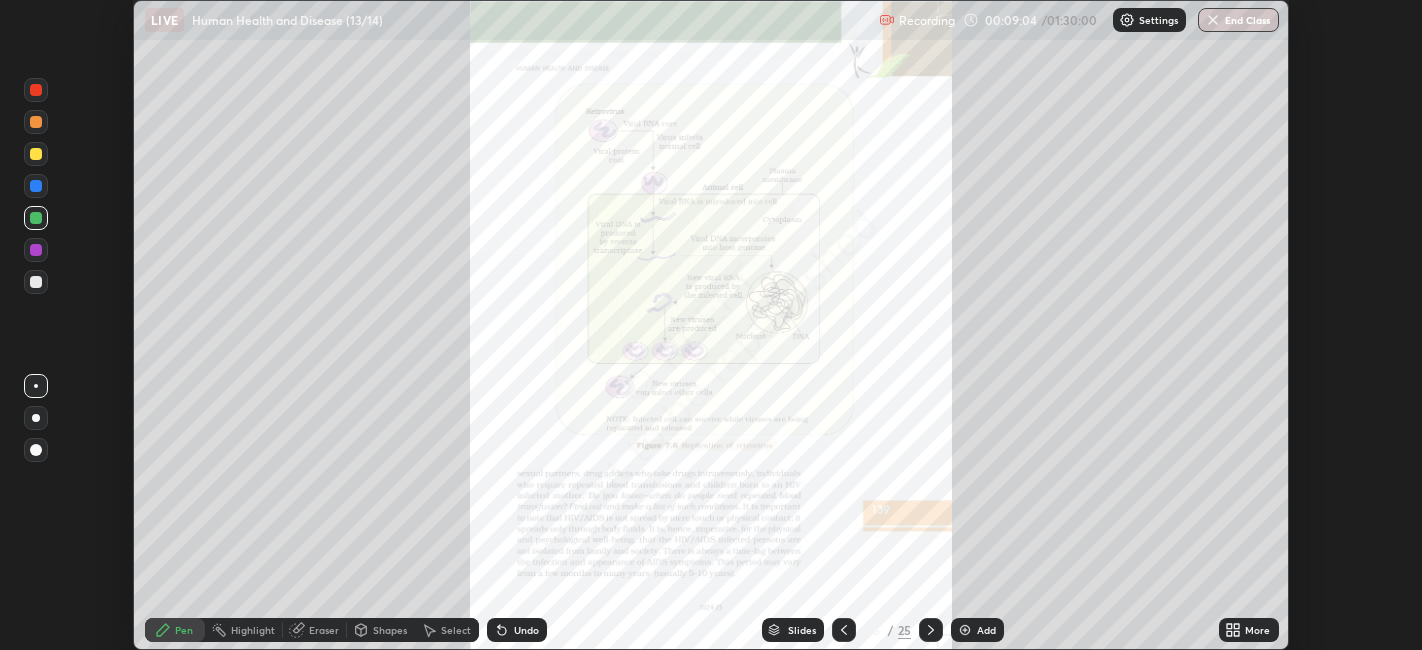 click 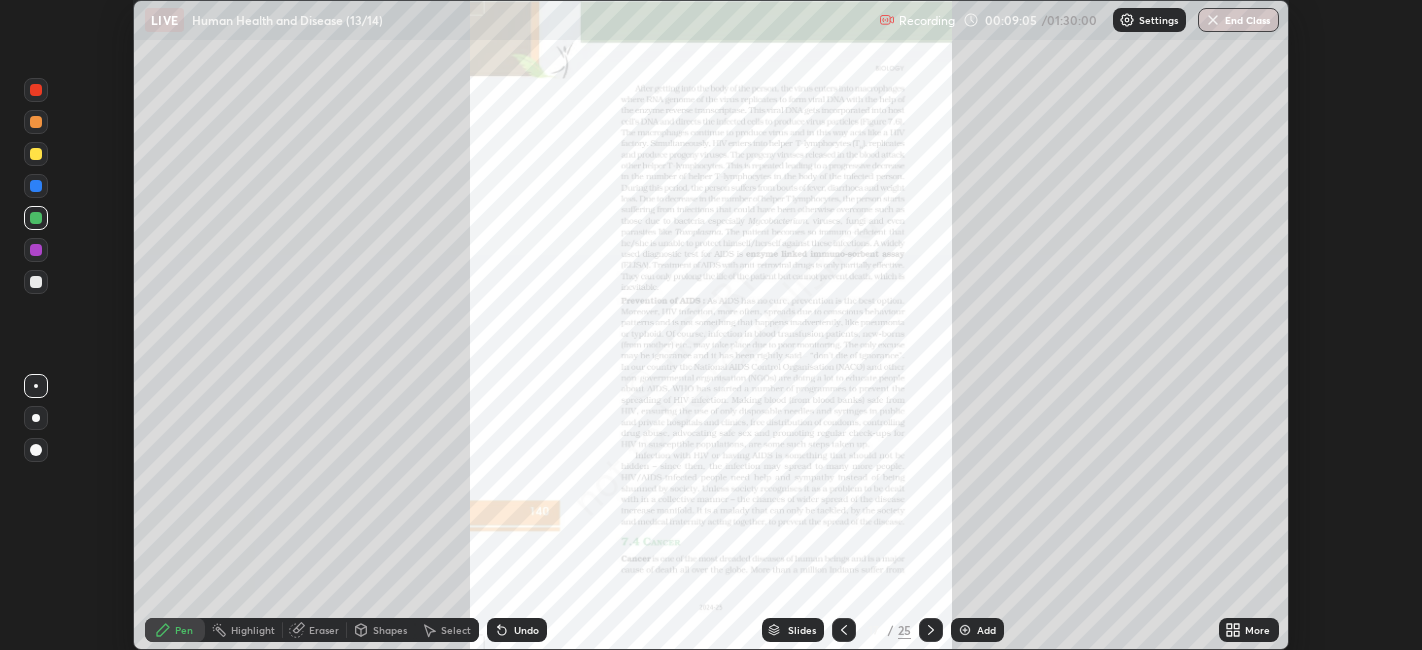 click 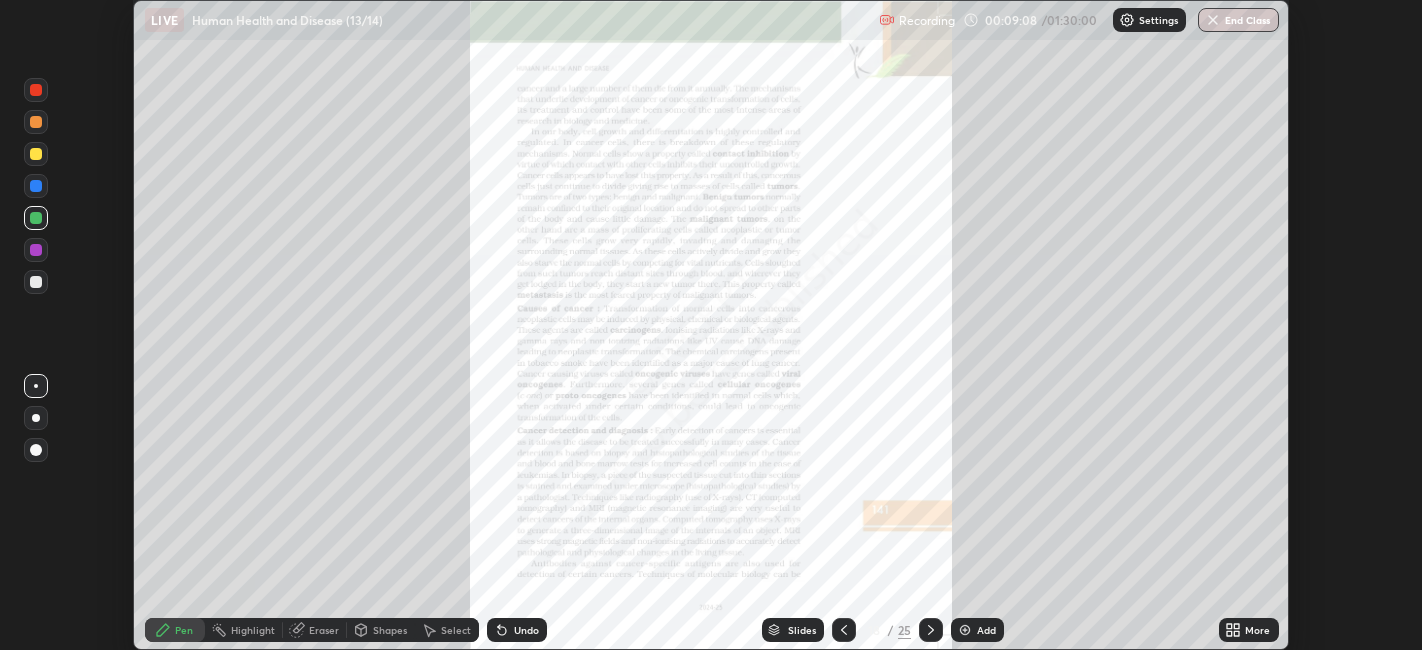 click 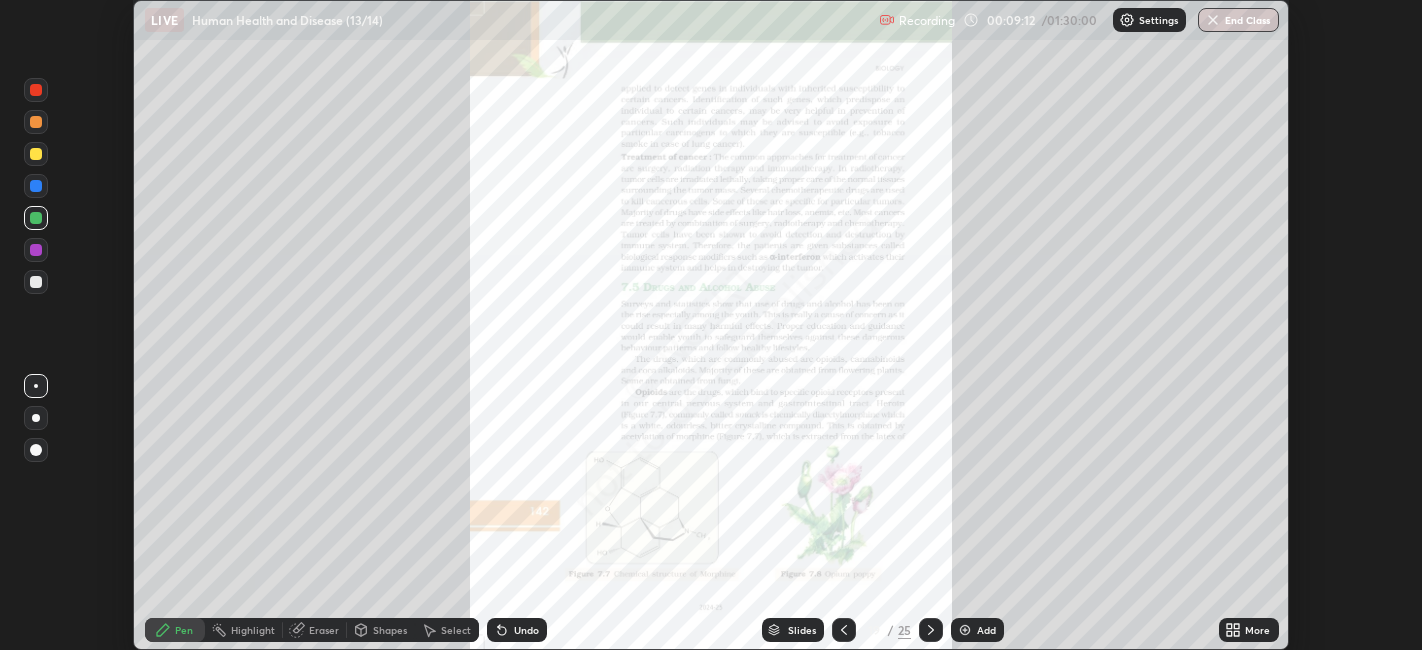 click 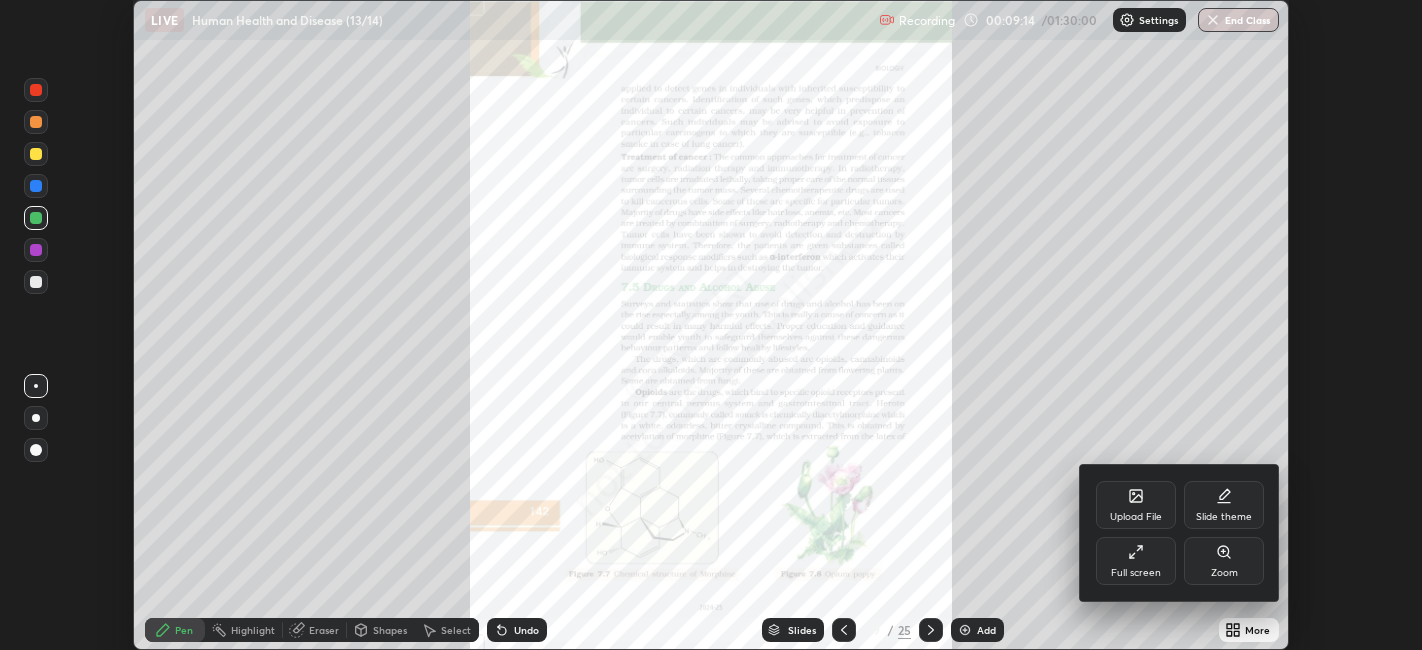 click 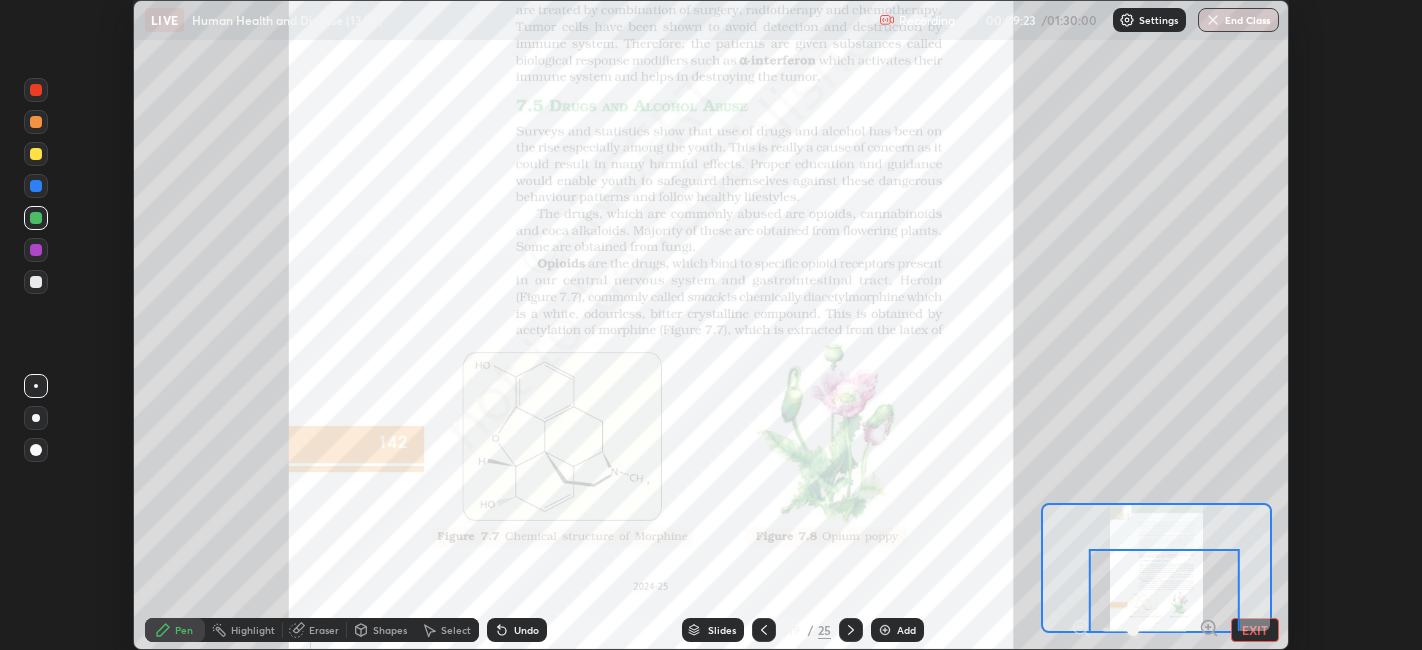 click at bounding box center [36, 250] 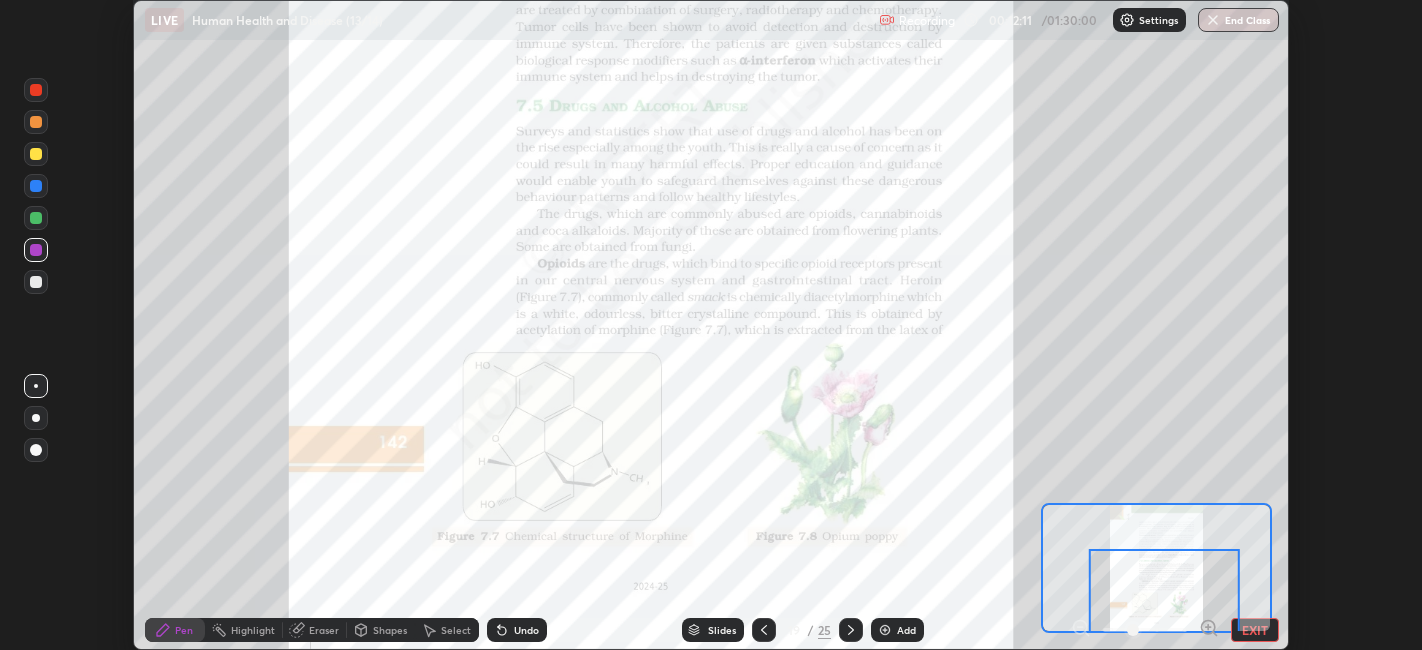 click at bounding box center (36, 218) 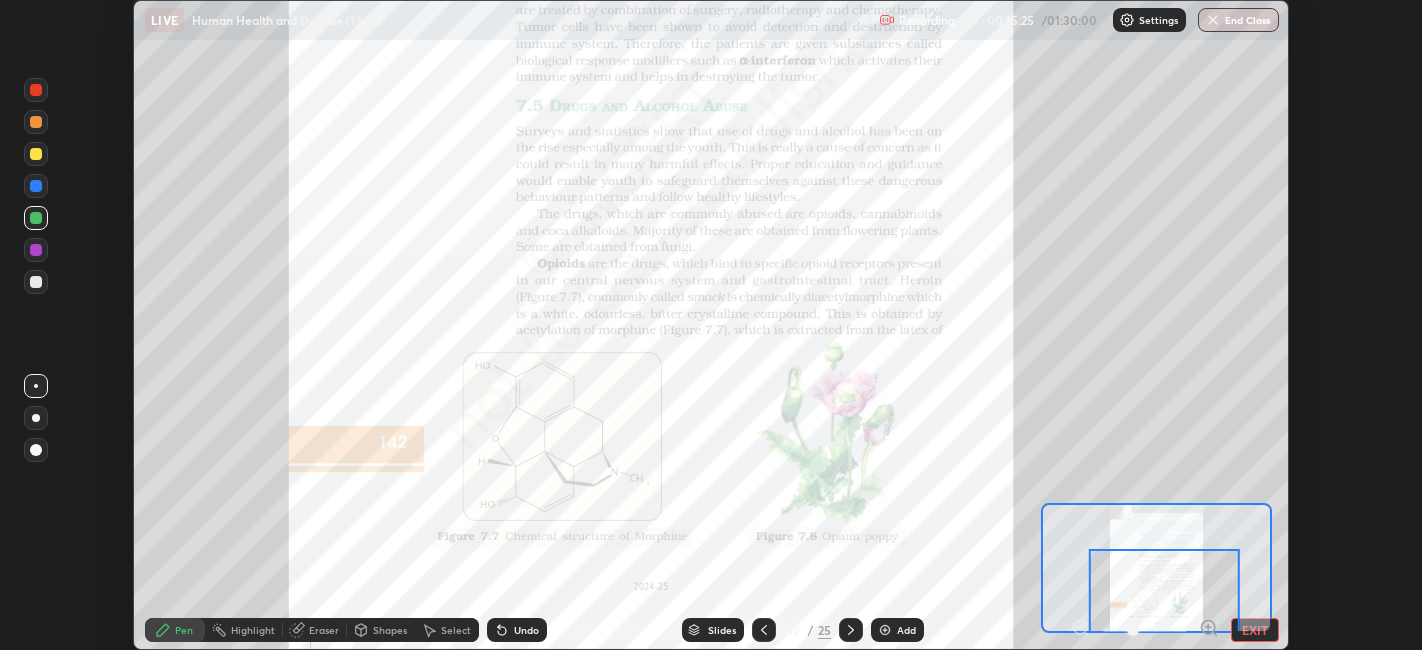 click 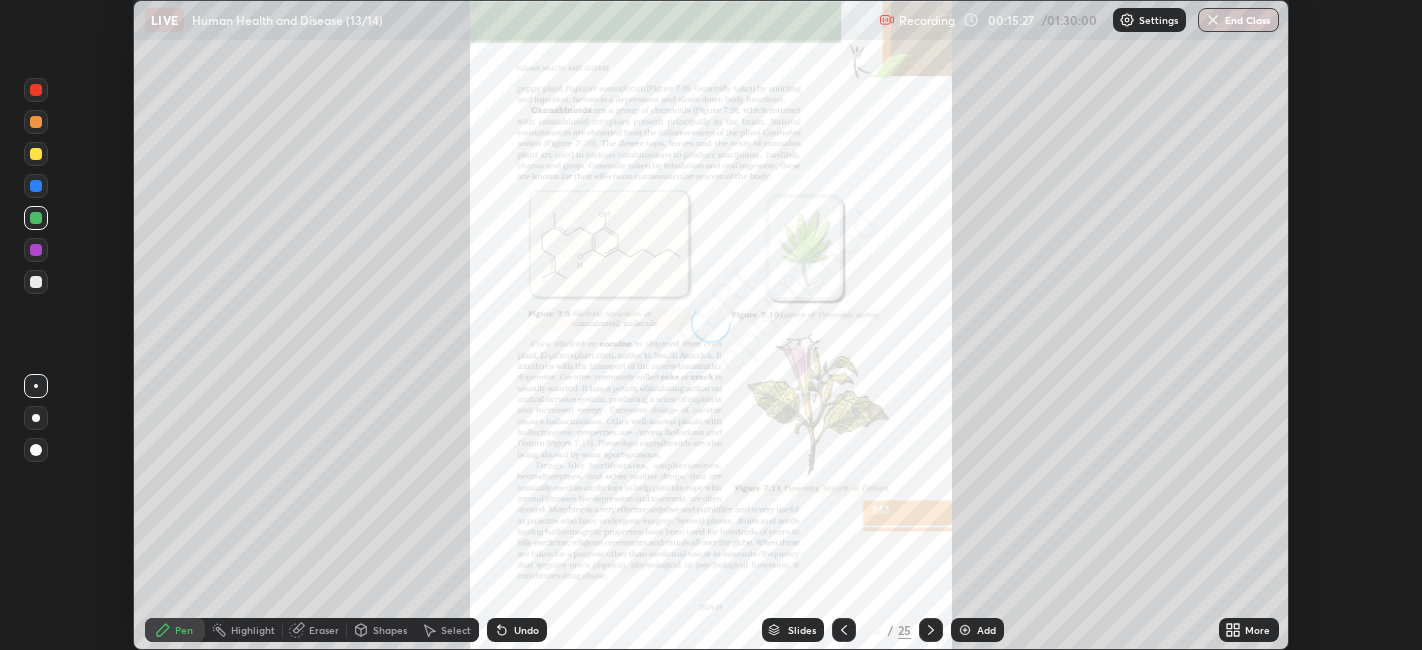 click on "More" at bounding box center [1257, 630] 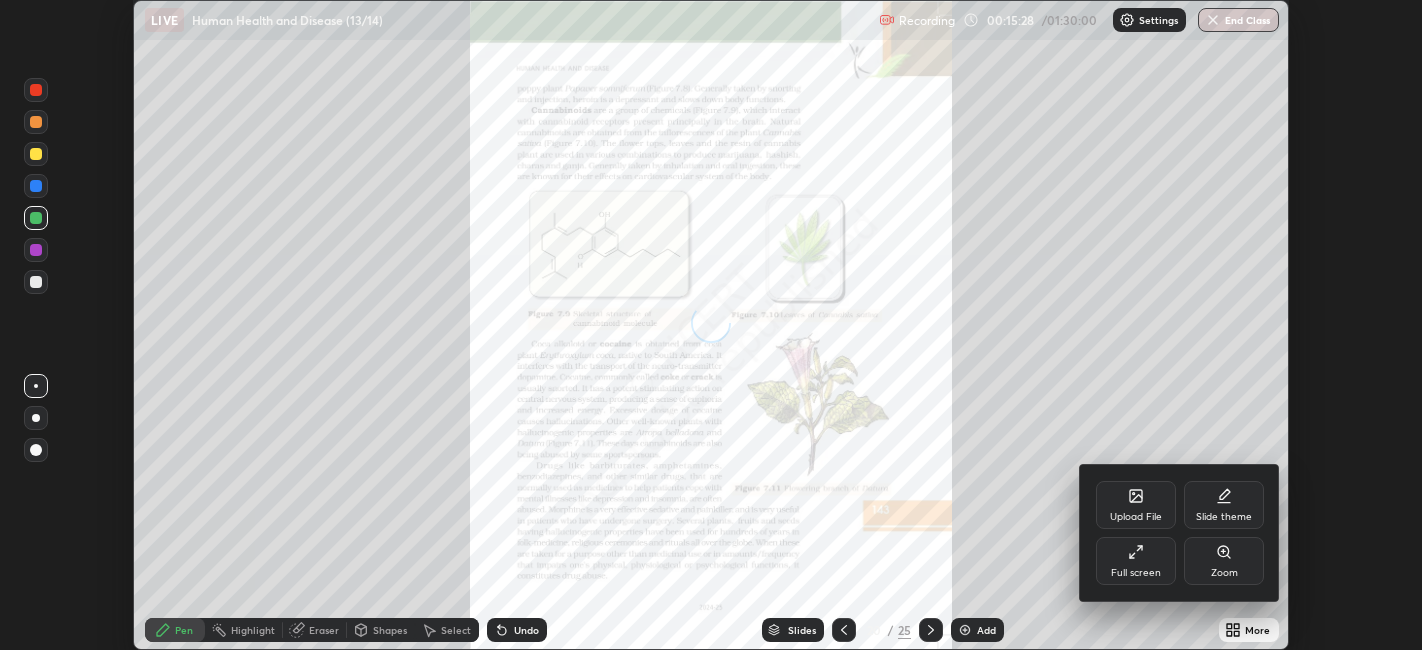 click on "Zoom" at bounding box center (1224, 561) 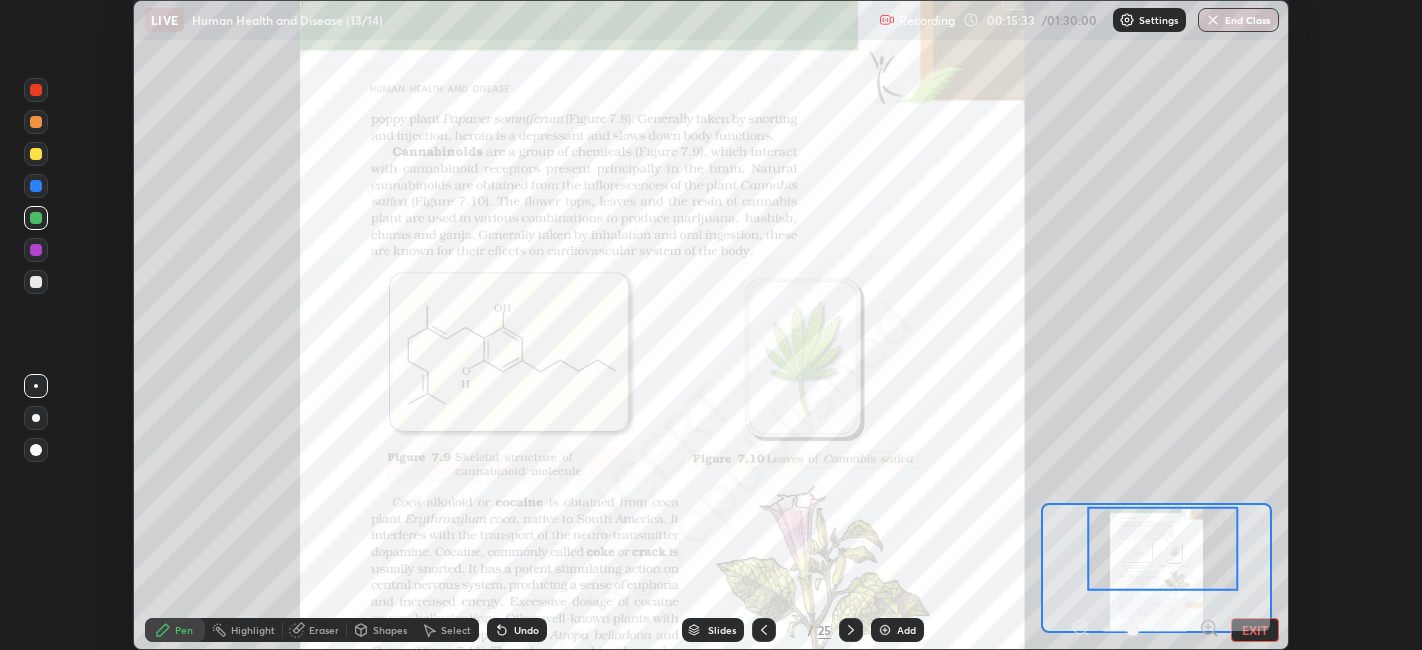 click at bounding box center (36, 218) 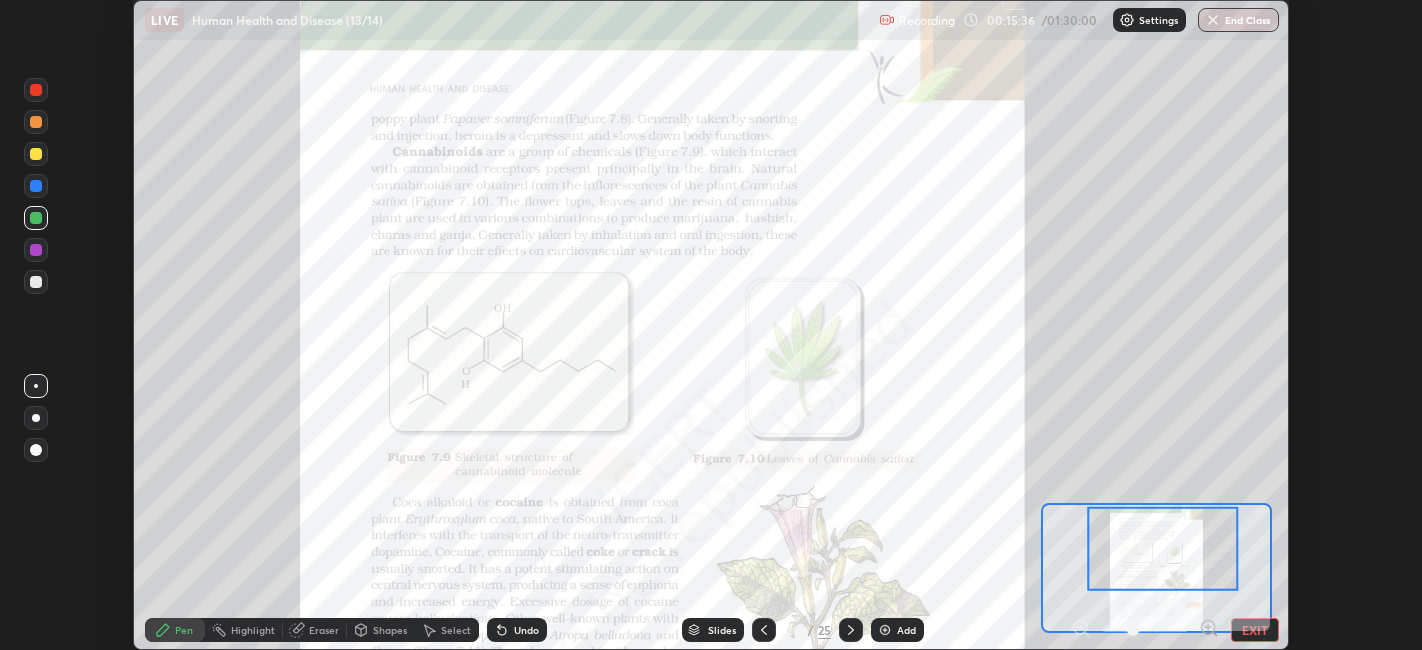 click at bounding box center [36, 90] 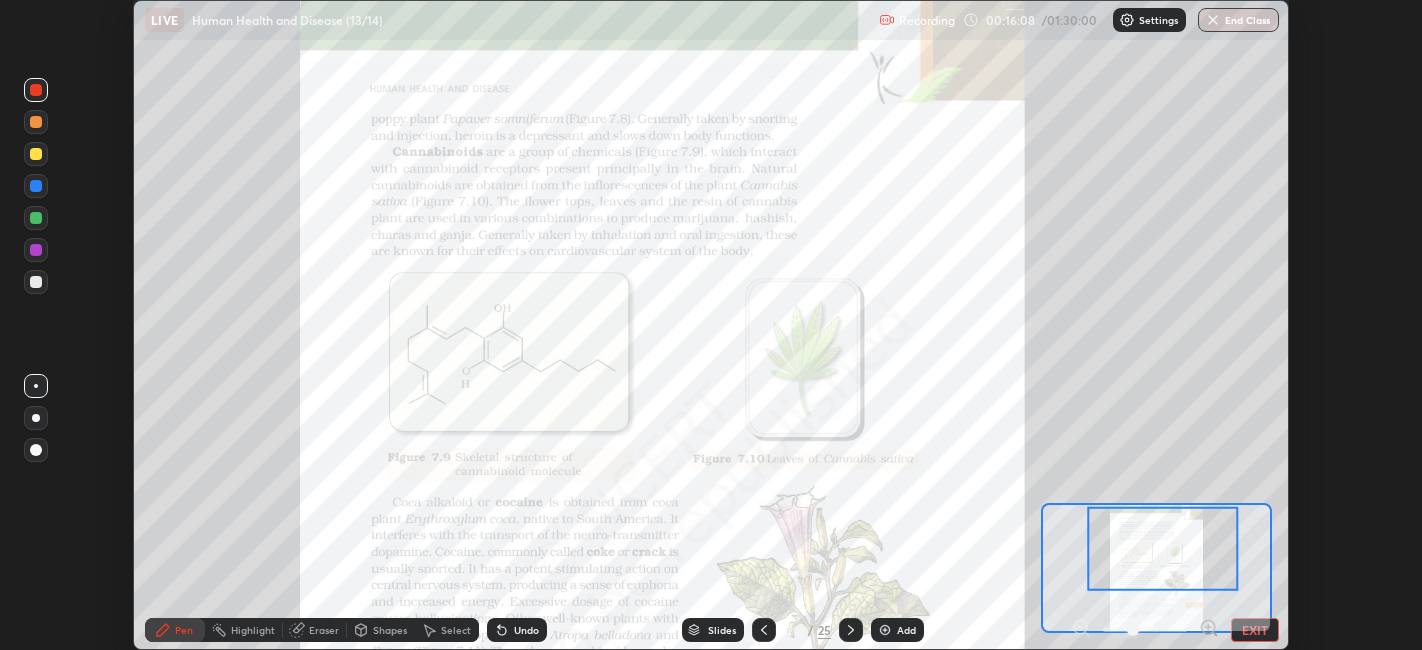 click at bounding box center [36, 218] 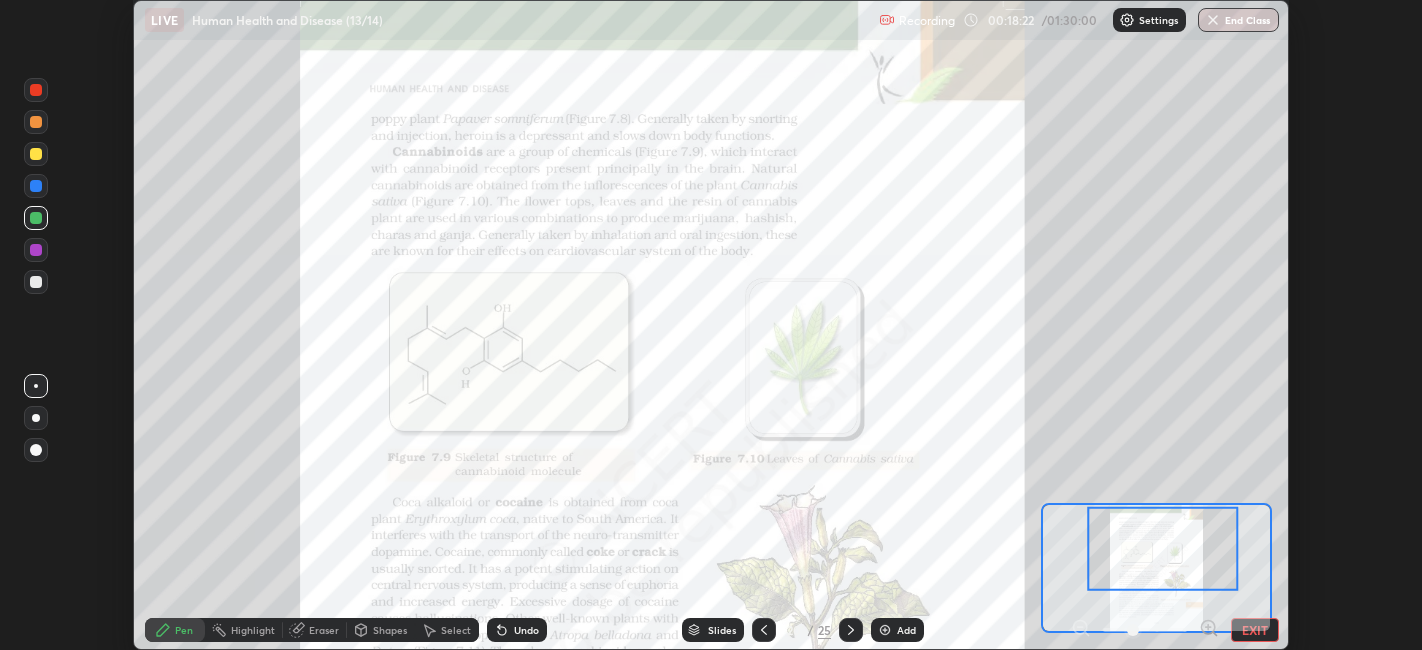 click on "Eraser" at bounding box center (324, 630) 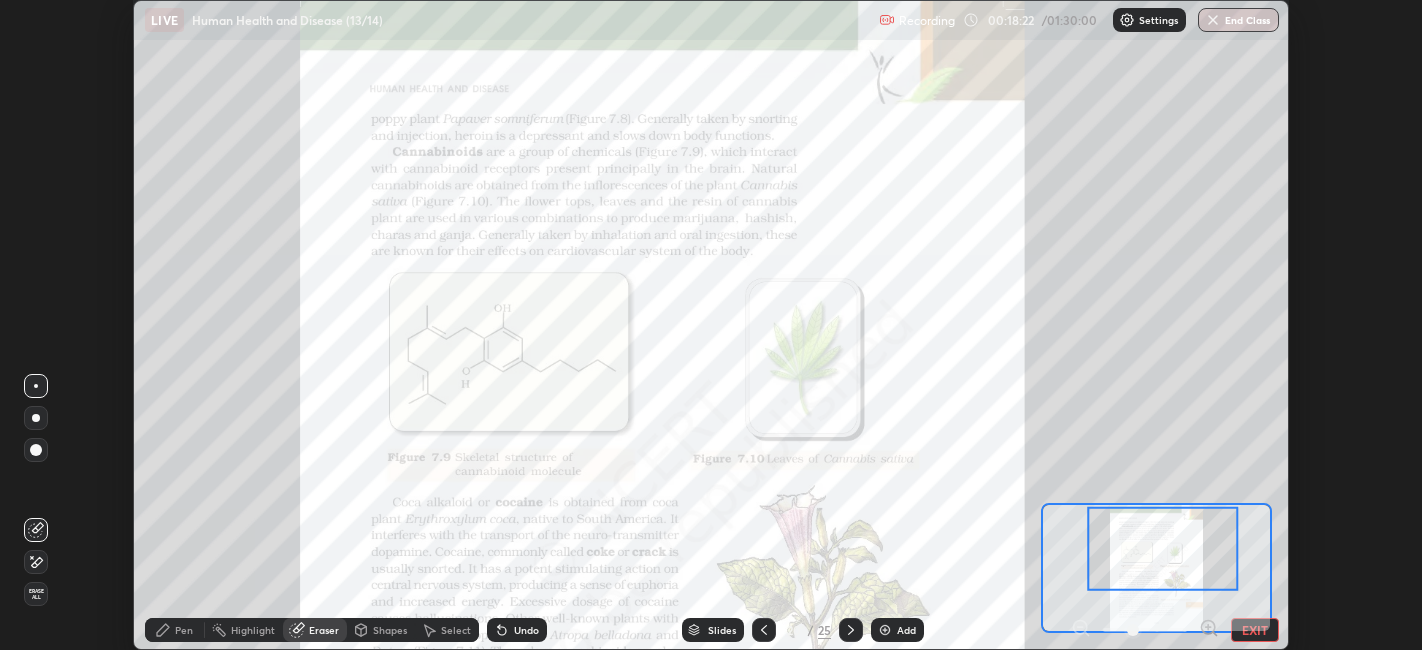 click on "Eraser" at bounding box center [324, 630] 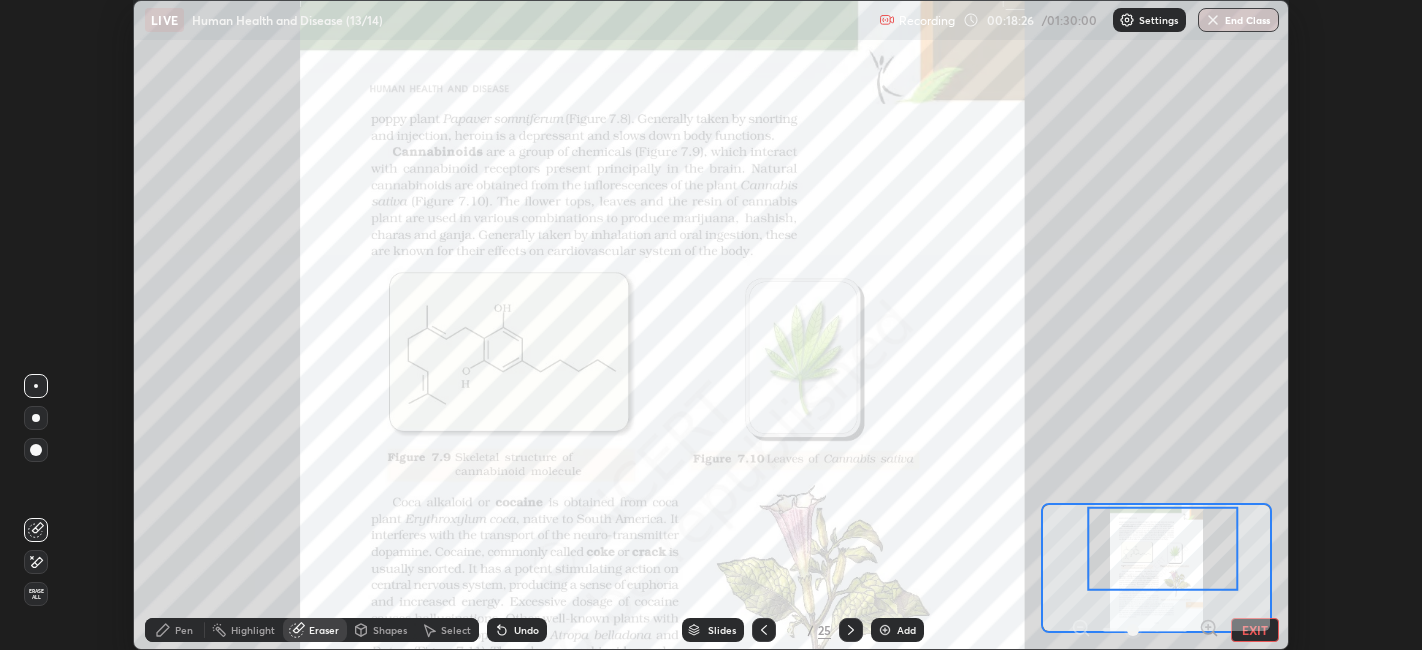click on "Pen" at bounding box center (175, 630) 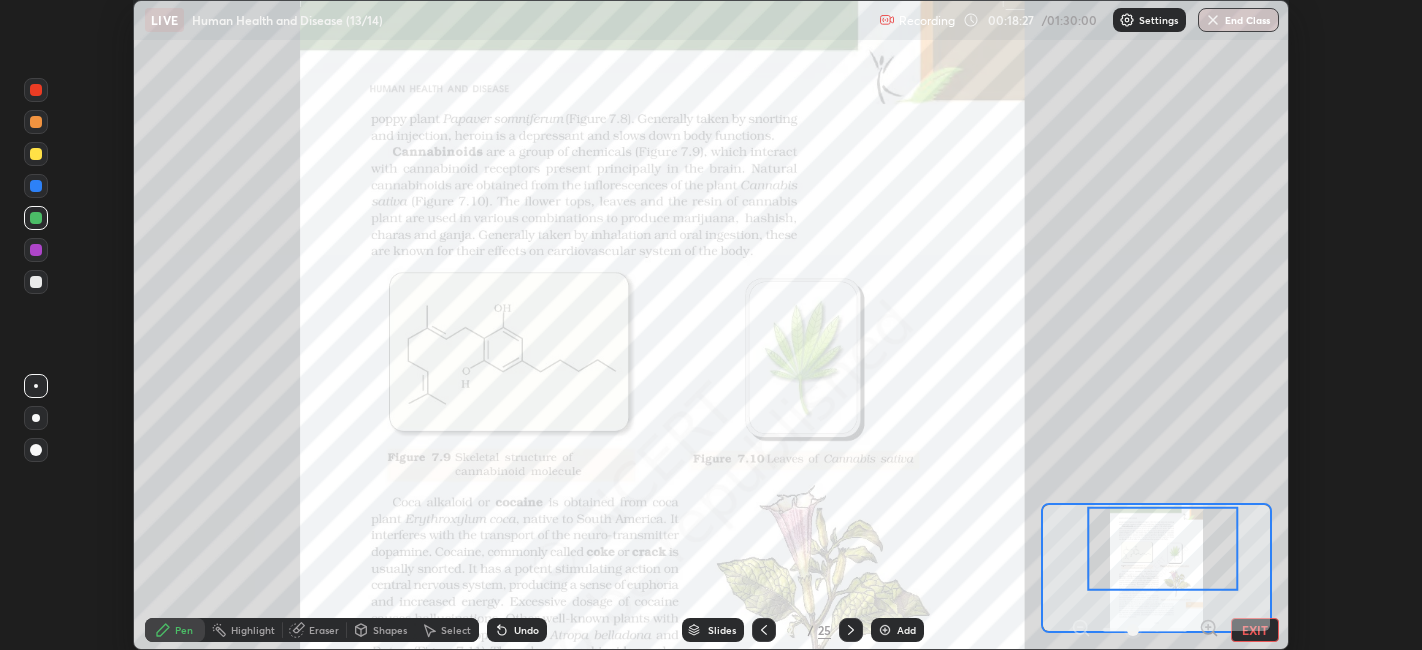 click at bounding box center (36, 90) 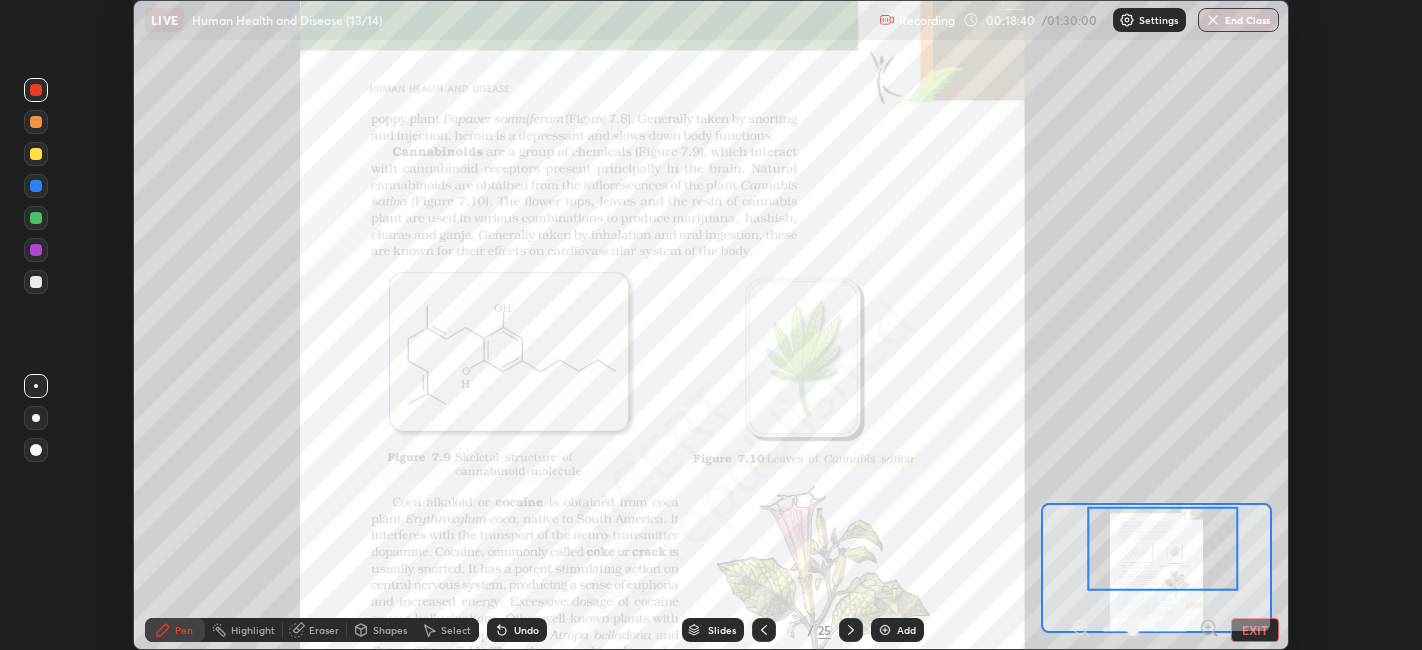 click 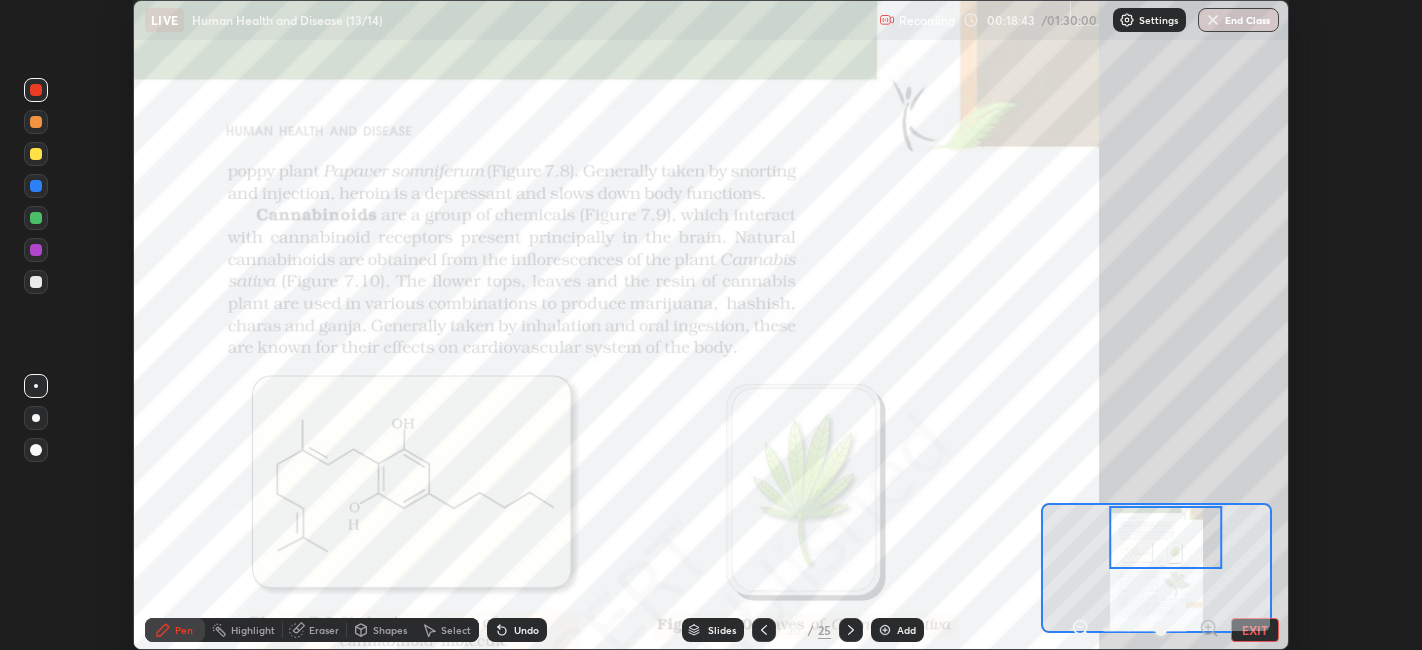 click at bounding box center (1156, 568) 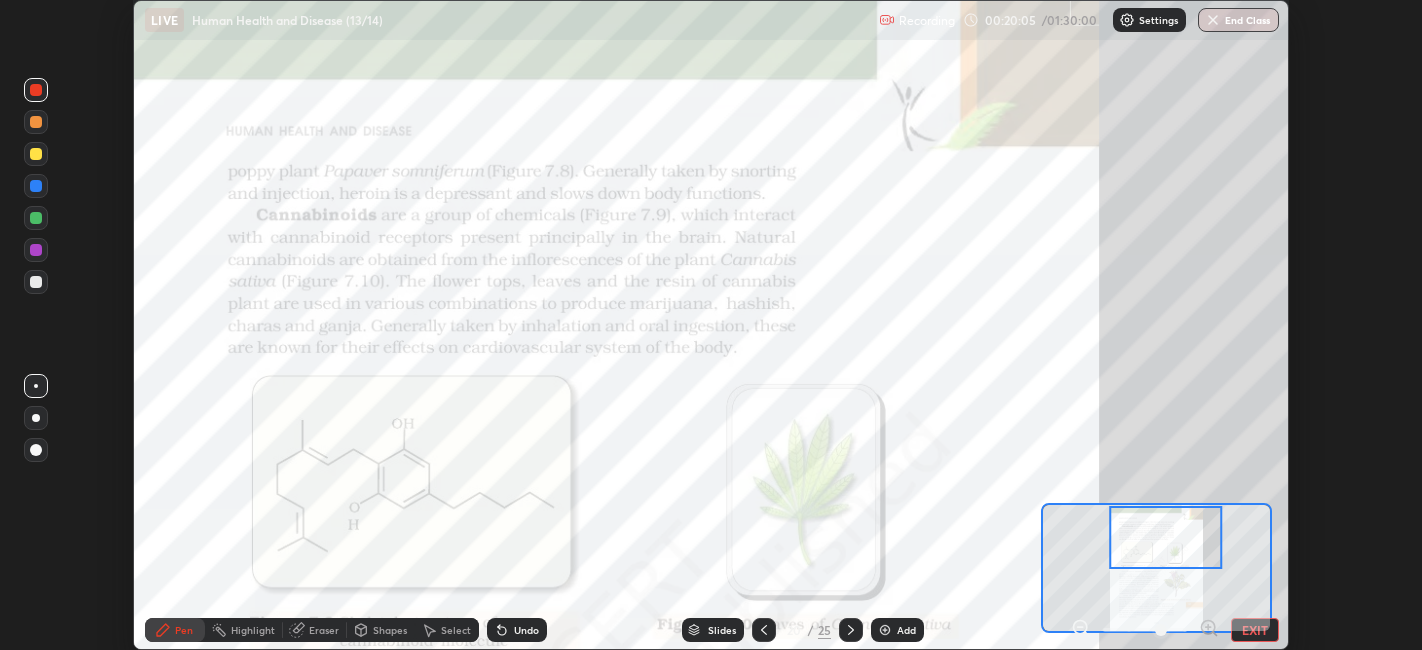 click at bounding box center [36, 218] 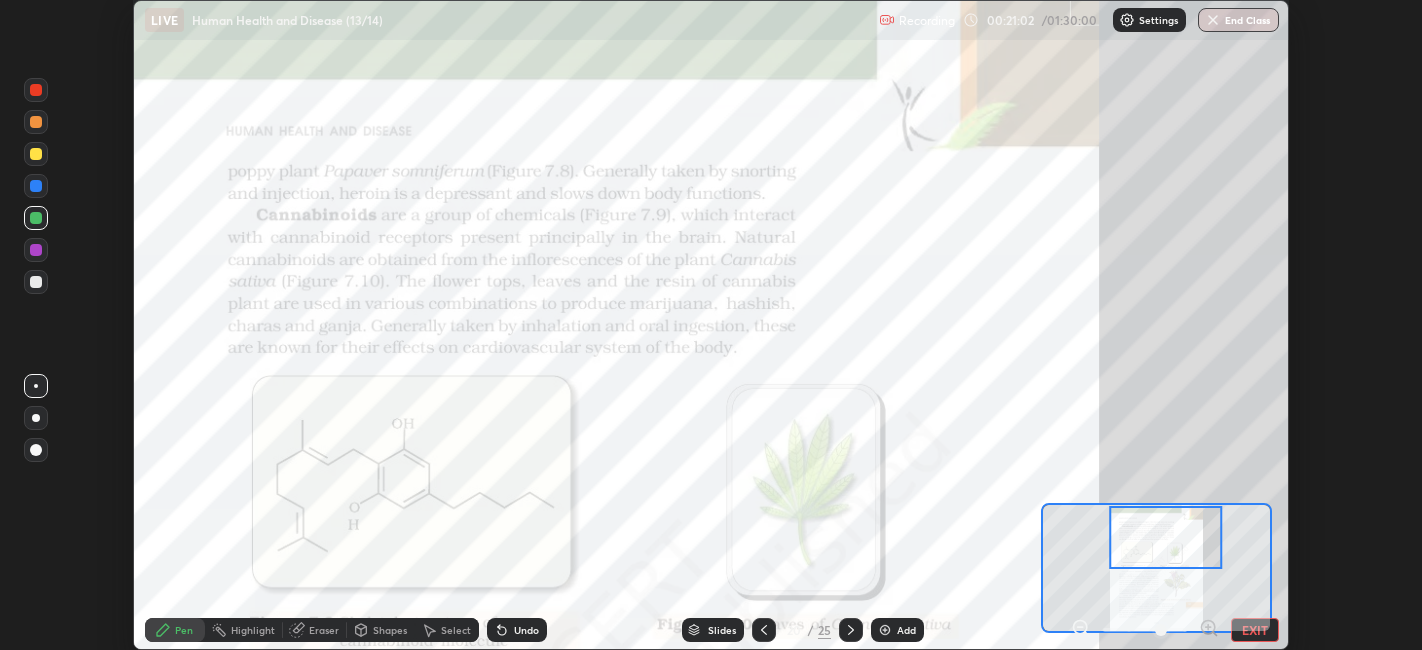 click at bounding box center [36, 90] 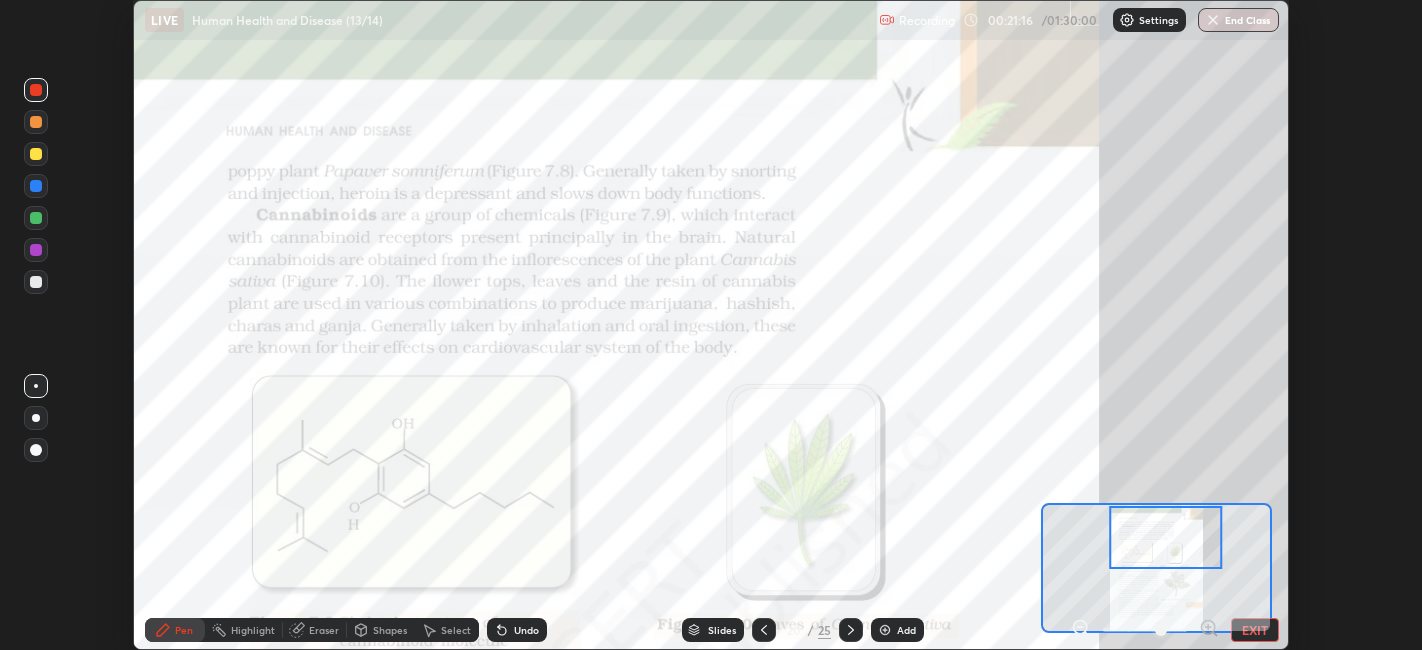 click at bounding box center (36, 218) 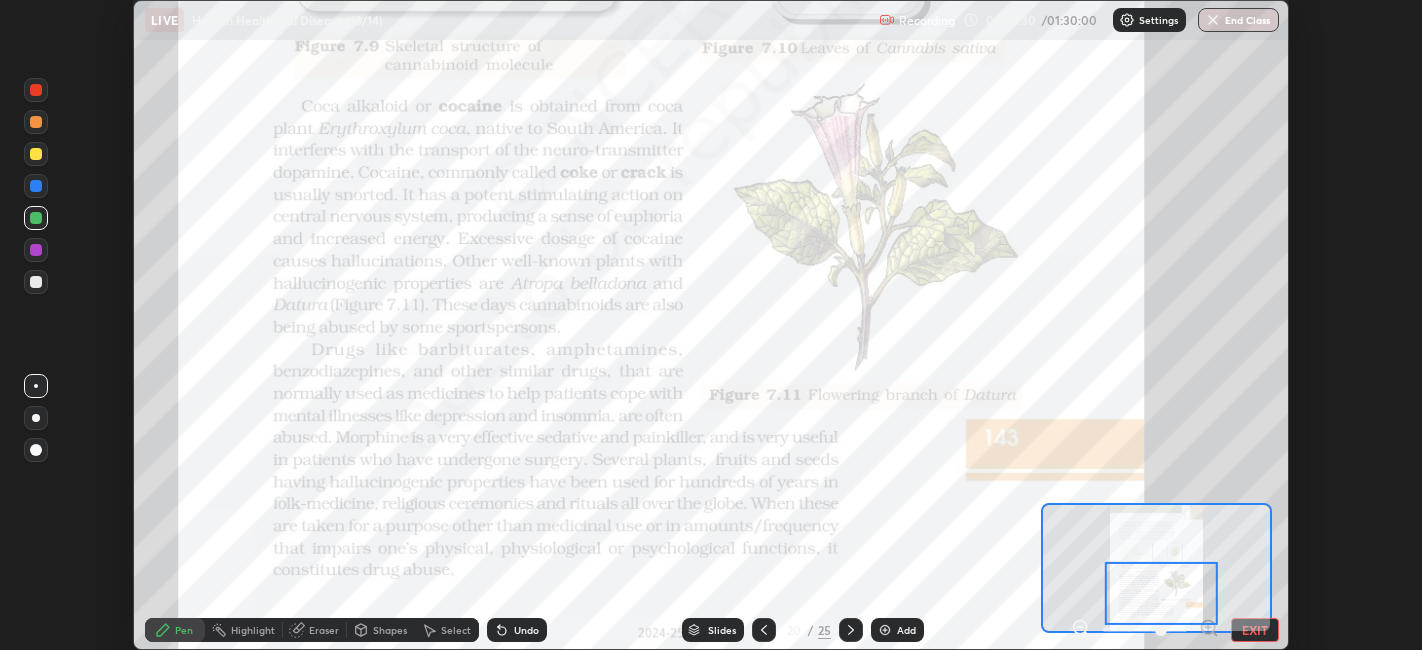 click at bounding box center [36, 90] 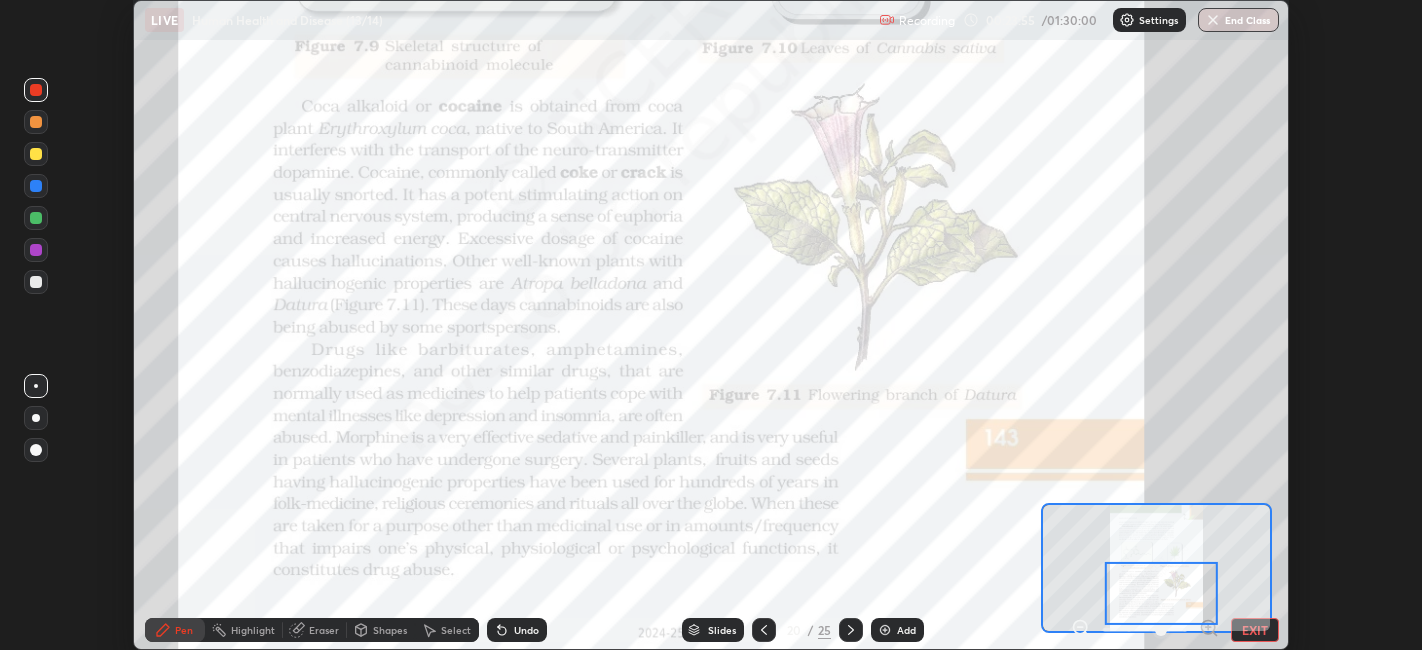 click at bounding box center [36, 218] 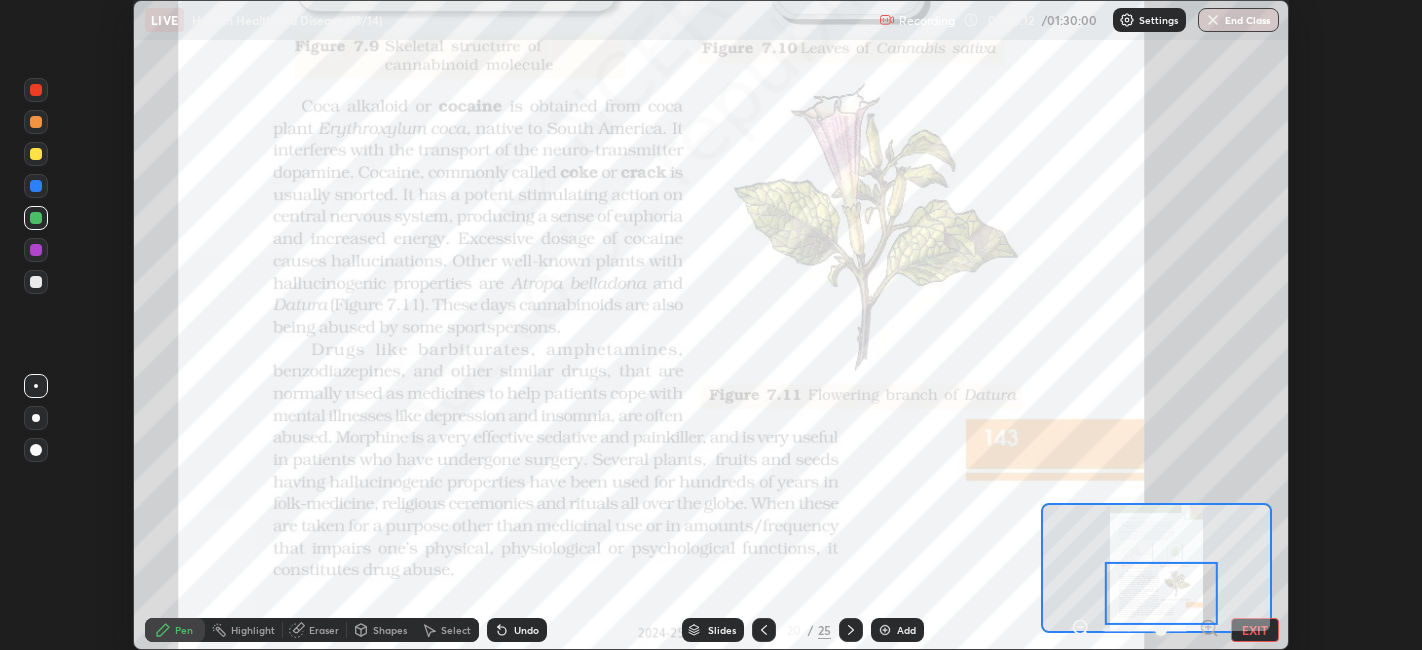 click at bounding box center [36, 90] 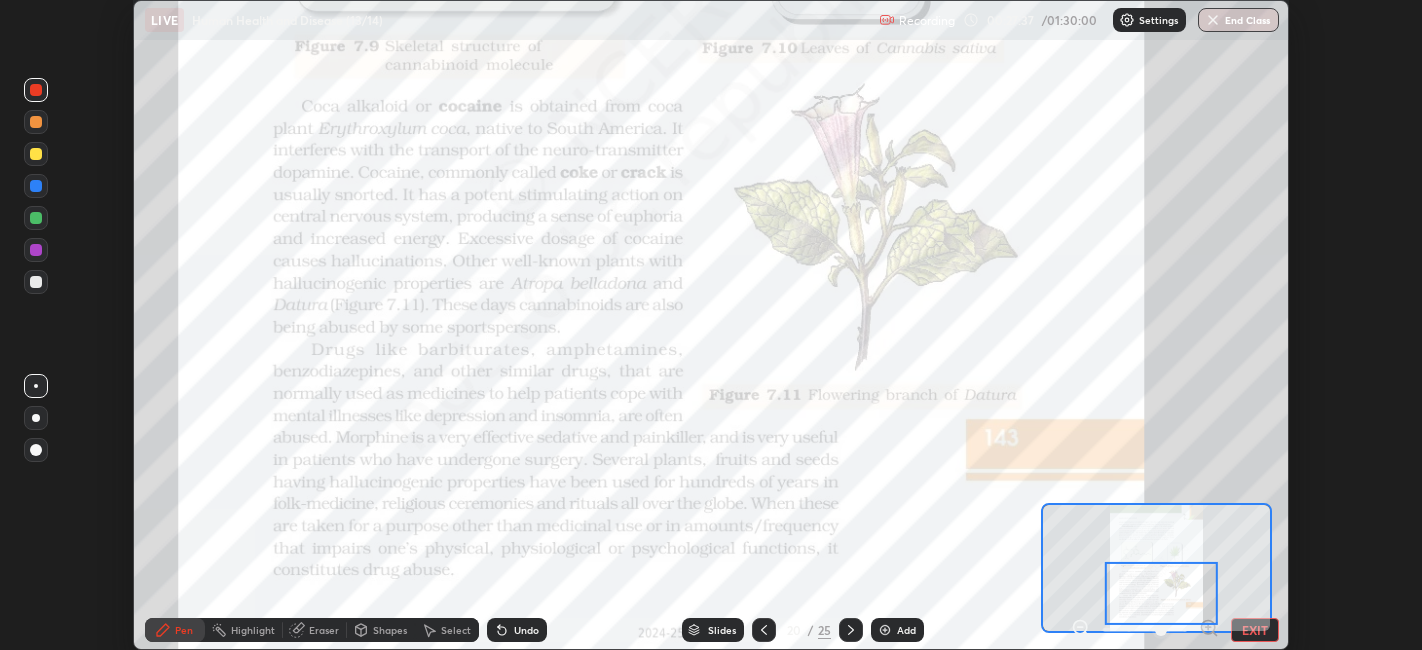click at bounding box center [36, 218] 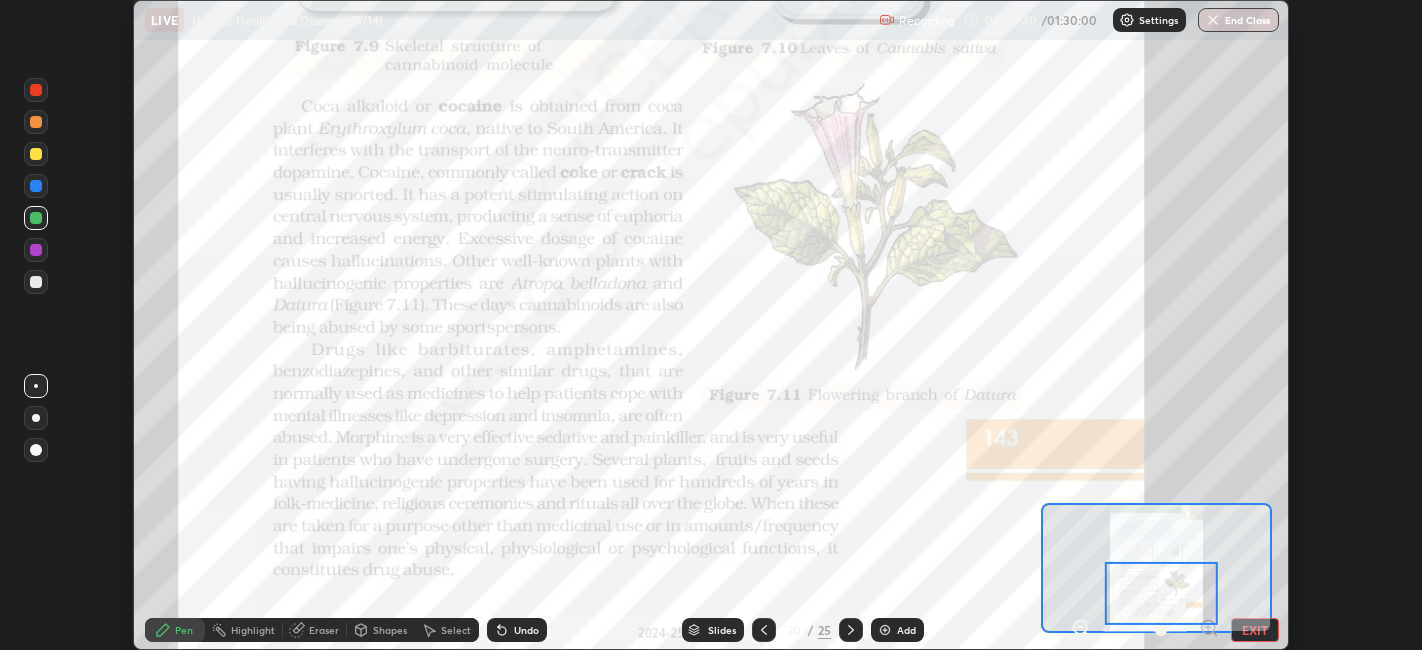 click at bounding box center (36, 218) 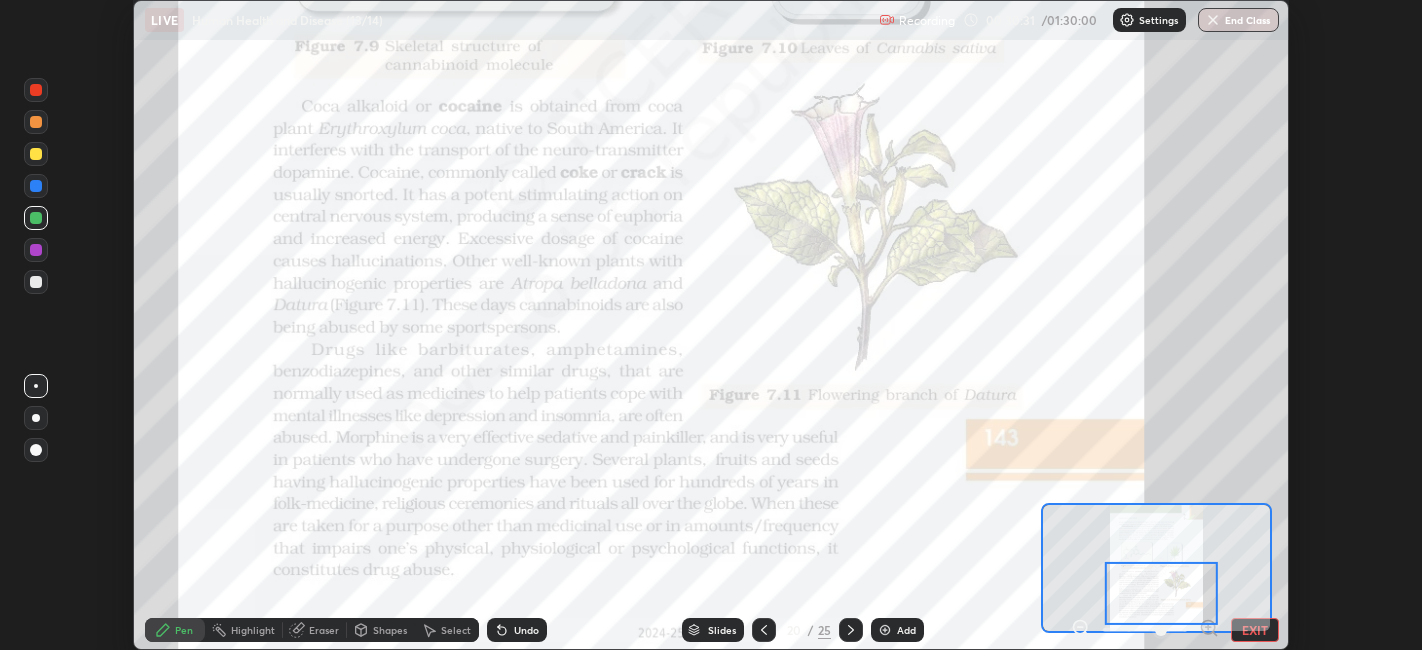 click at bounding box center (36, 154) 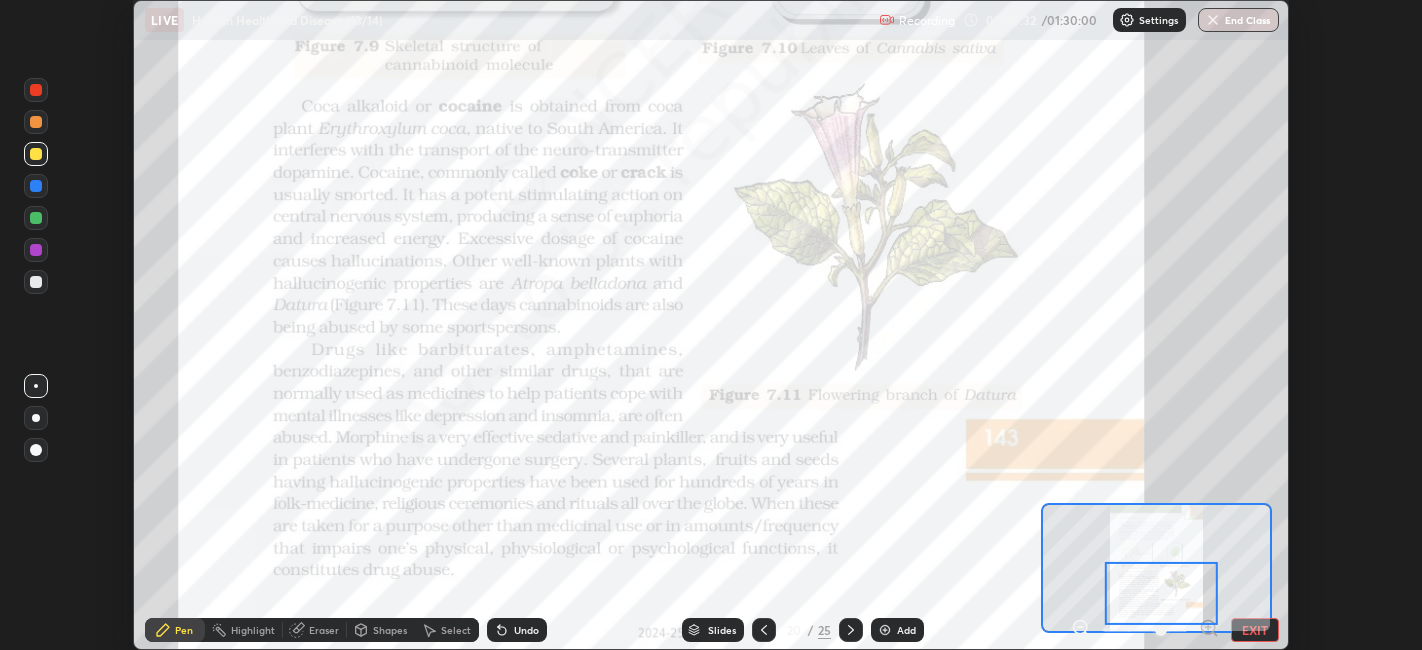 click at bounding box center [36, 90] 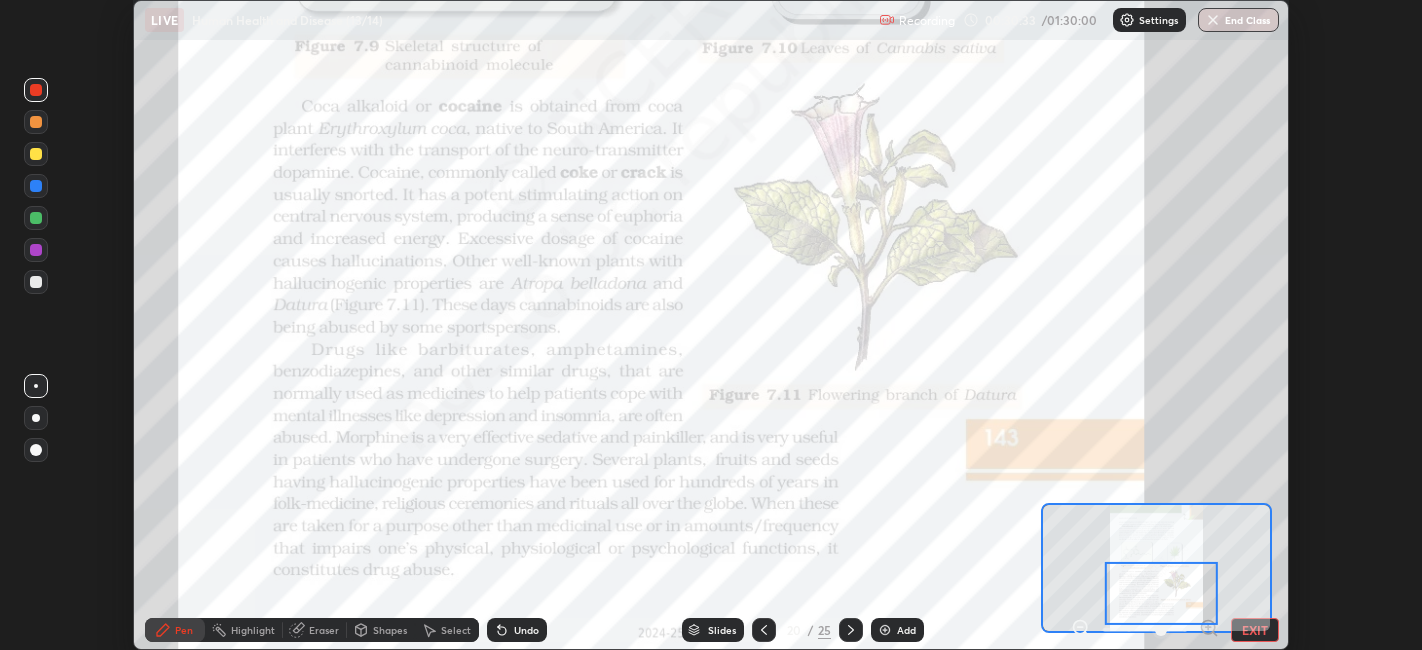 click at bounding box center (36, 218) 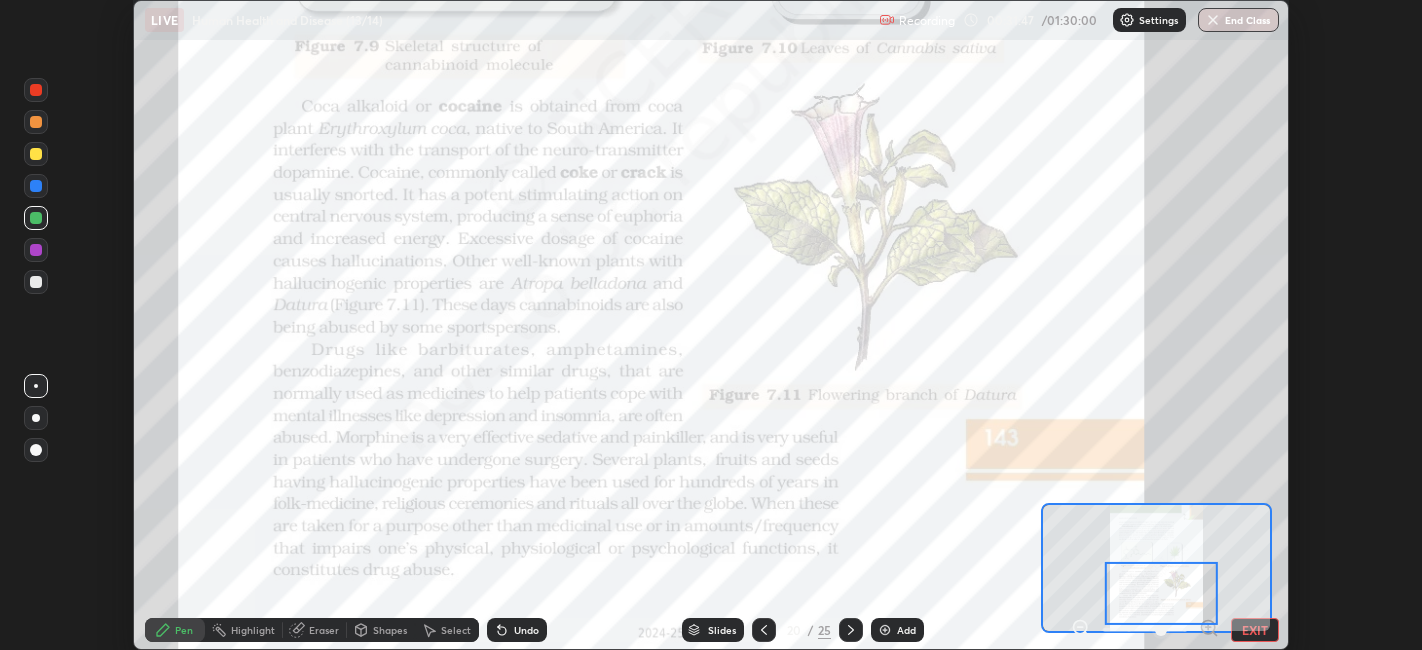 click at bounding box center [36, 90] 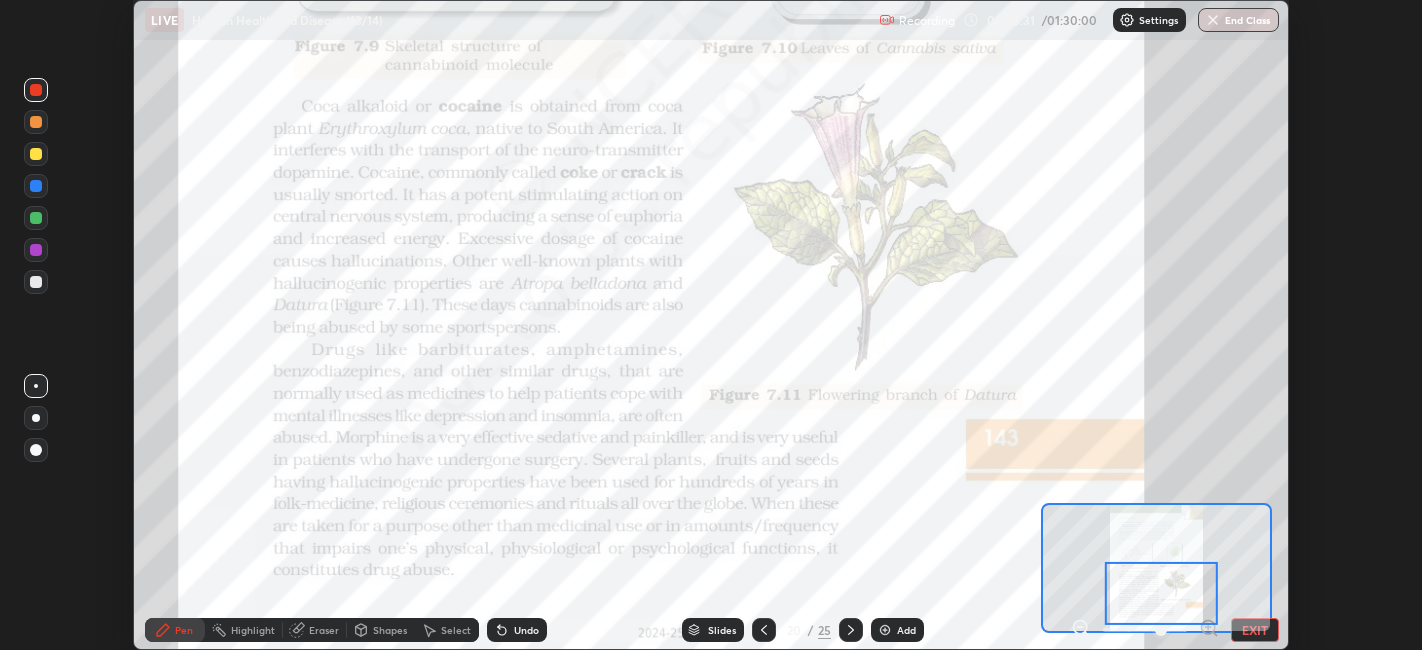 click 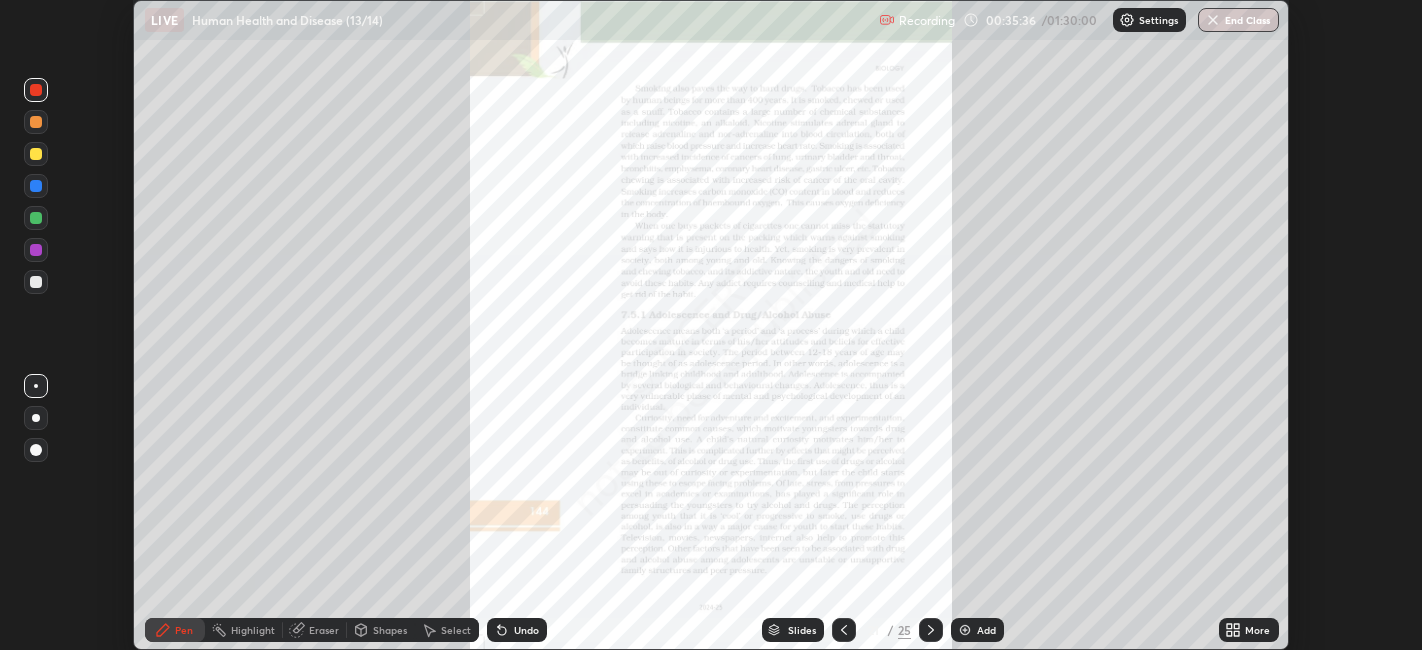 click 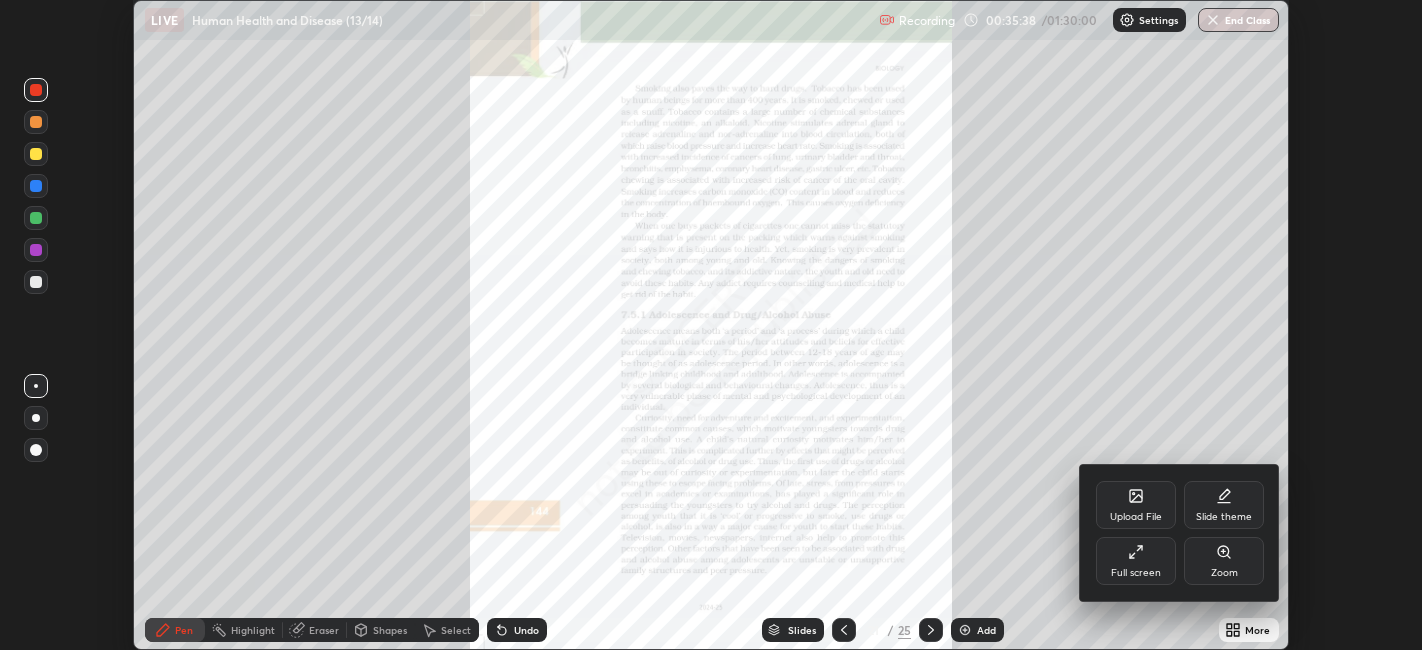 click on "Zoom" at bounding box center [1224, 561] 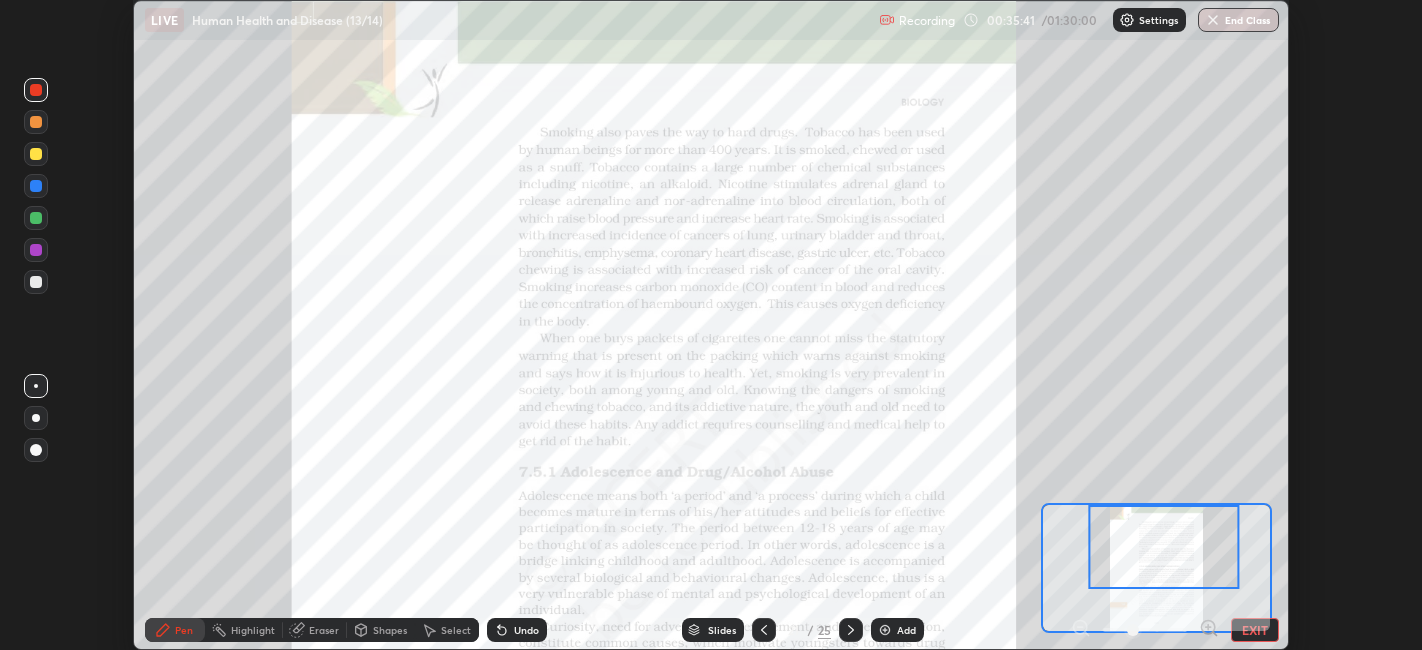 click 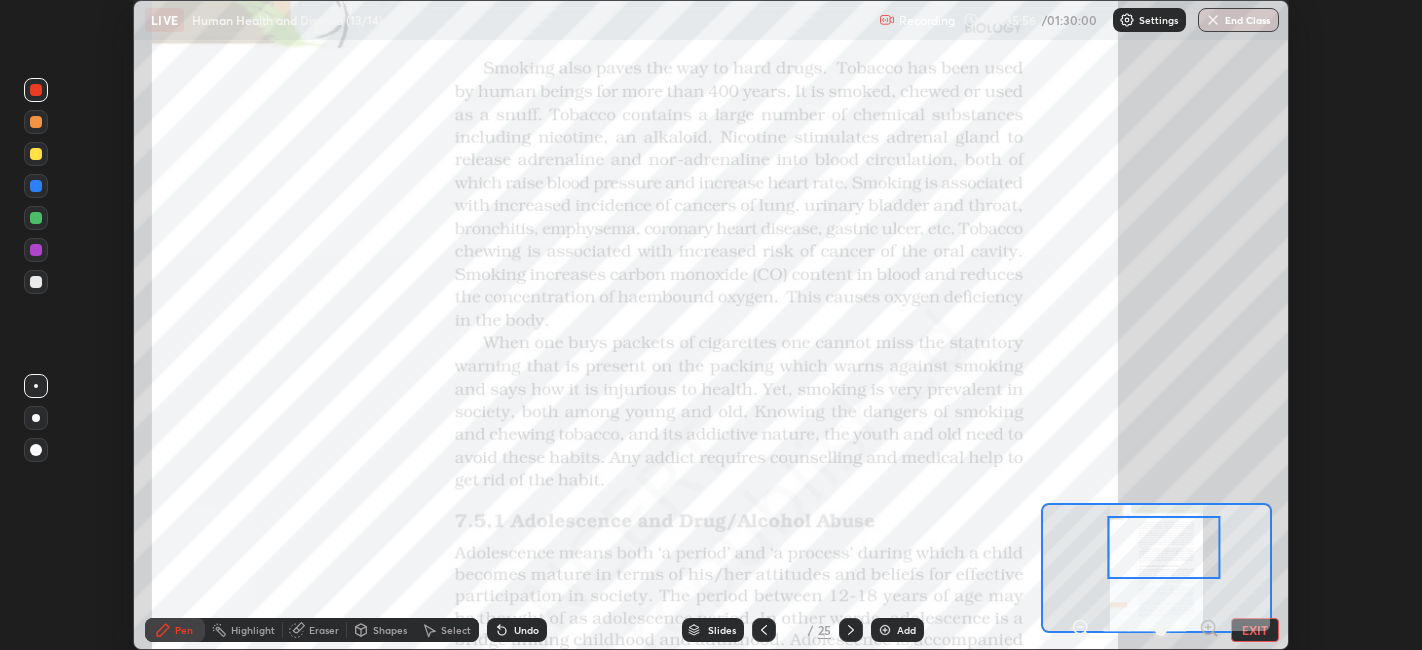 click at bounding box center (36, 218) 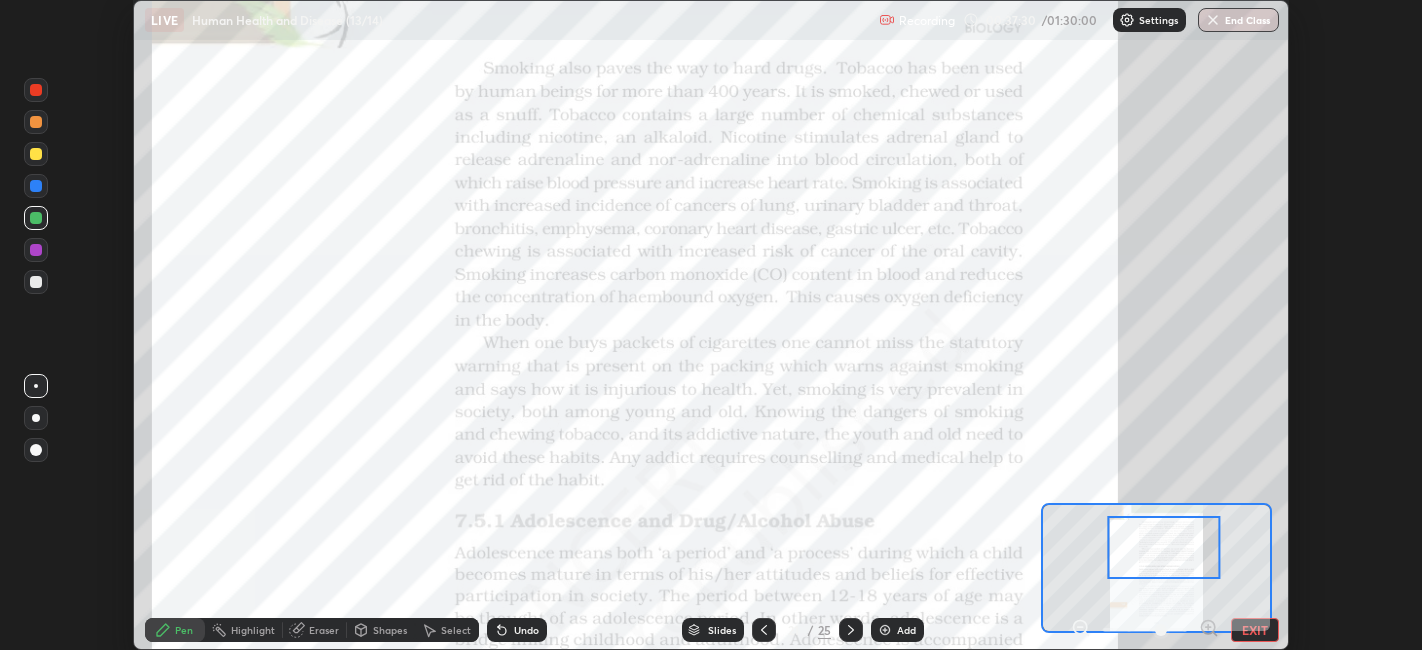 click at bounding box center [36, 218] 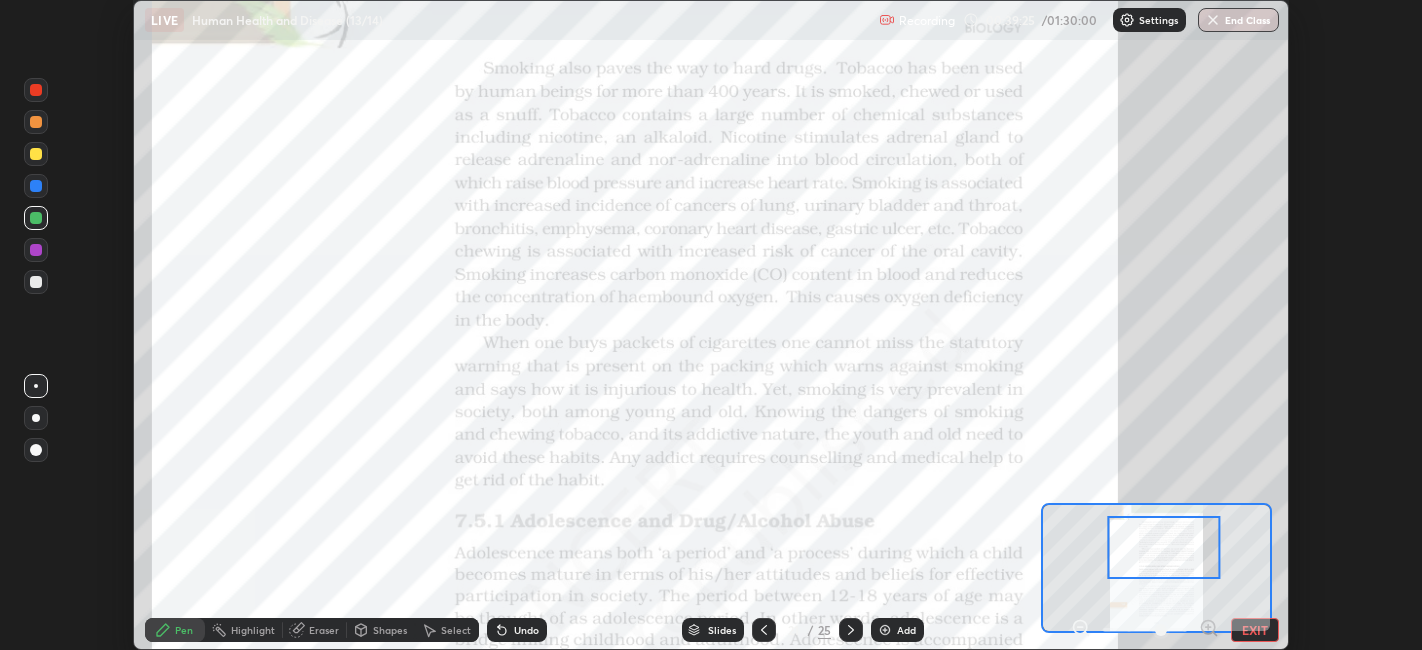 click at bounding box center [36, 218] 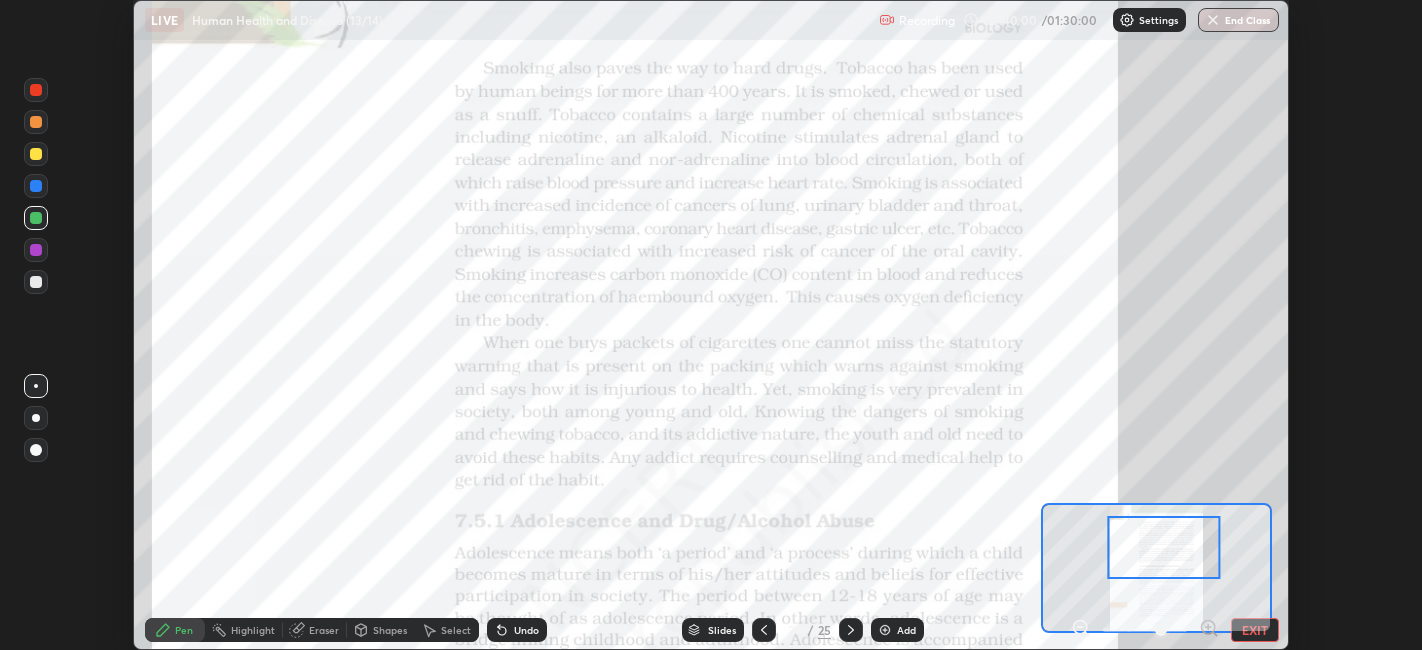click at bounding box center (36, 250) 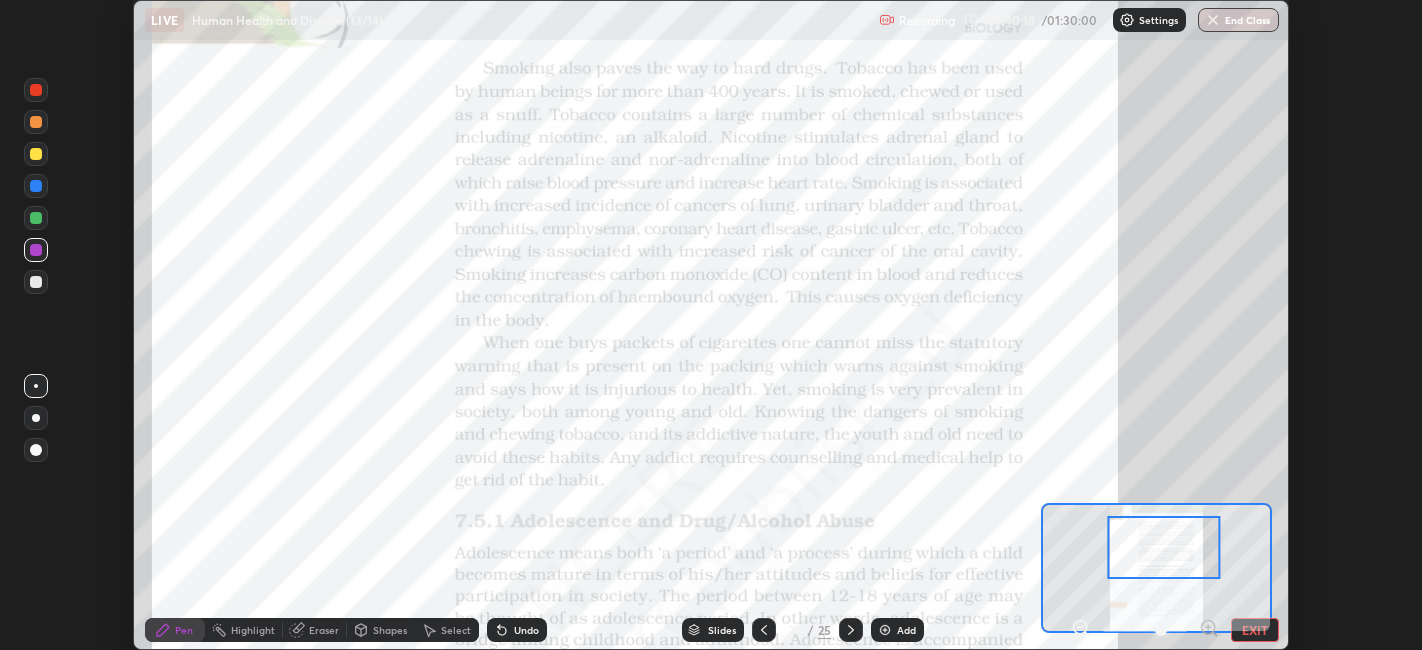 click on "Eraser" at bounding box center (324, 630) 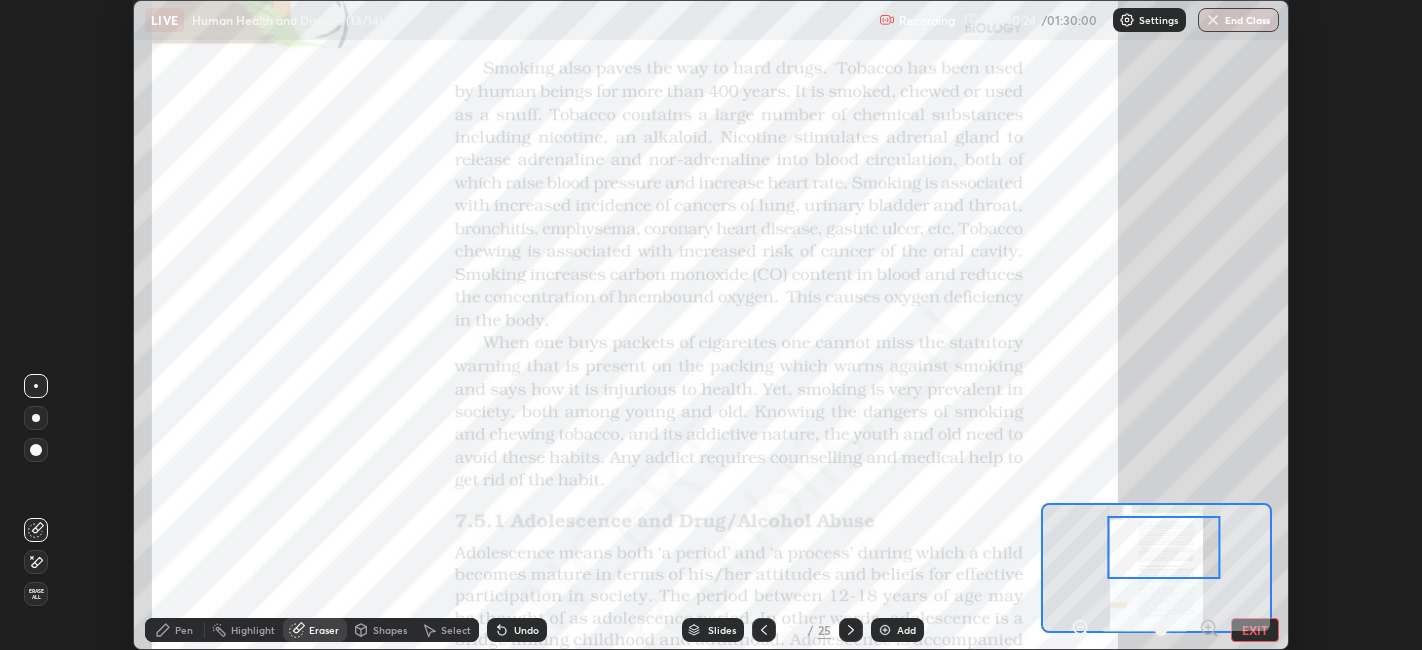 click on "Pen" at bounding box center [184, 630] 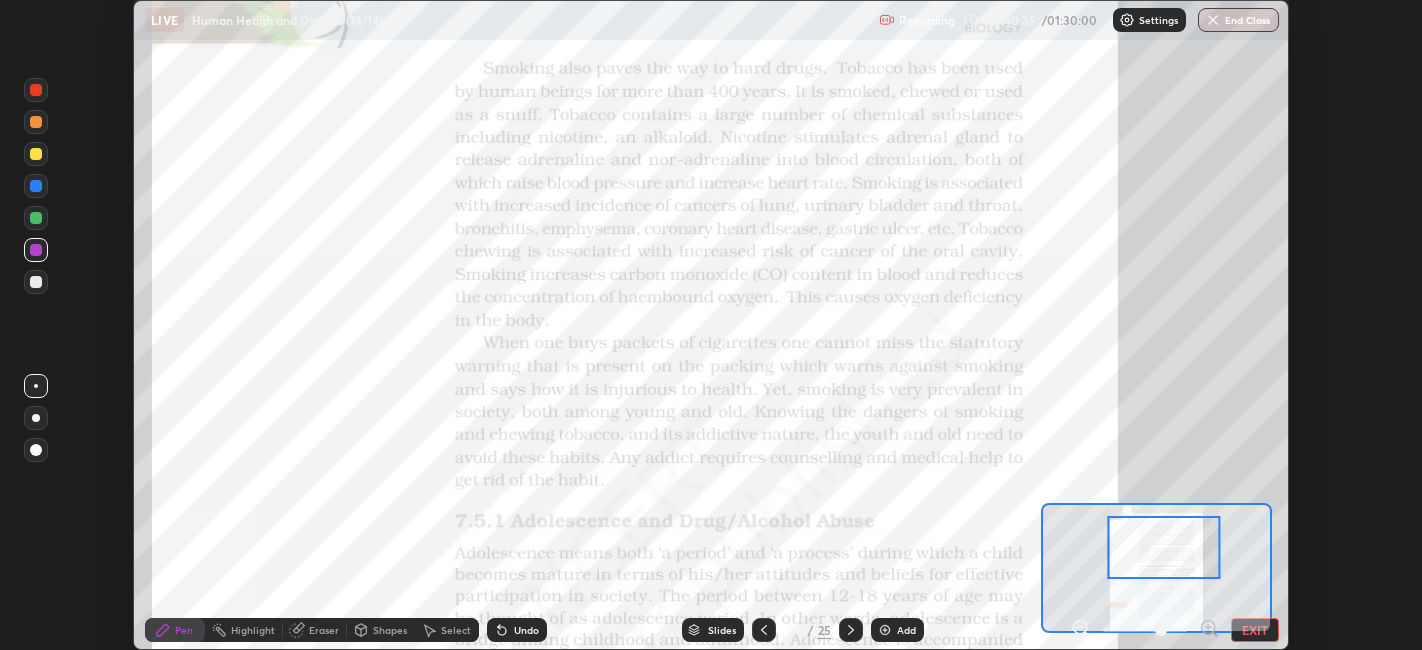 click on "Eraser" at bounding box center [324, 630] 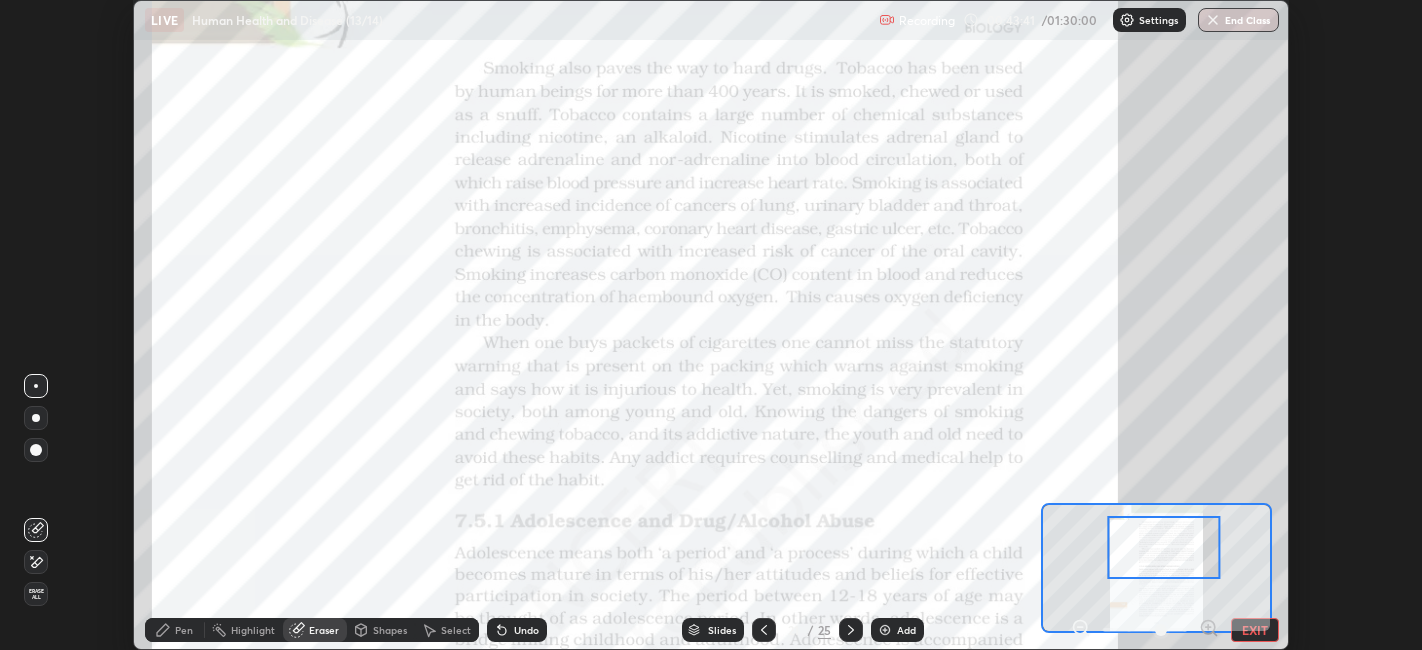 click on "Pen" at bounding box center [184, 630] 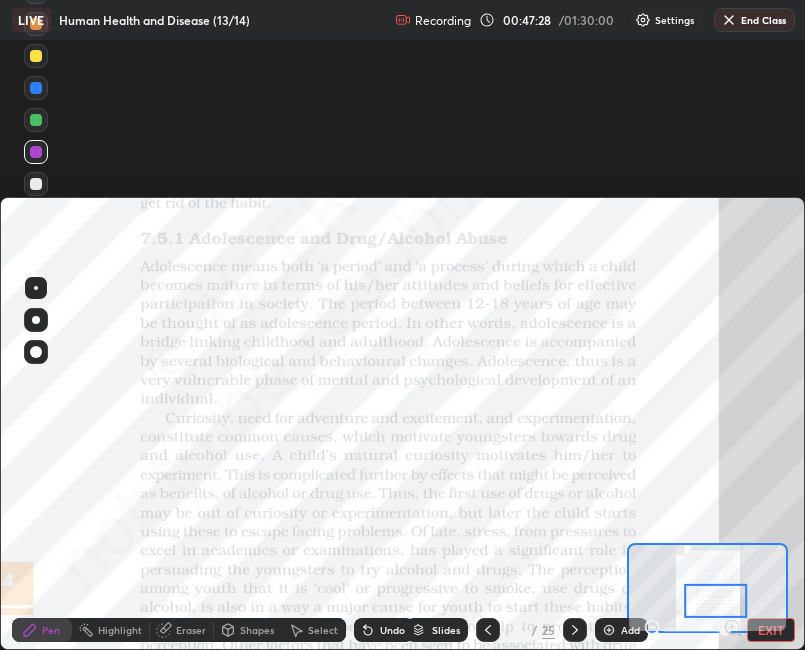 scroll, scrollTop: 650, scrollLeft: 805, axis: both 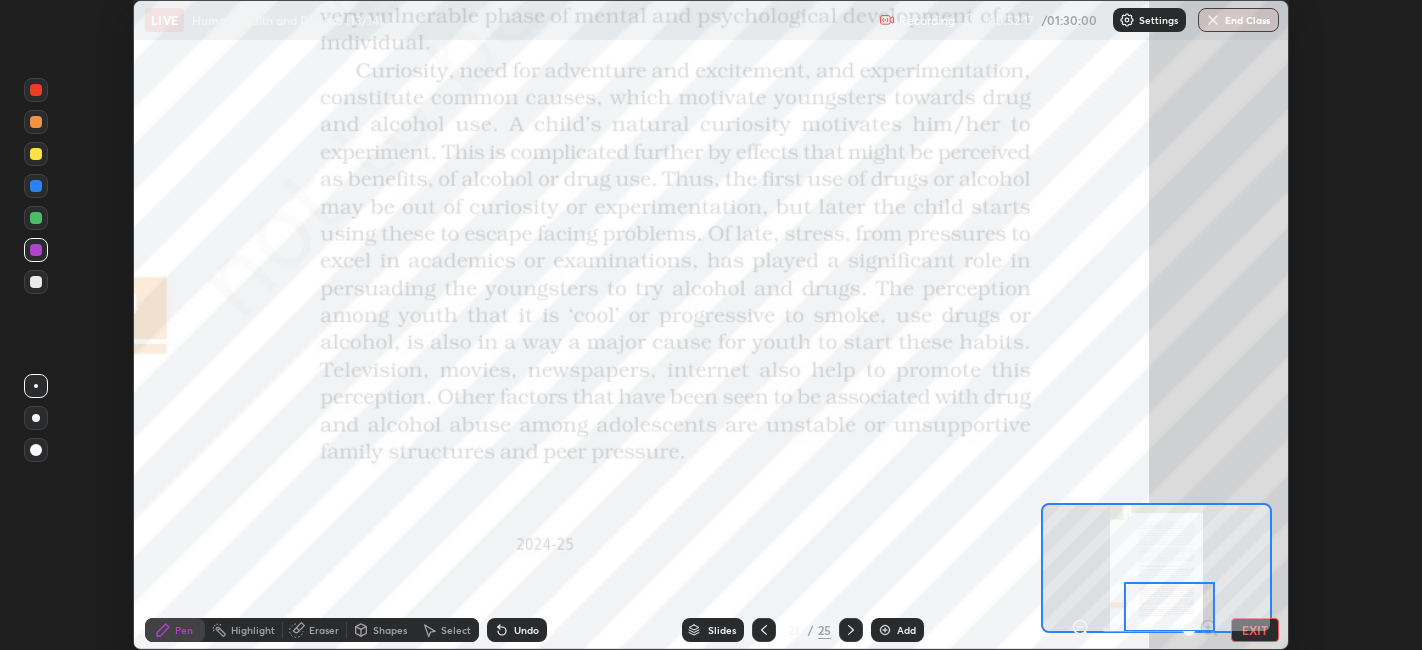 click at bounding box center (851, 630) 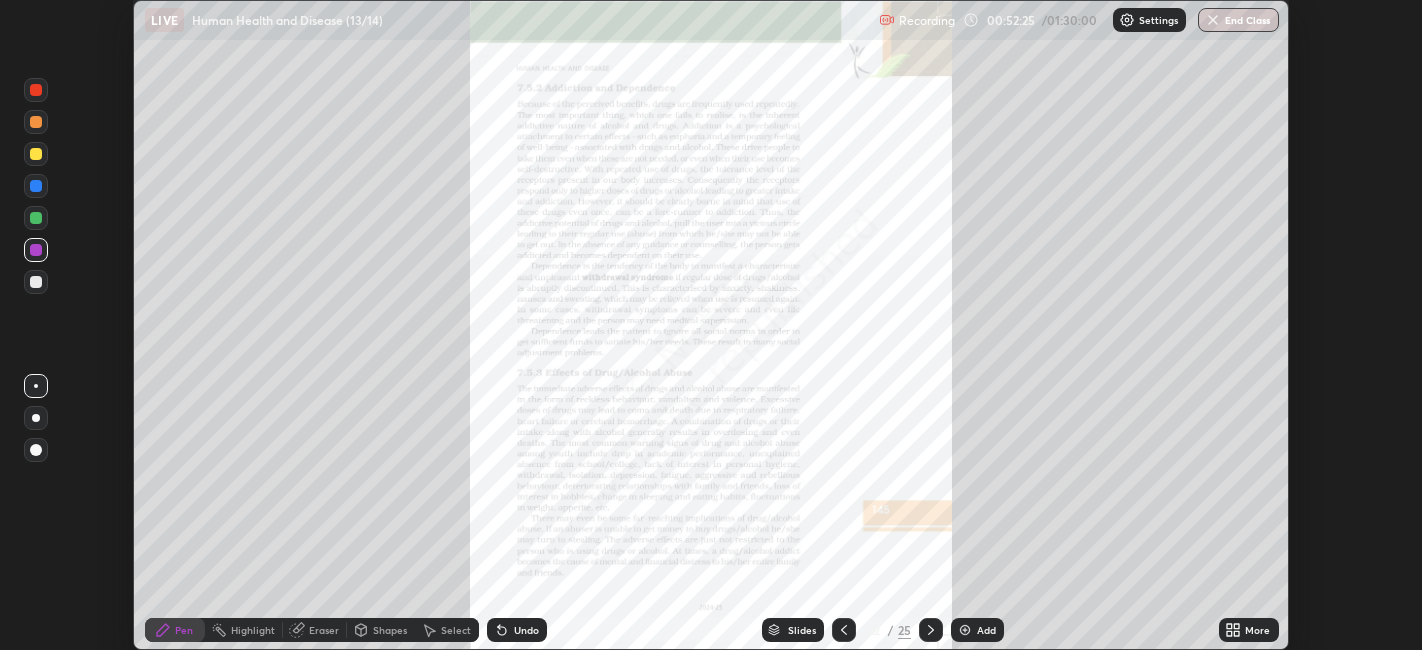 click on "More" at bounding box center (1257, 630) 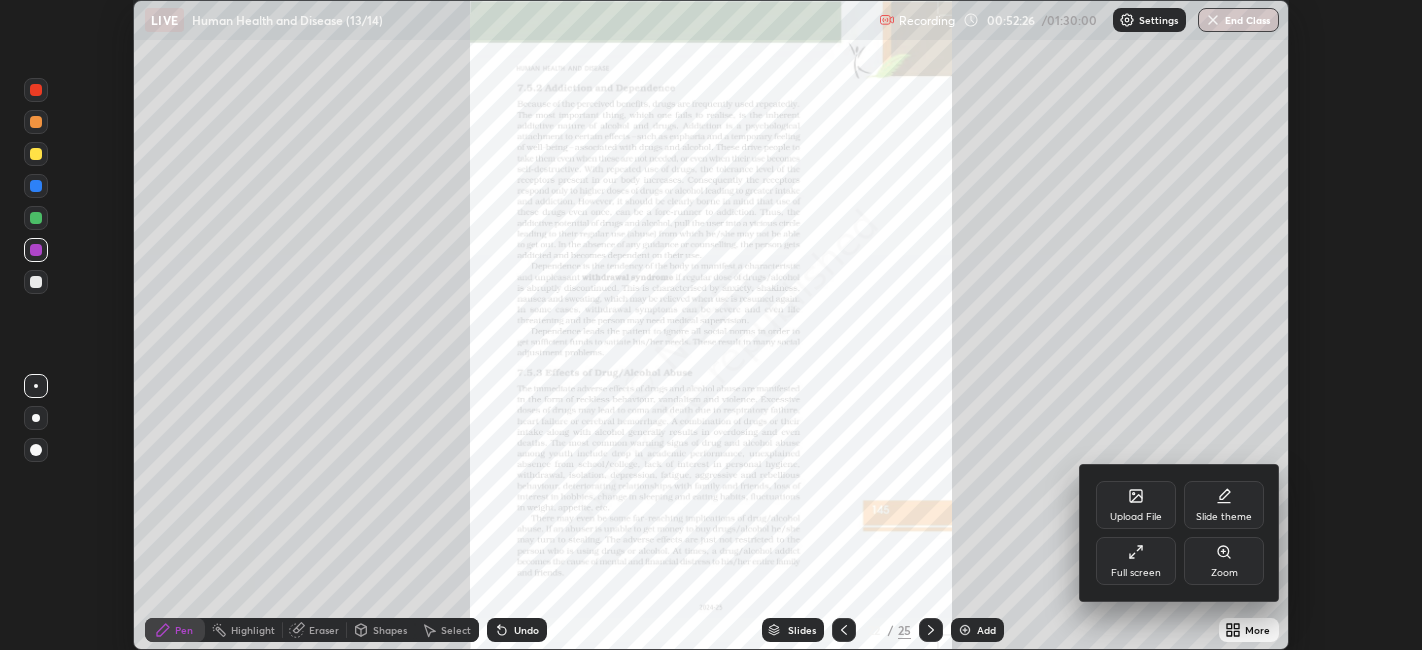 click on "Full screen" at bounding box center [1136, 561] 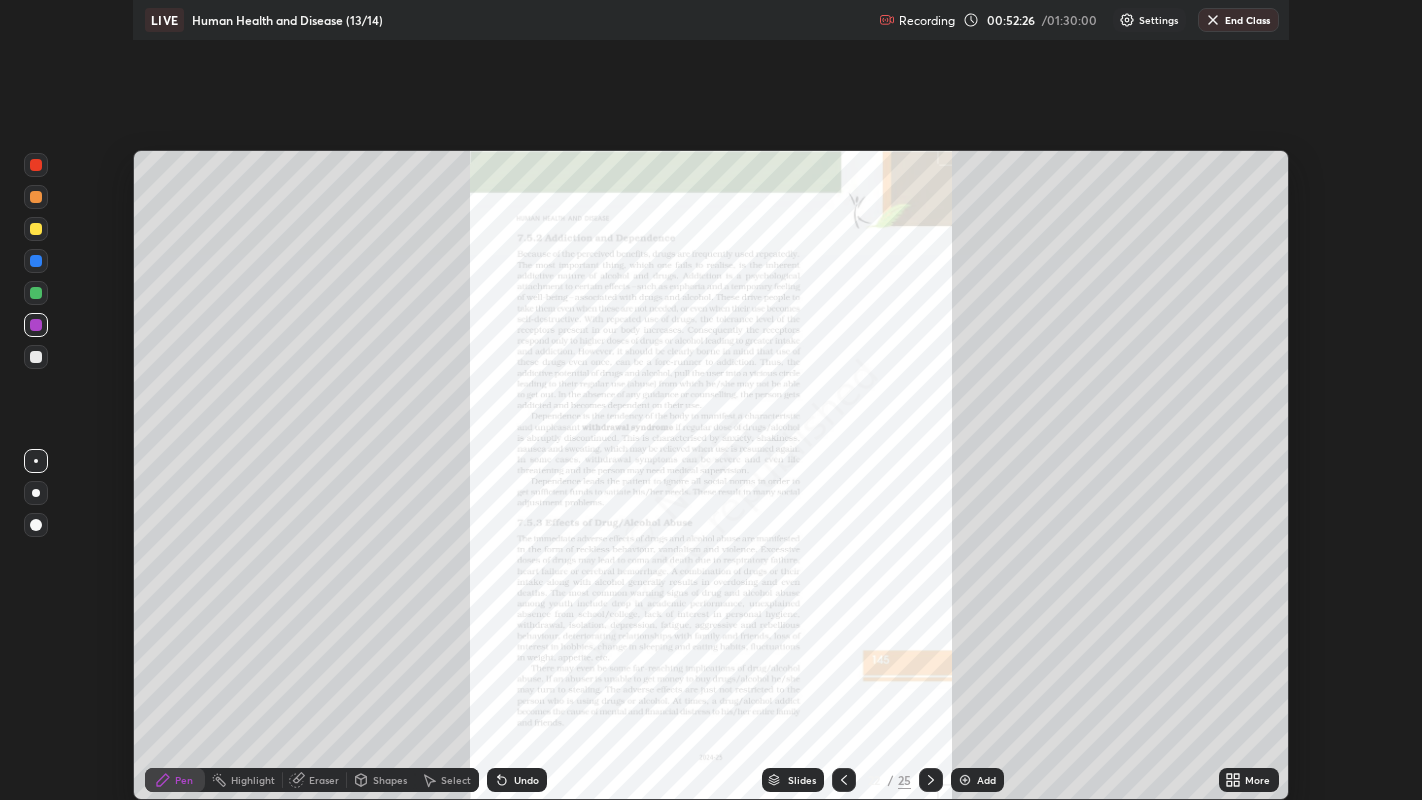 scroll, scrollTop: 99200, scrollLeft: 98577, axis: both 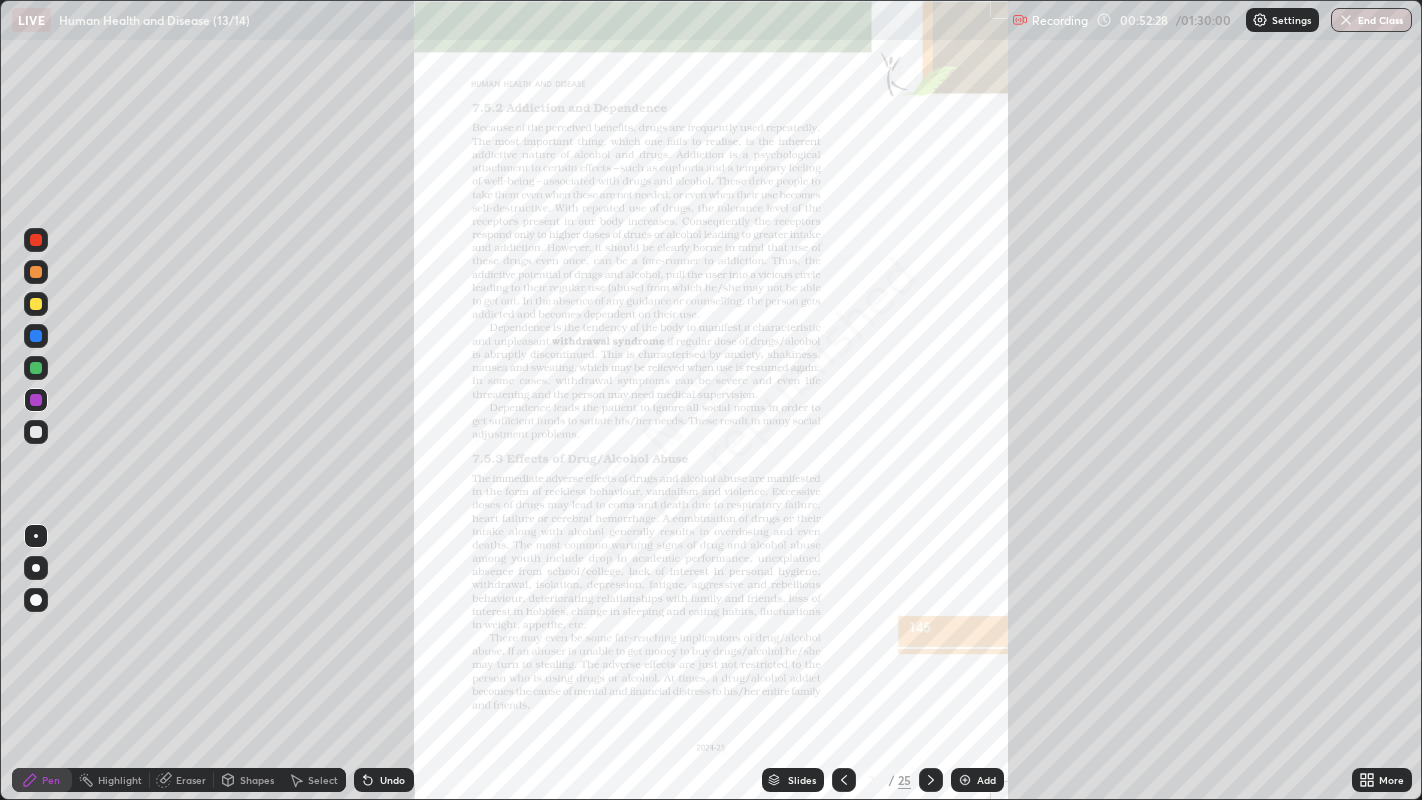 click on "More" at bounding box center [1391, 780] 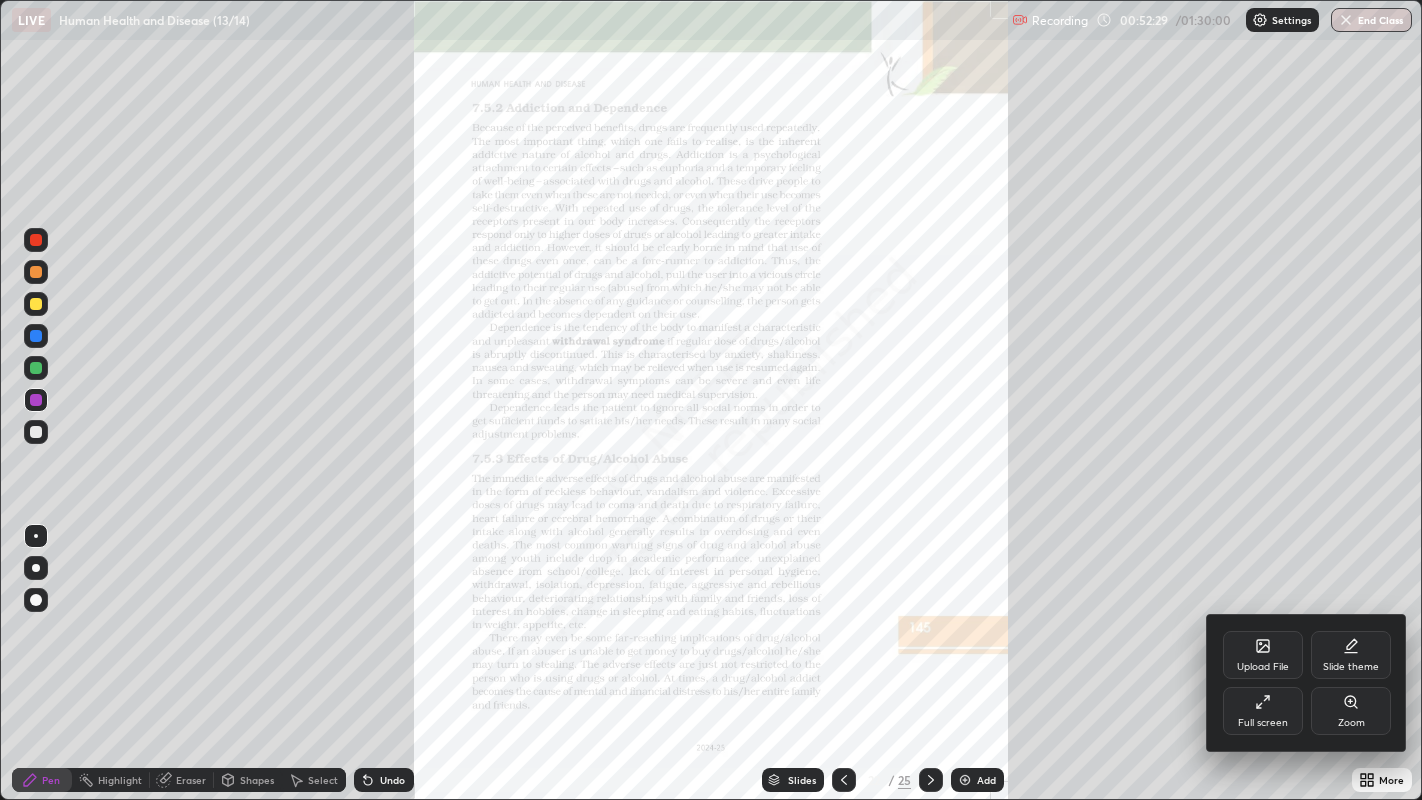 click on "Zoom" at bounding box center [1351, 711] 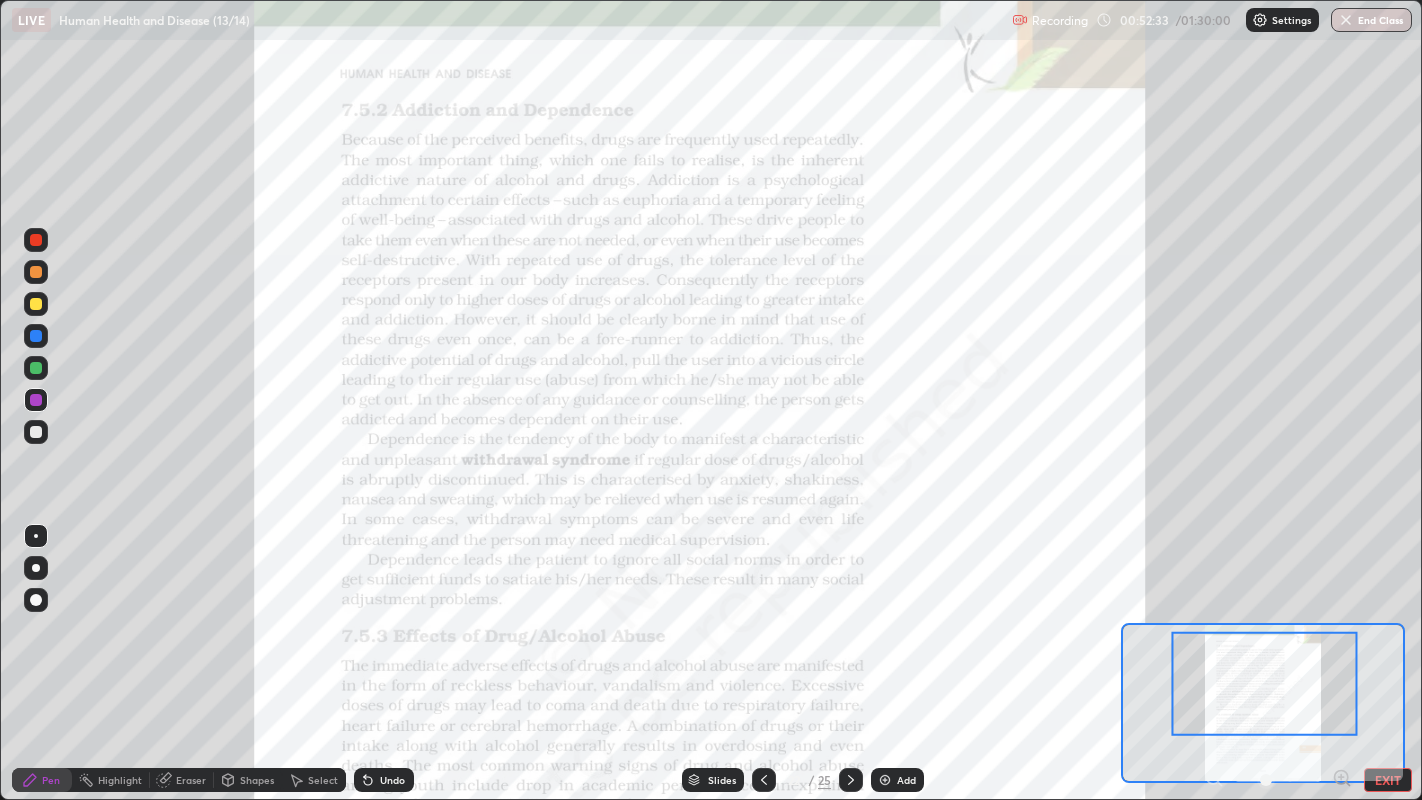 click 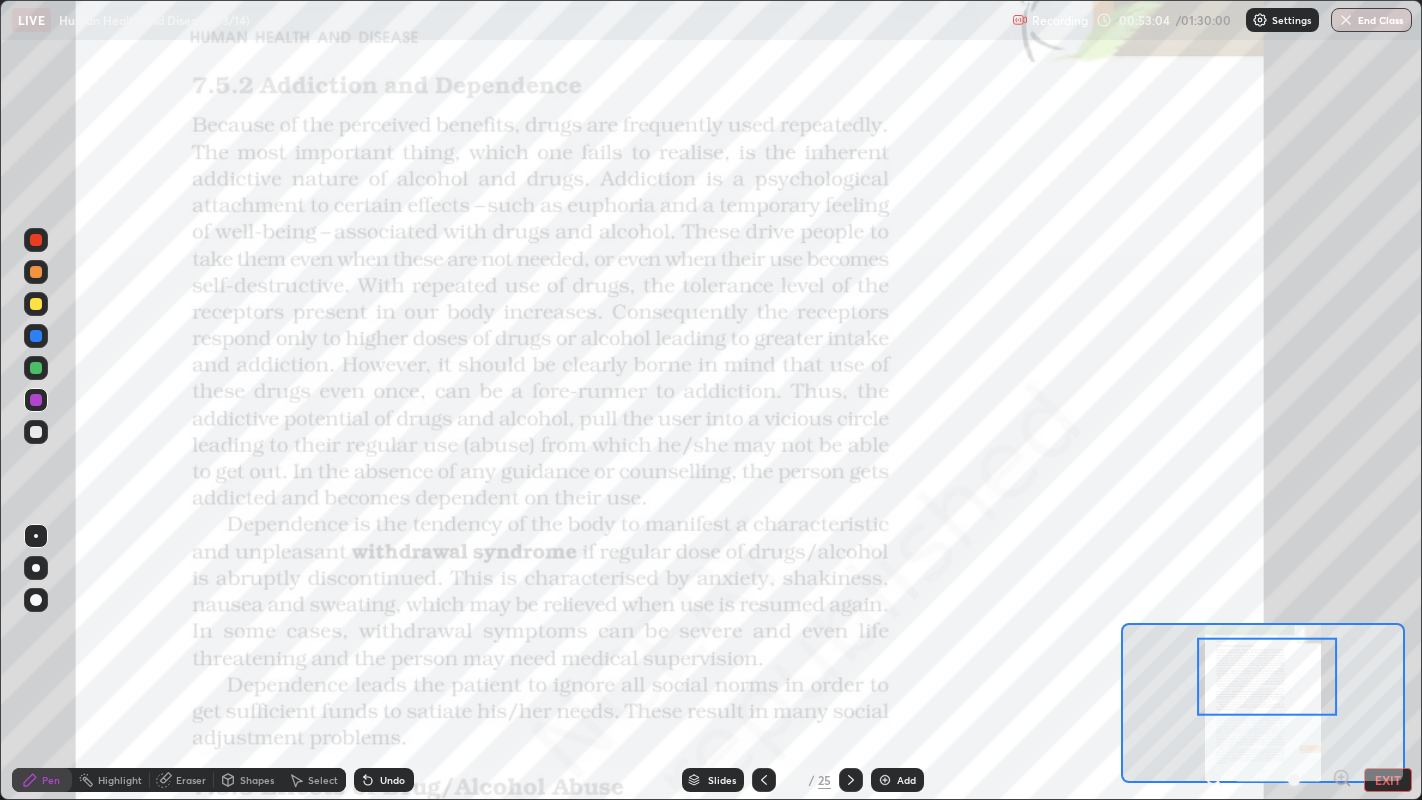 click at bounding box center [36, 368] 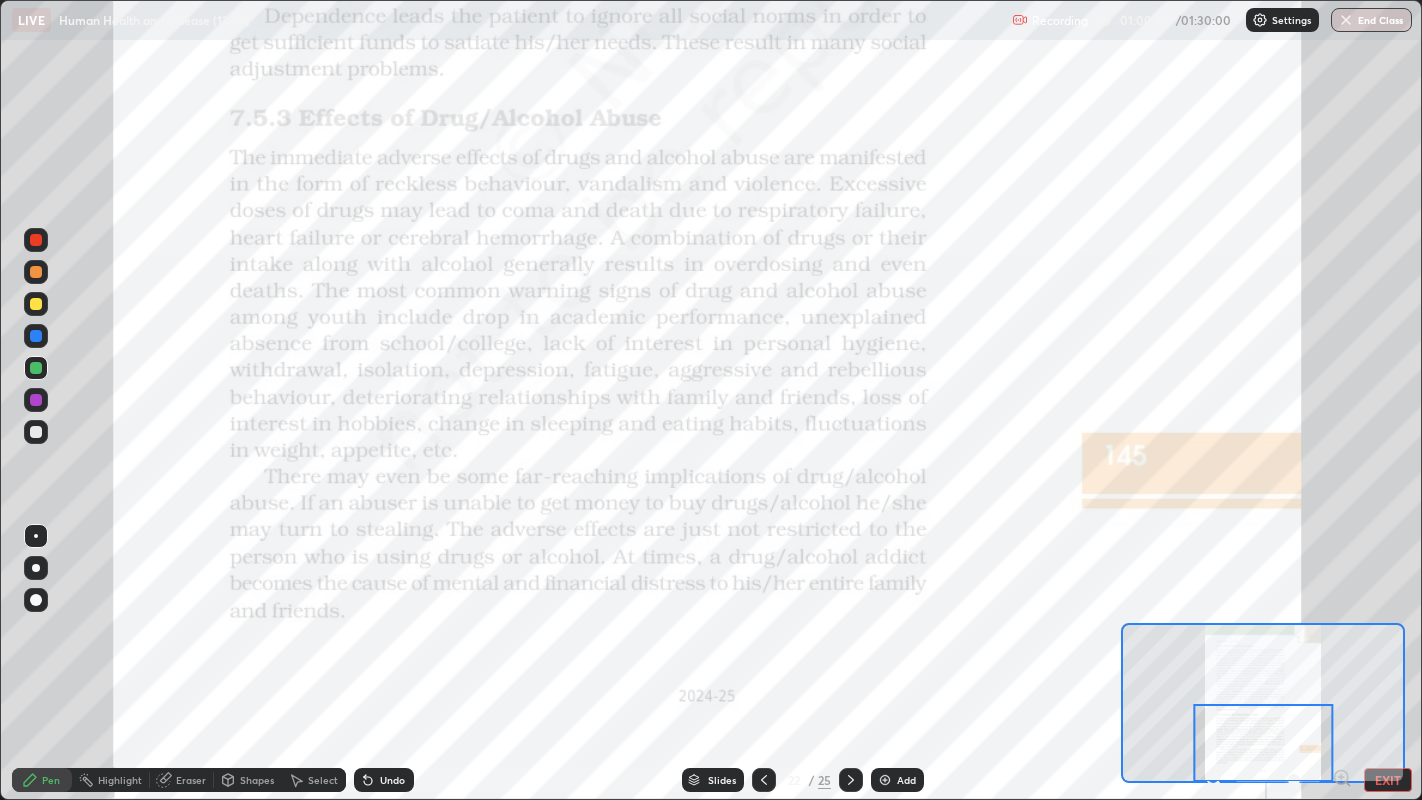 click at bounding box center [851, 780] 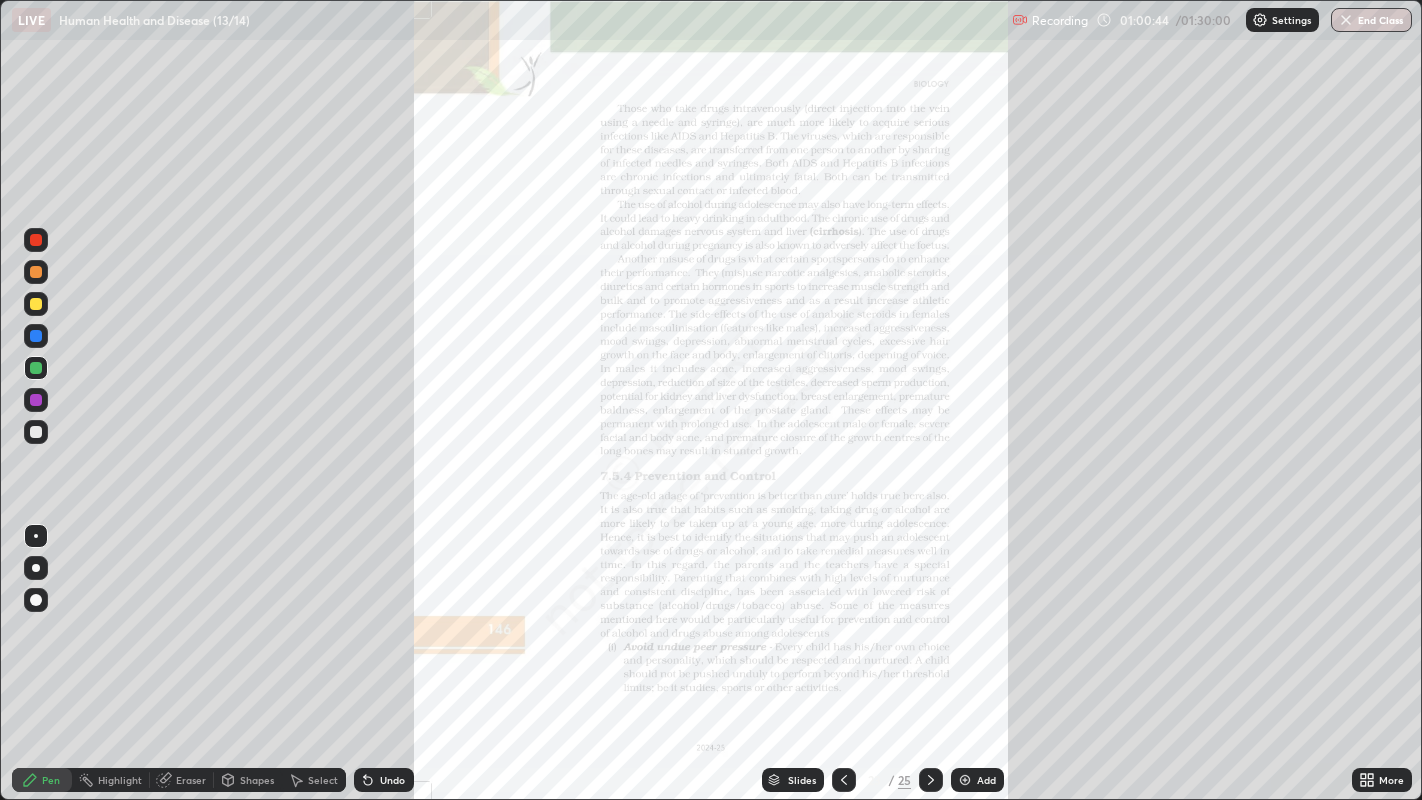 click on "More" at bounding box center (1382, 780) 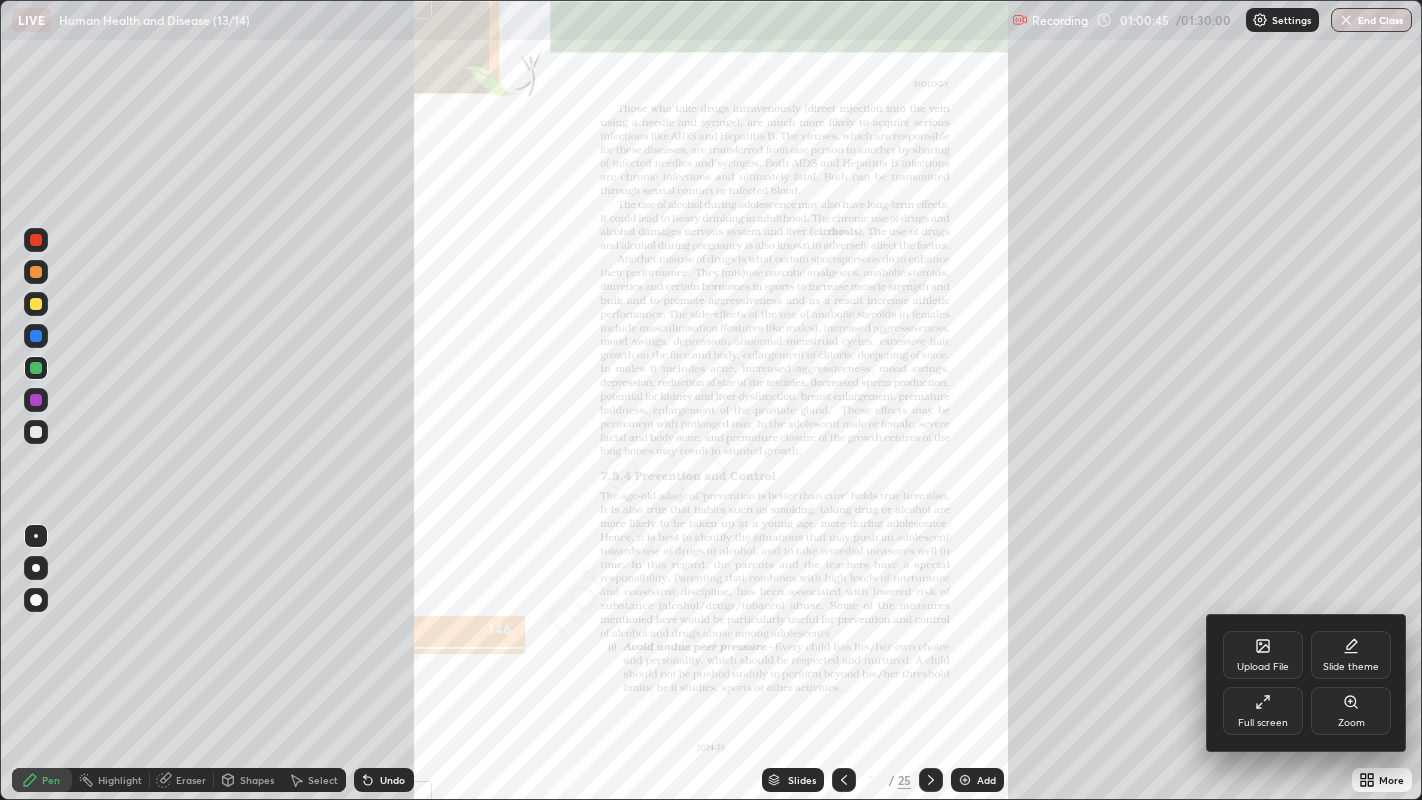 click 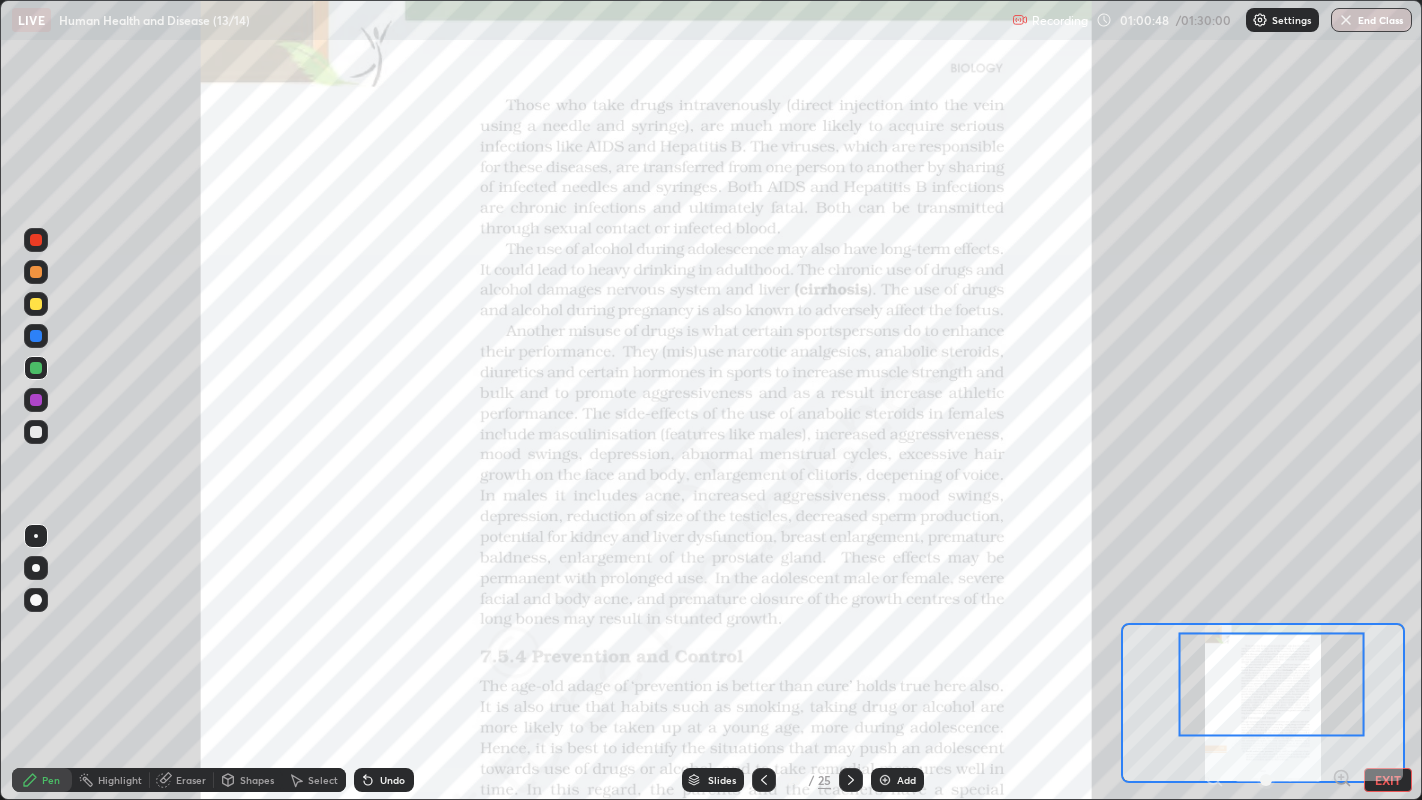 click 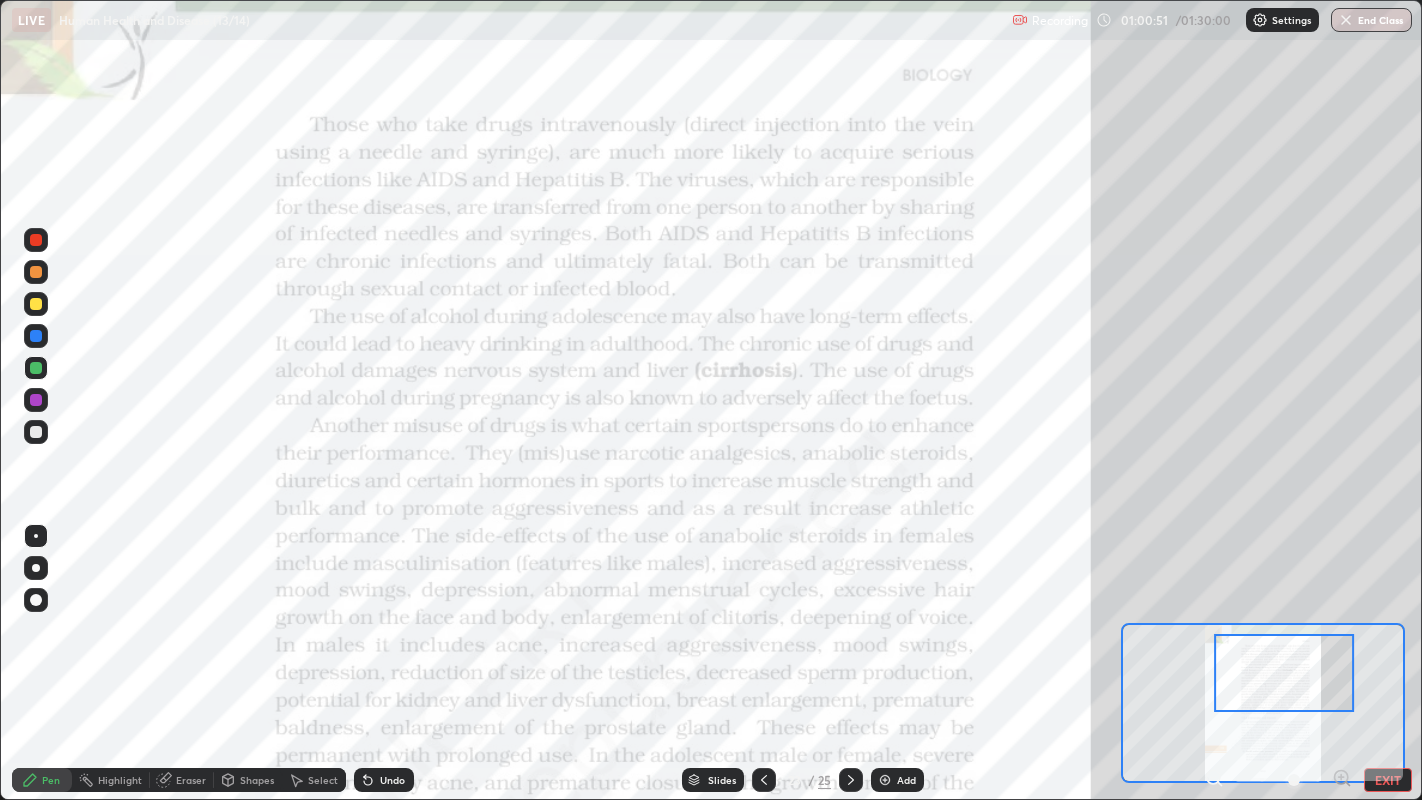click at bounding box center [1284, 673] 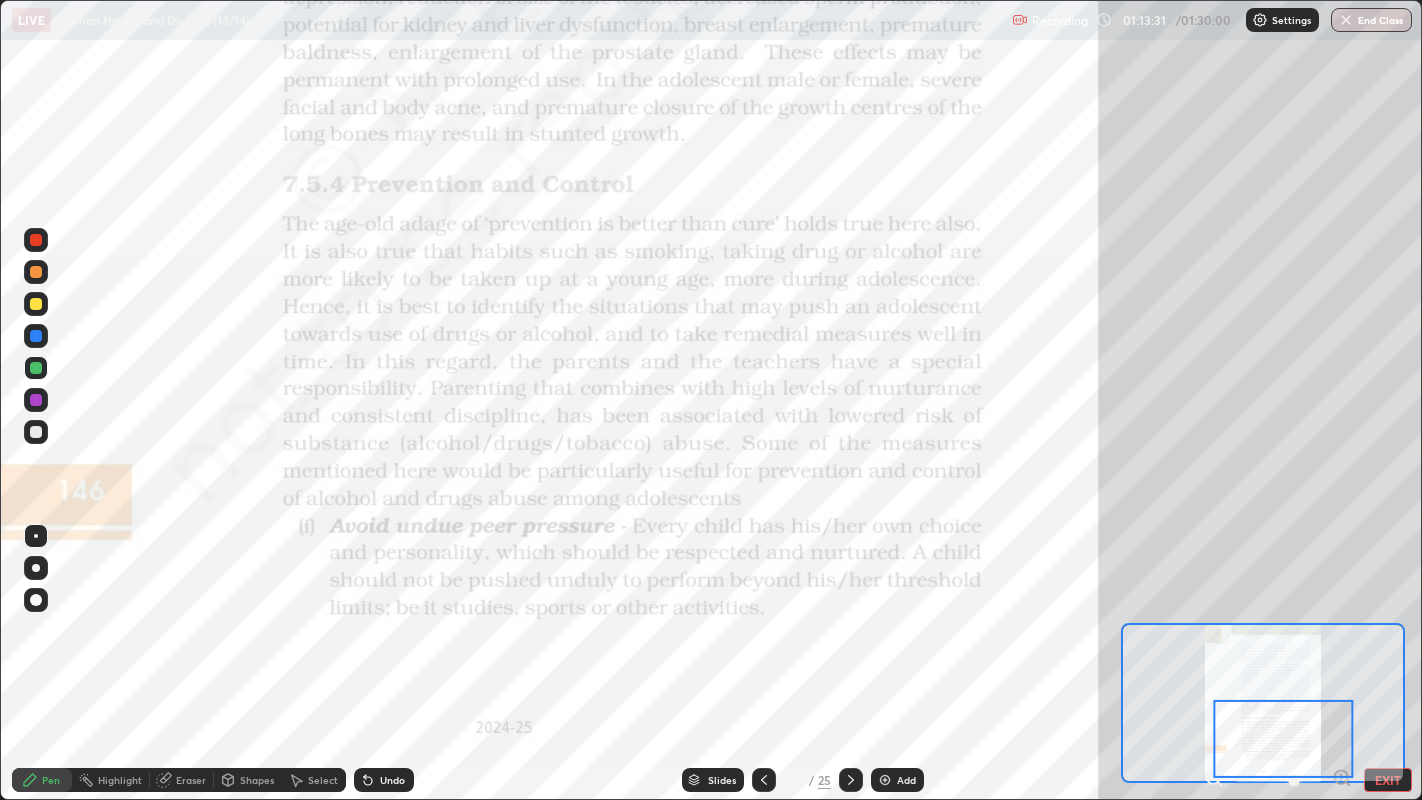 click 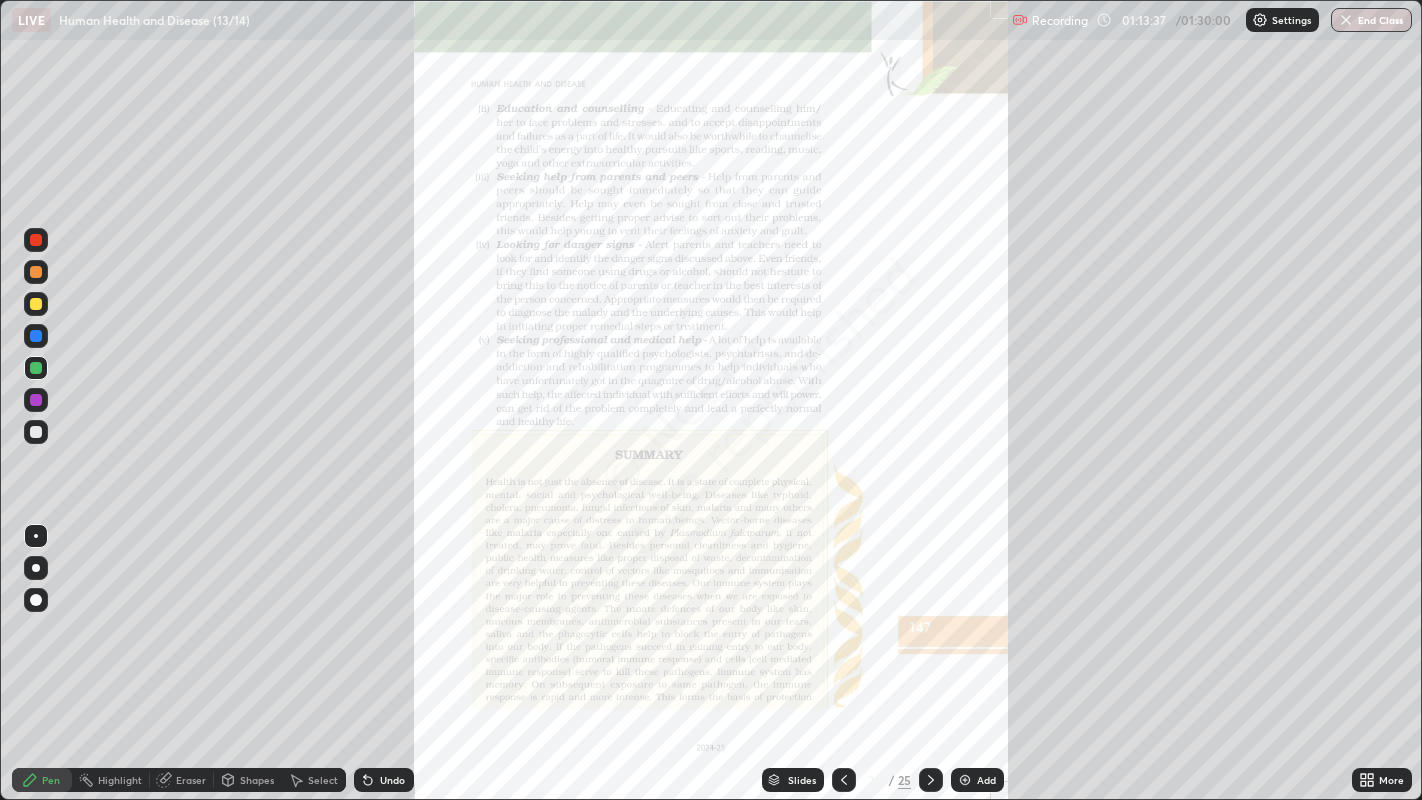 click on "More" at bounding box center [1391, 780] 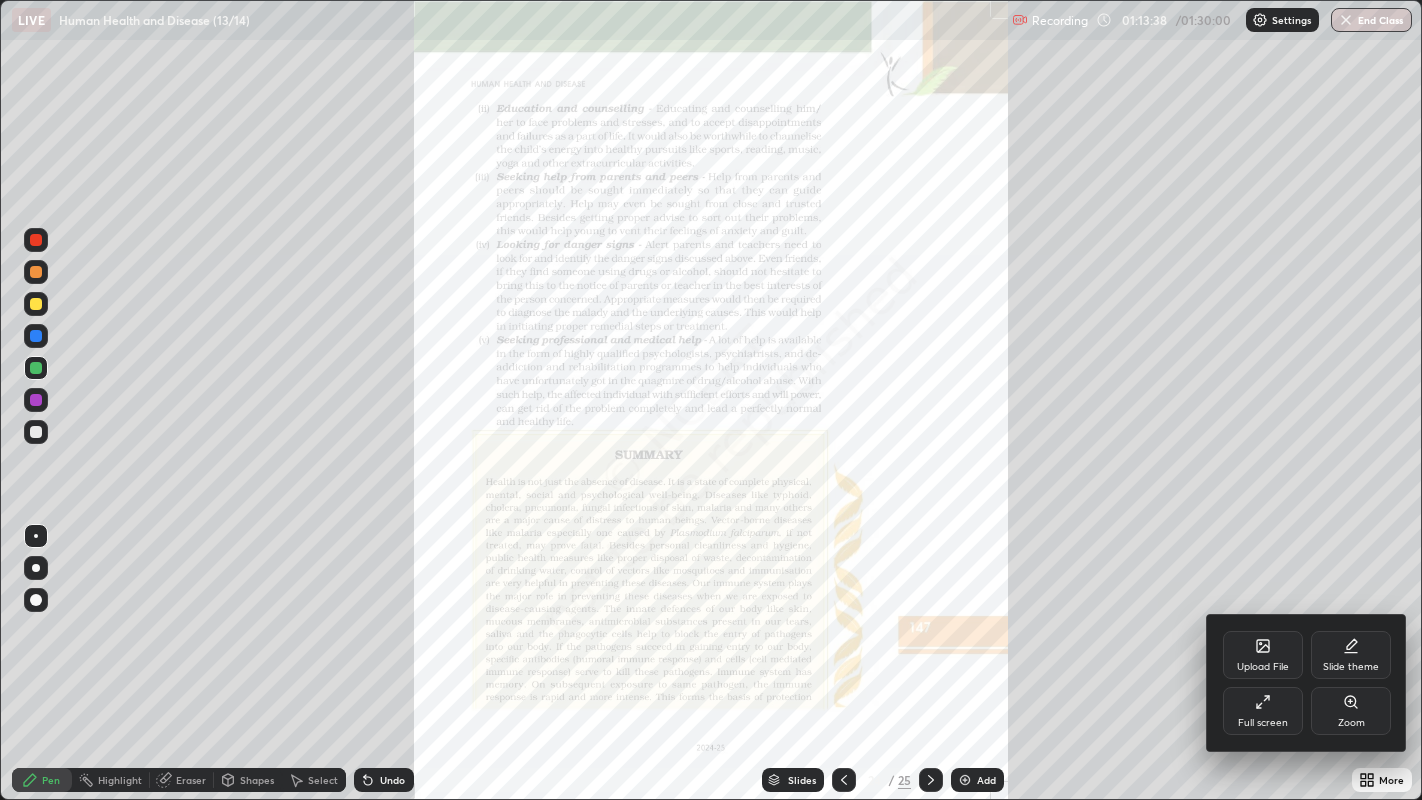 click 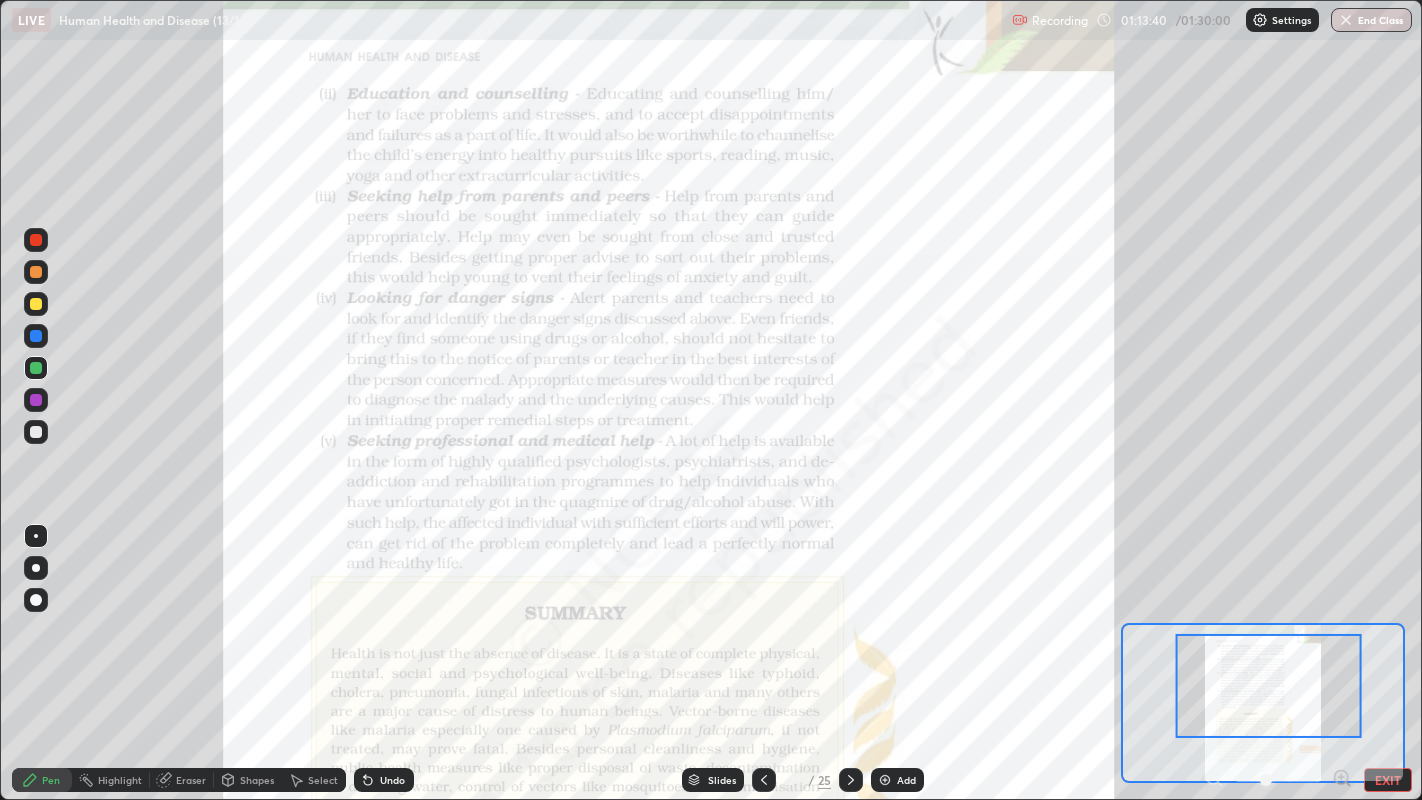 click 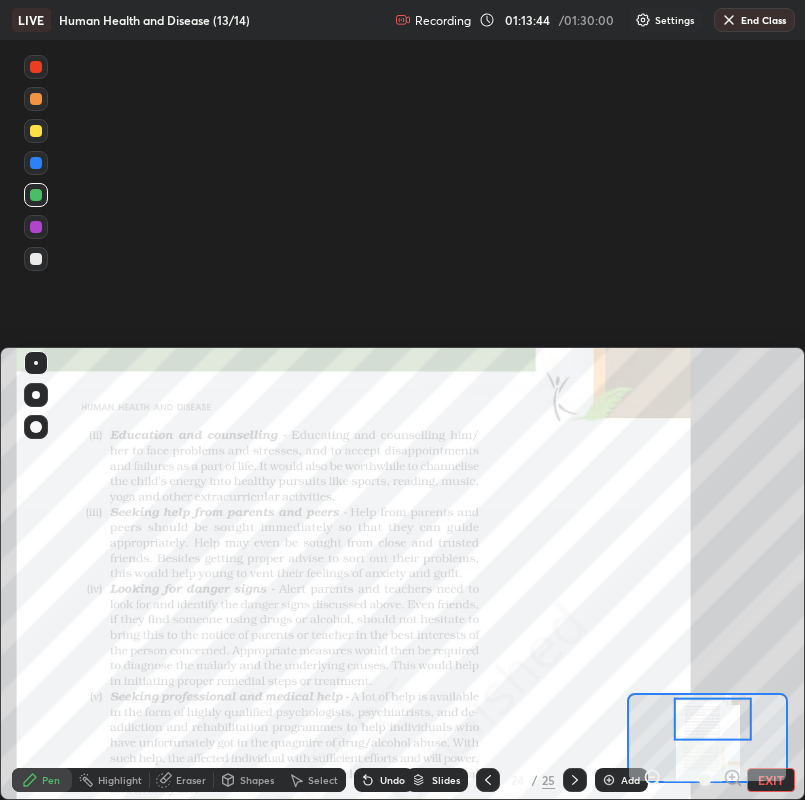 scroll, scrollTop: 800, scrollLeft: 805, axis: both 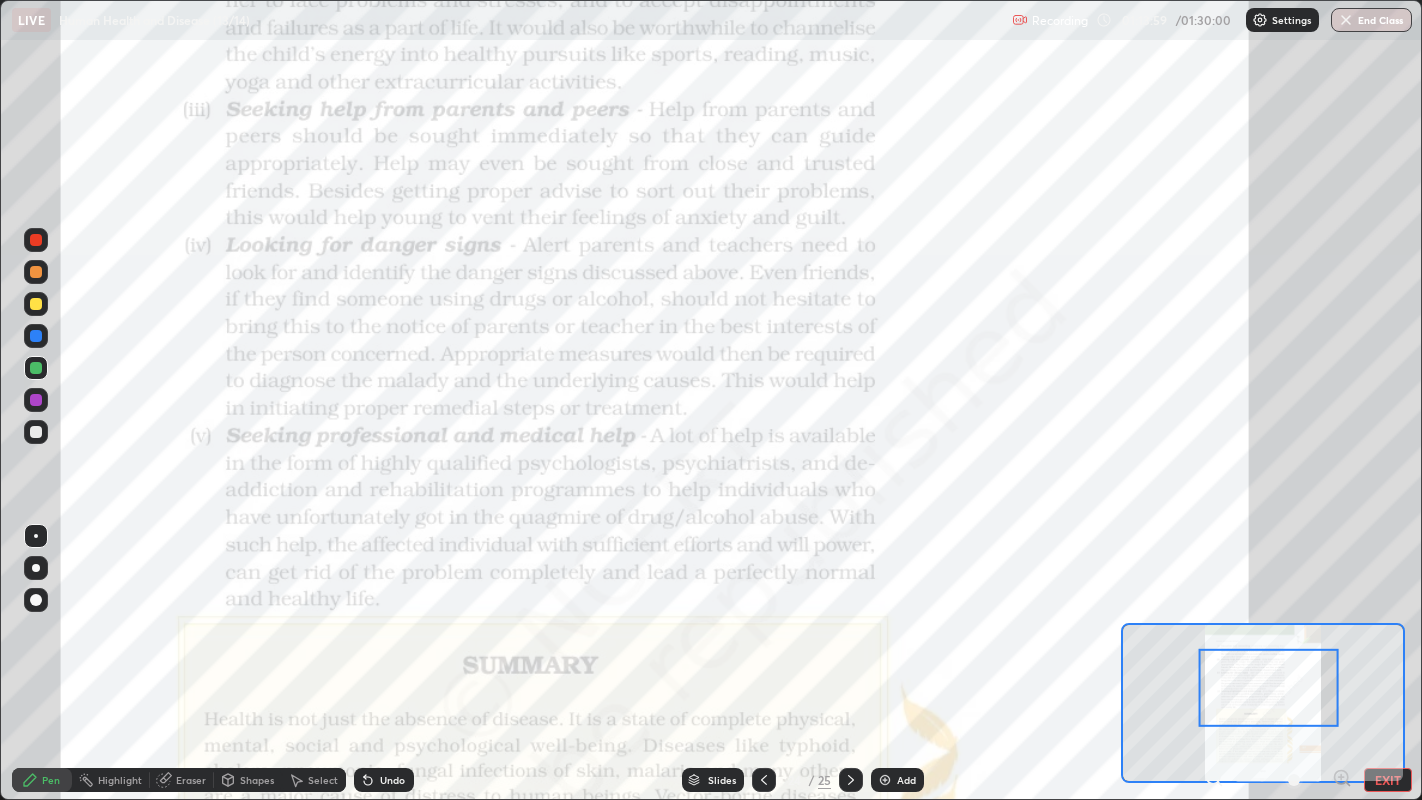 click at bounding box center (1269, 688) 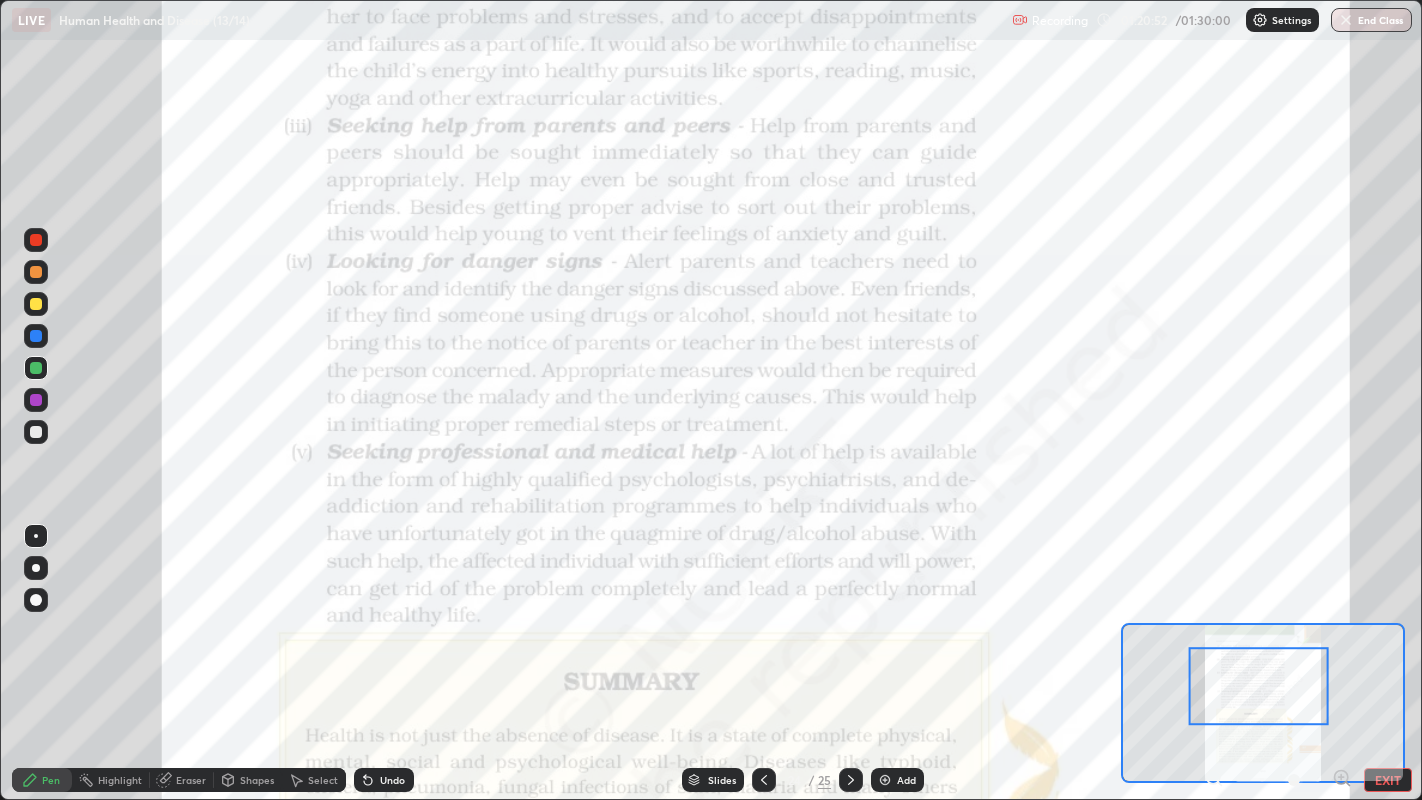 click on "EXIT" at bounding box center [1388, 780] 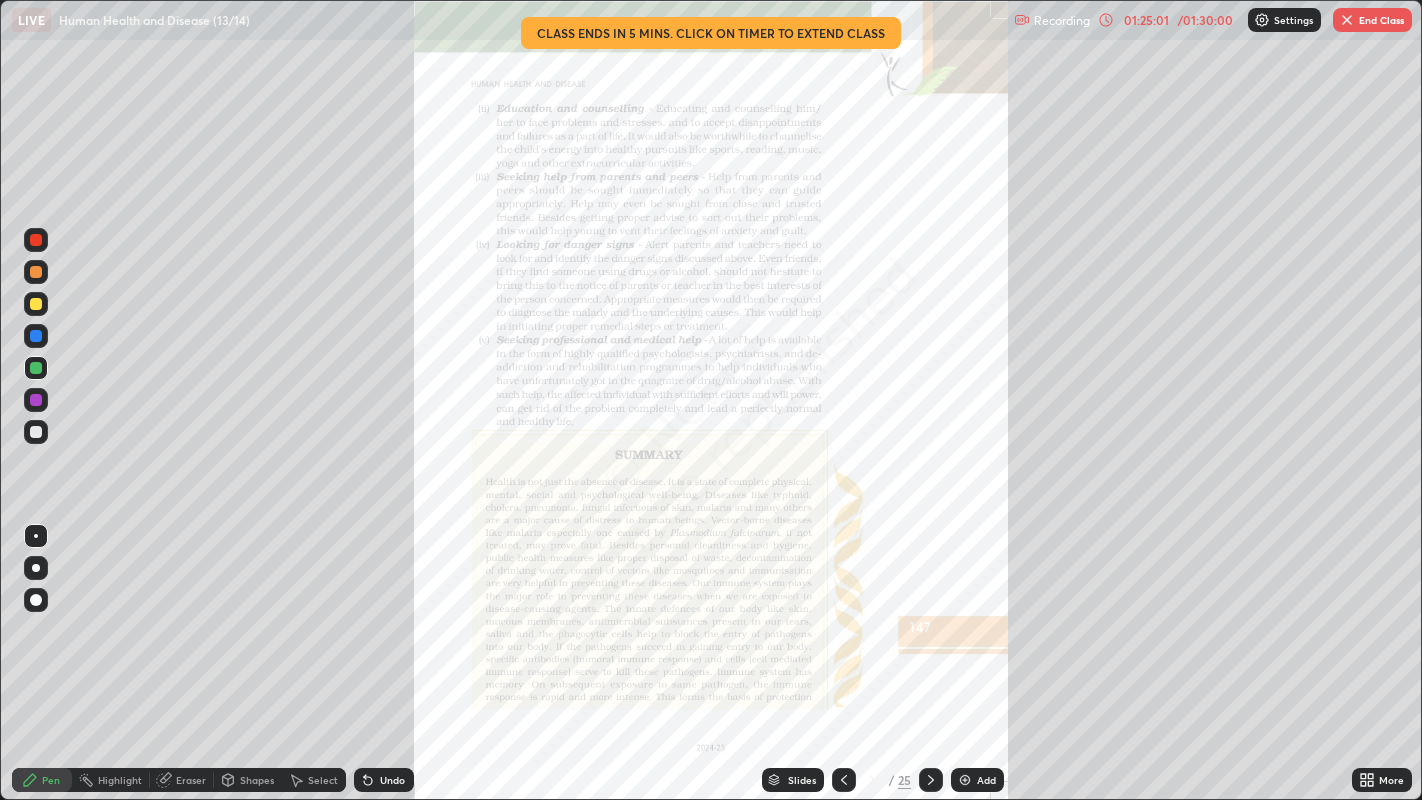 click on "End Class" at bounding box center [1372, 20] 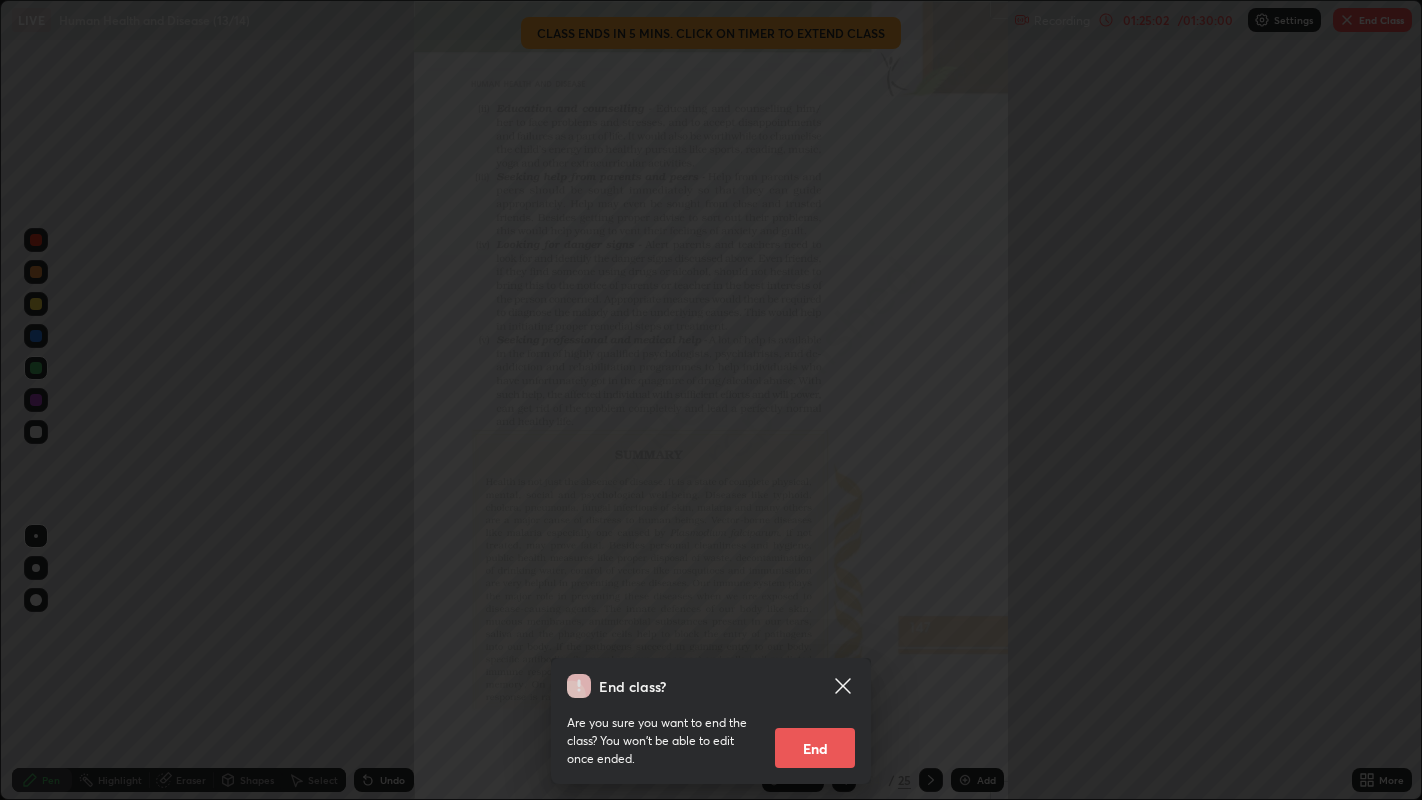 click on "End" at bounding box center [815, 748] 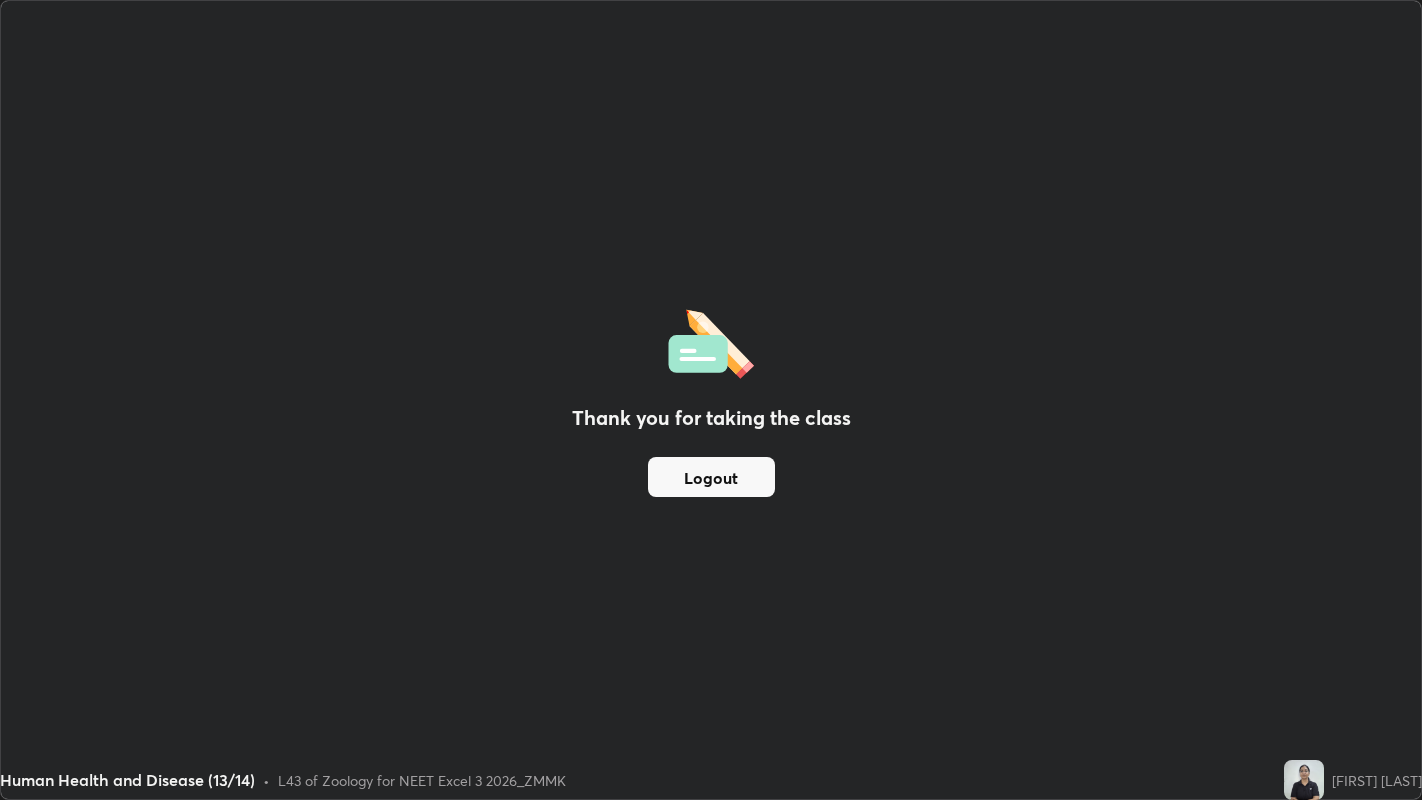 click on "Logout" at bounding box center (711, 477) 